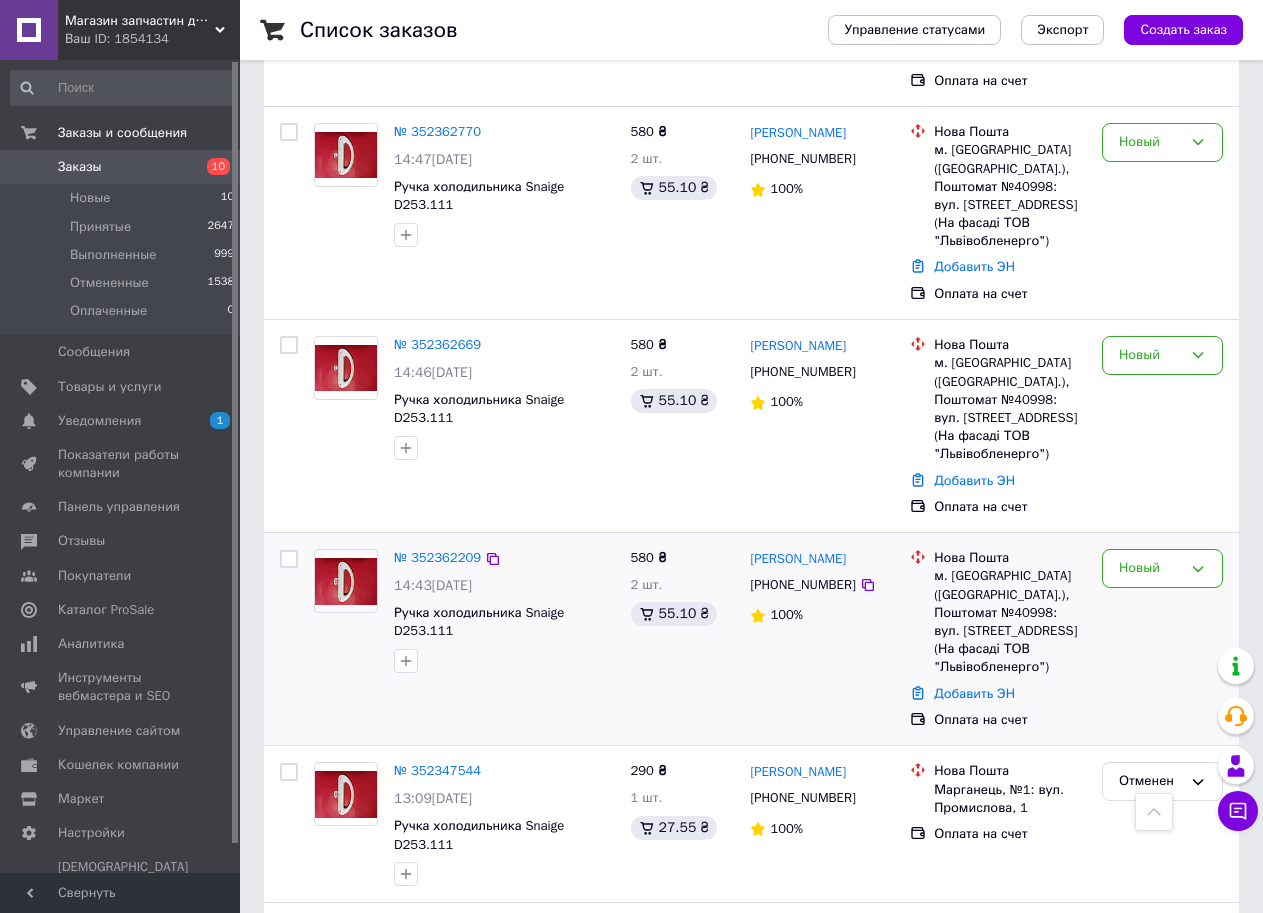 scroll, scrollTop: 1500, scrollLeft: 0, axis: vertical 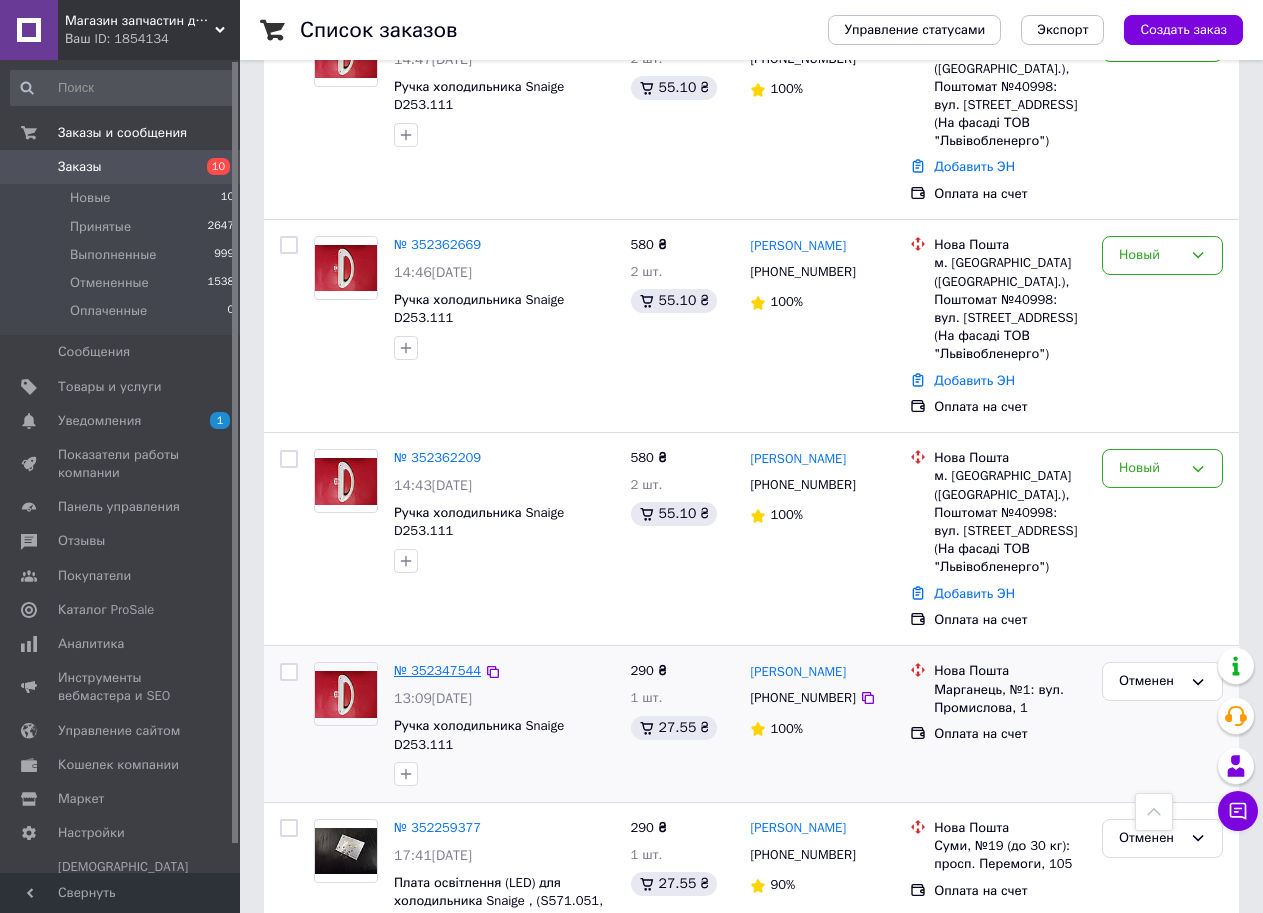 click on "№ 352347544" at bounding box center (437, 670) 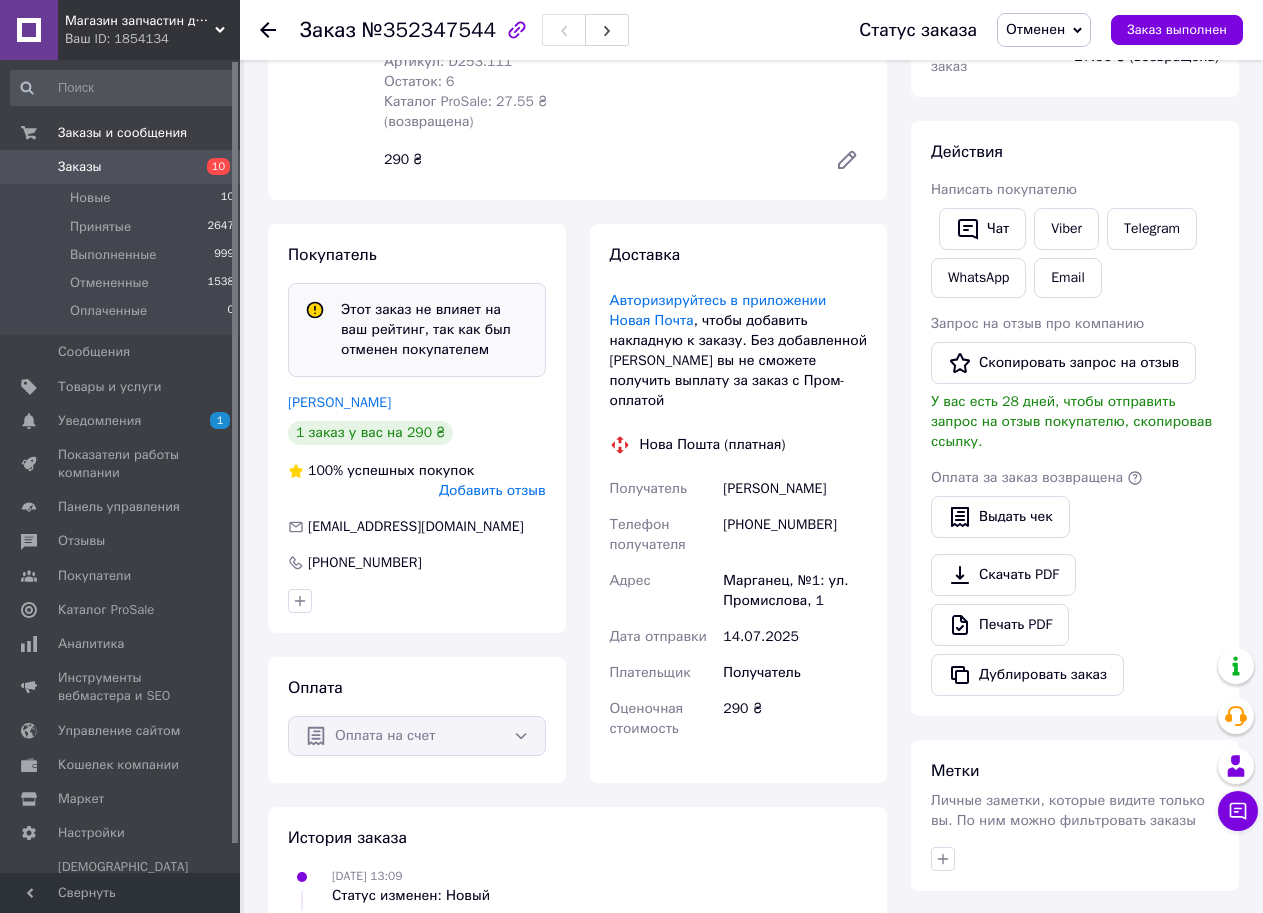 scroll, scrollTop: 159, scrollLeft: 0, axis: vertical 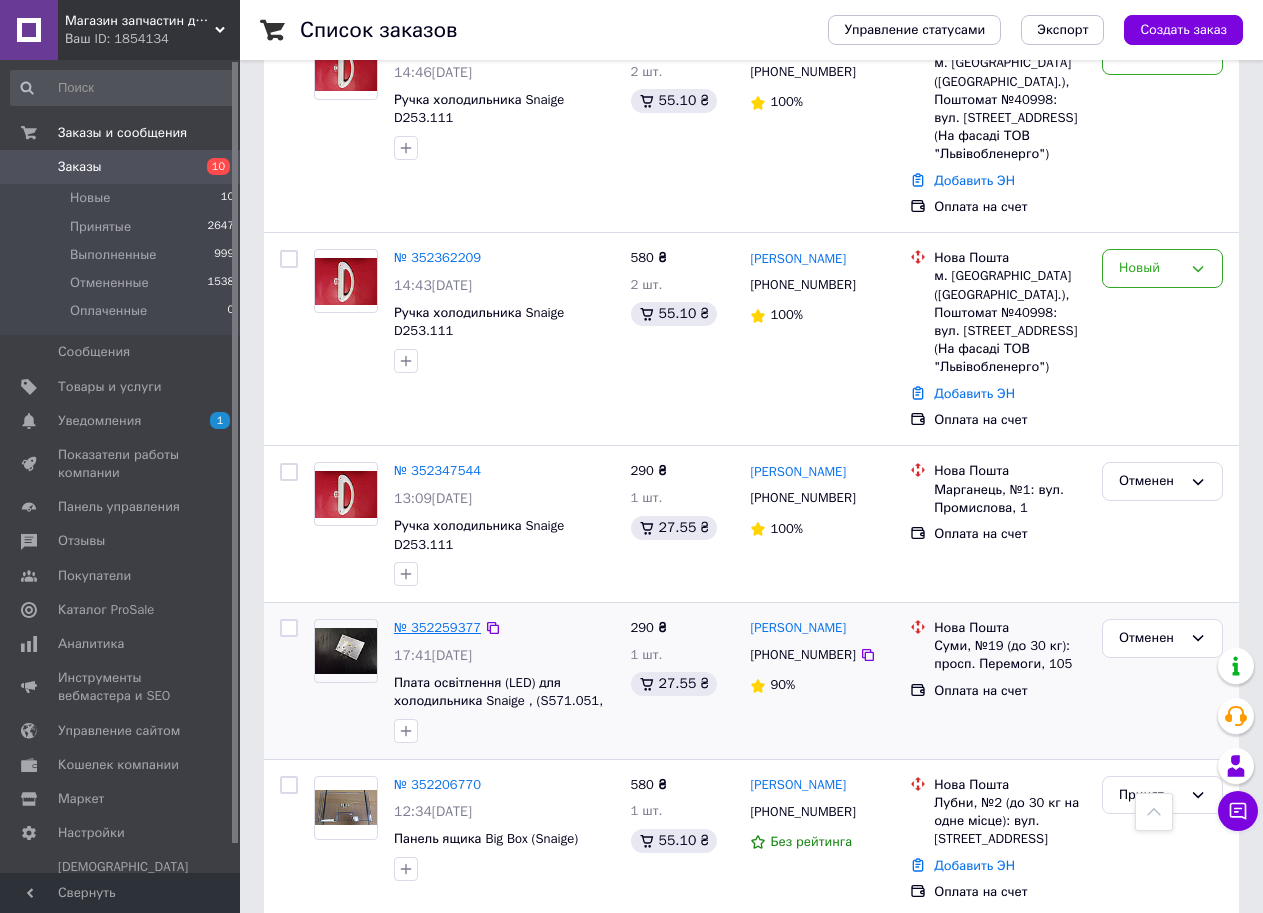 click on "№ 352259377" at bounding box center [437, 627] 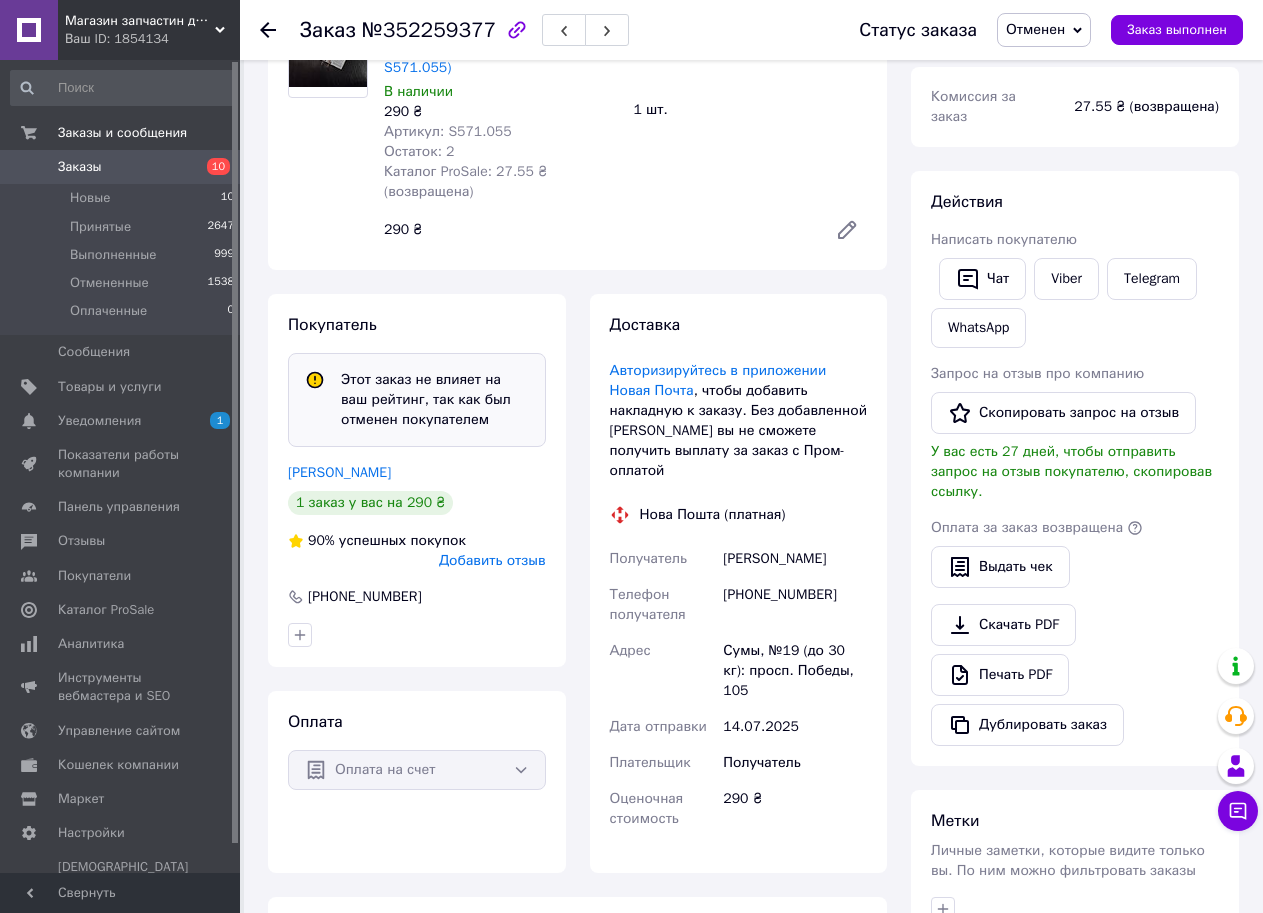 scroll, scrollTop: 0, scrollLeft: 0, axis: both 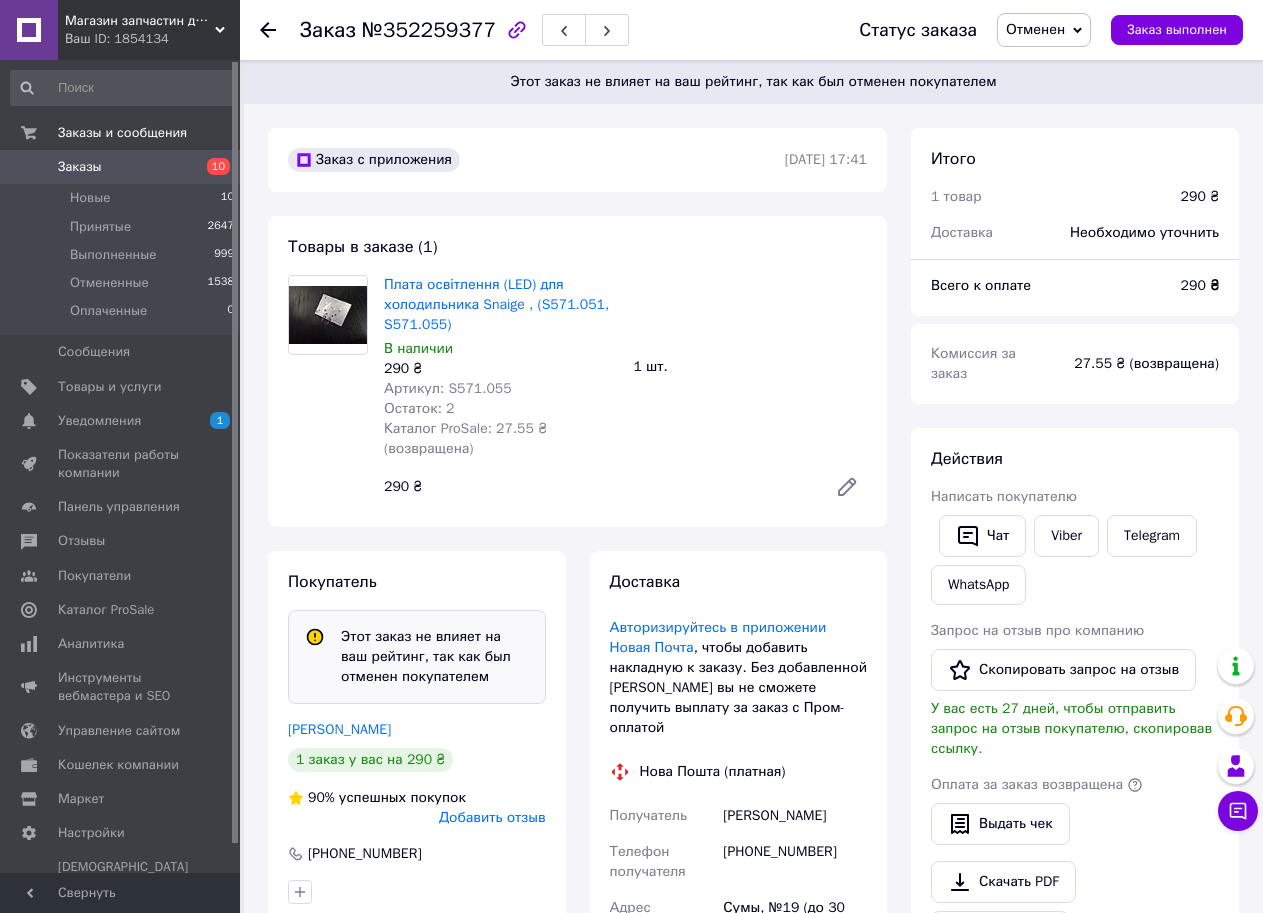 click on "10" at bounding box center [212, 167] 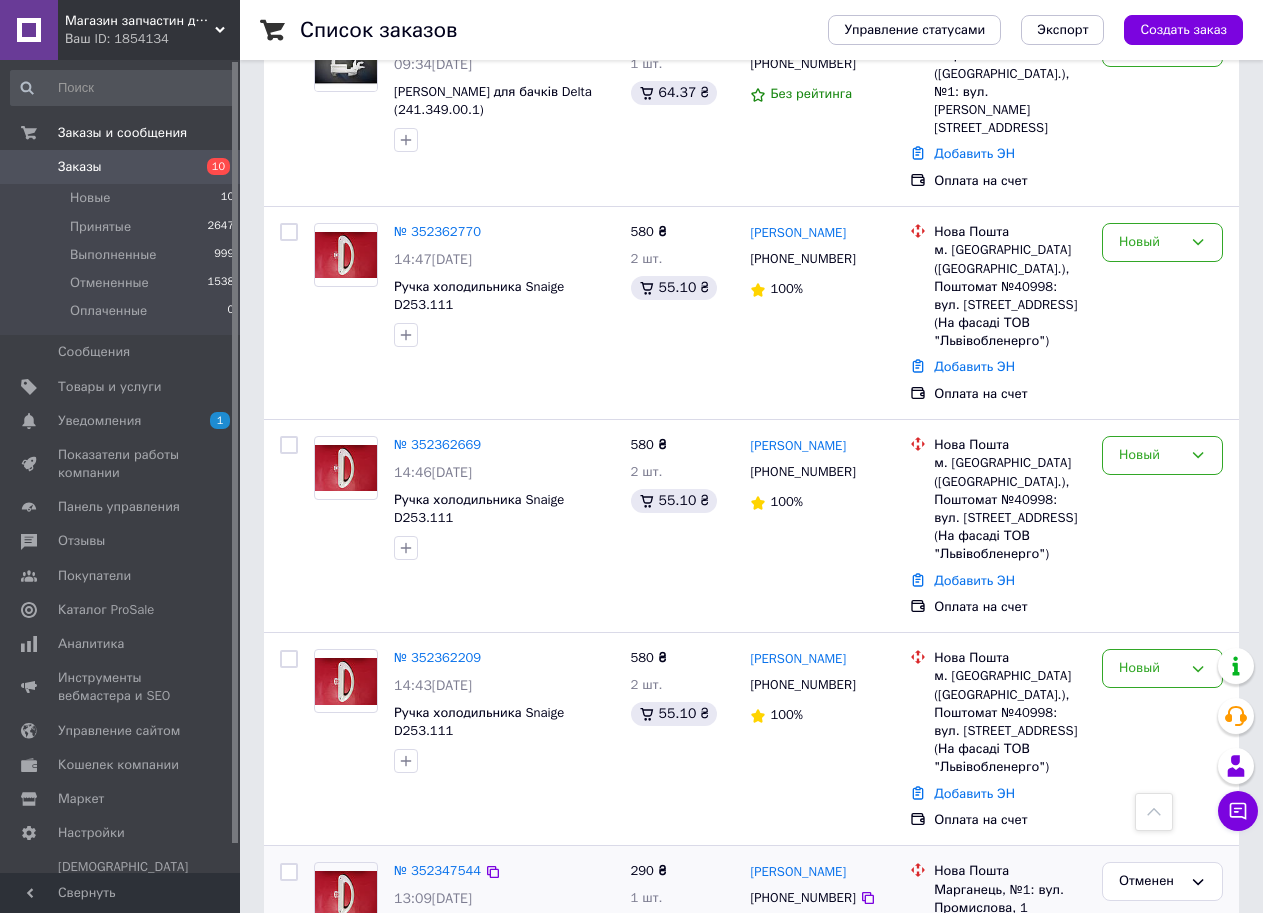 scroll, scrollTop: 1200, scrollLeft: 0, axis: vertical 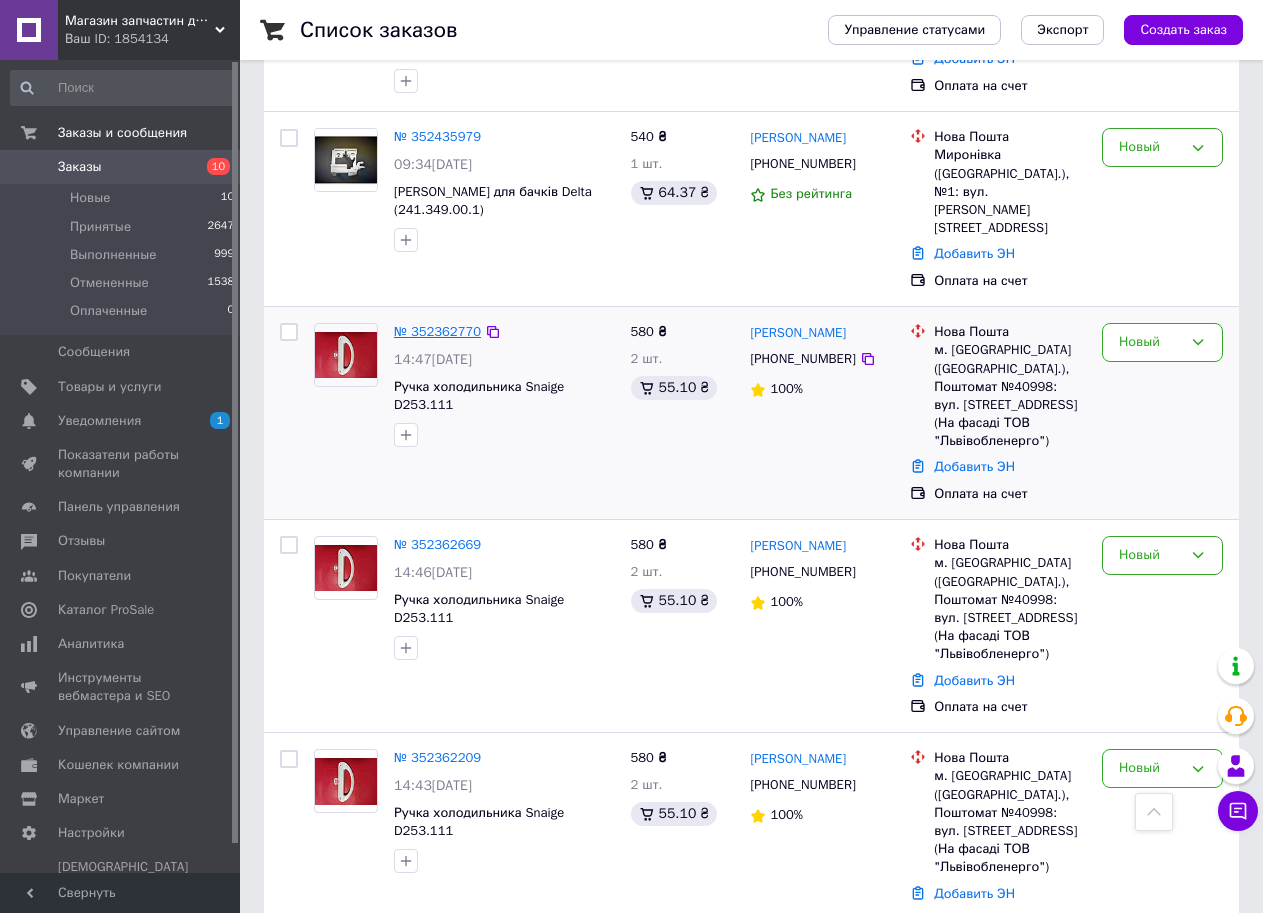 click on "№ 352362770" at bounding box center [437, 331] 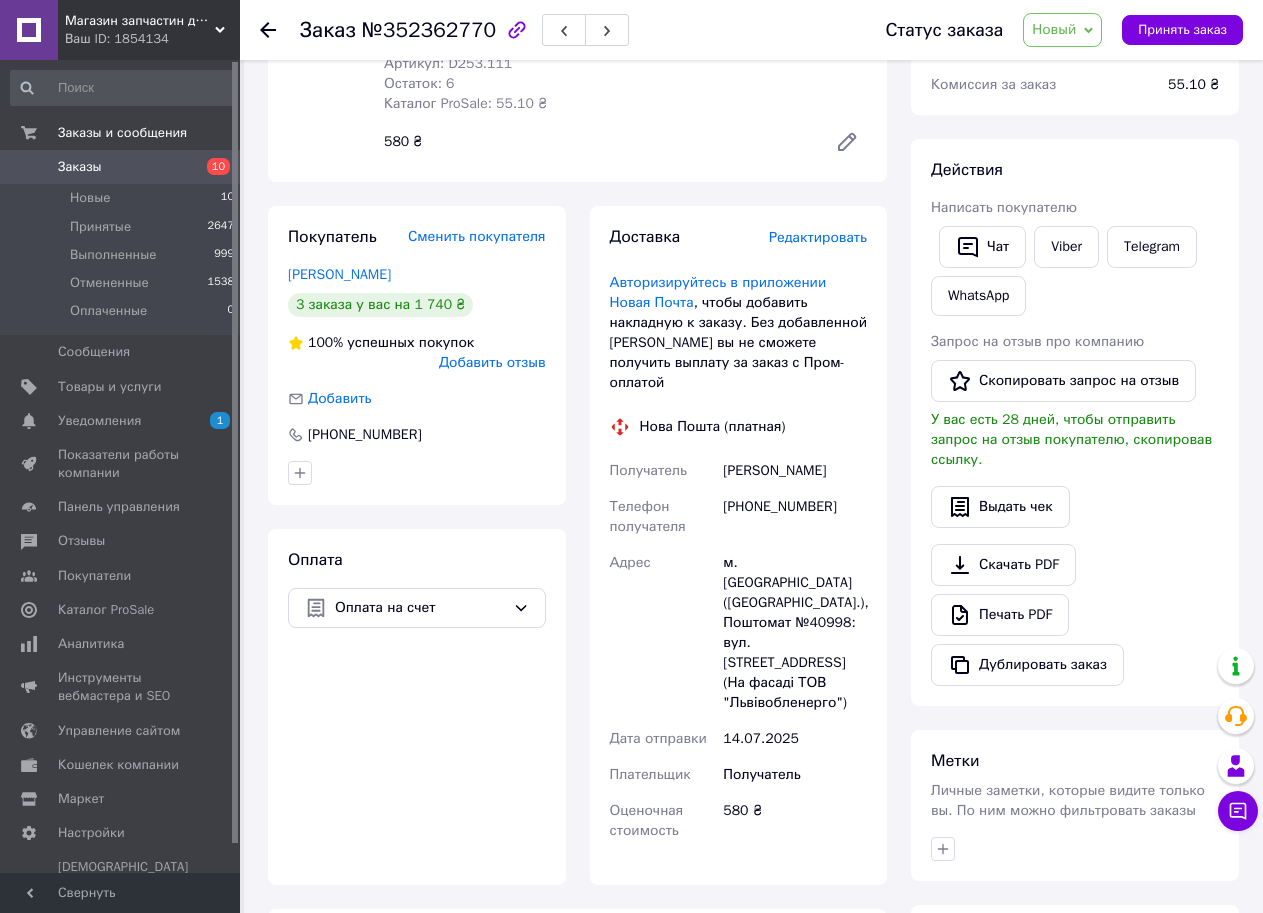 scroll, scrollTop: 522, scrollLeft: 0, axis: vertical 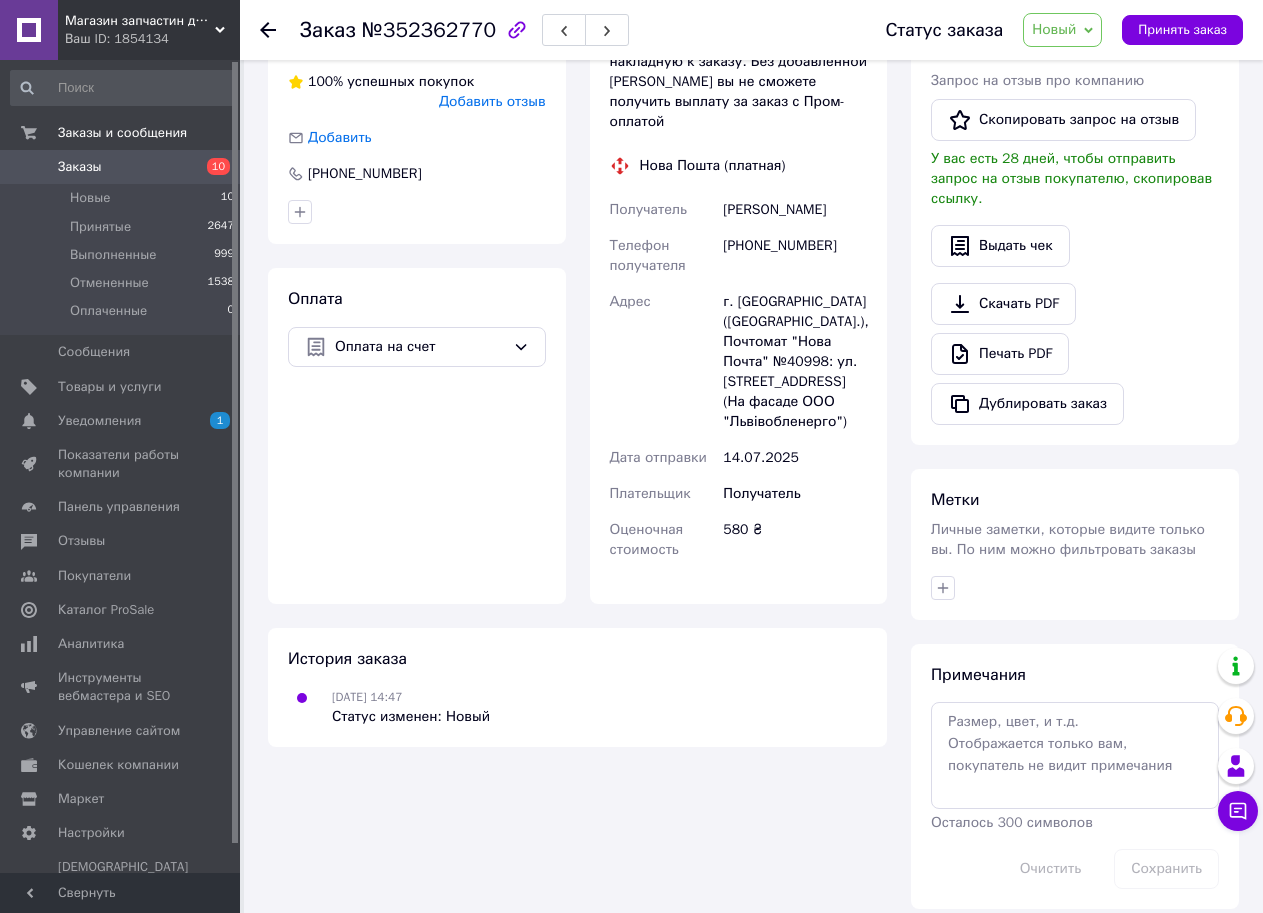 click on "Заказы 10" at bounding box center [123, 167] 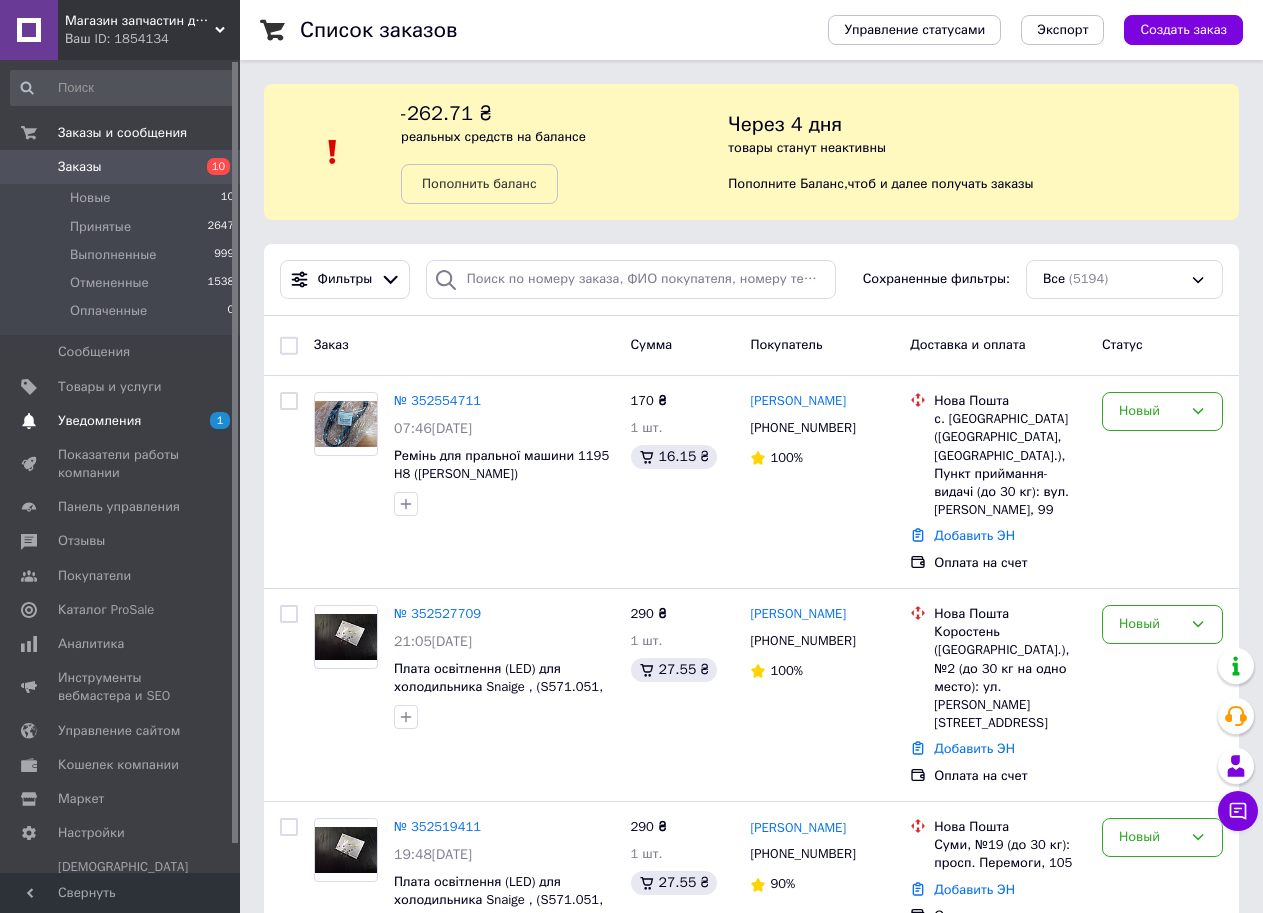 click on "1 0" at bounding box center [212, 421] 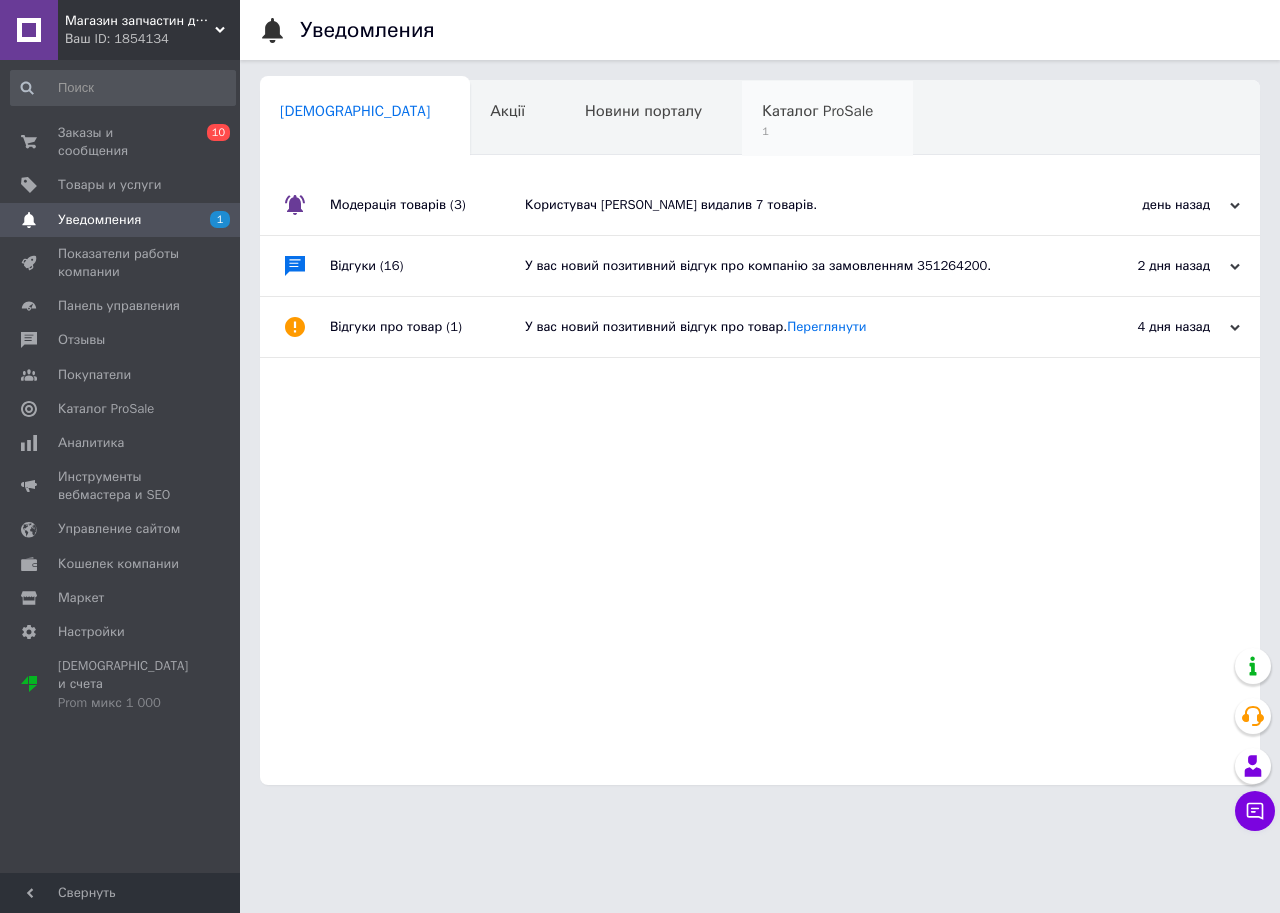 click on "Каталог ProSale" at bounding box center [817, 111] 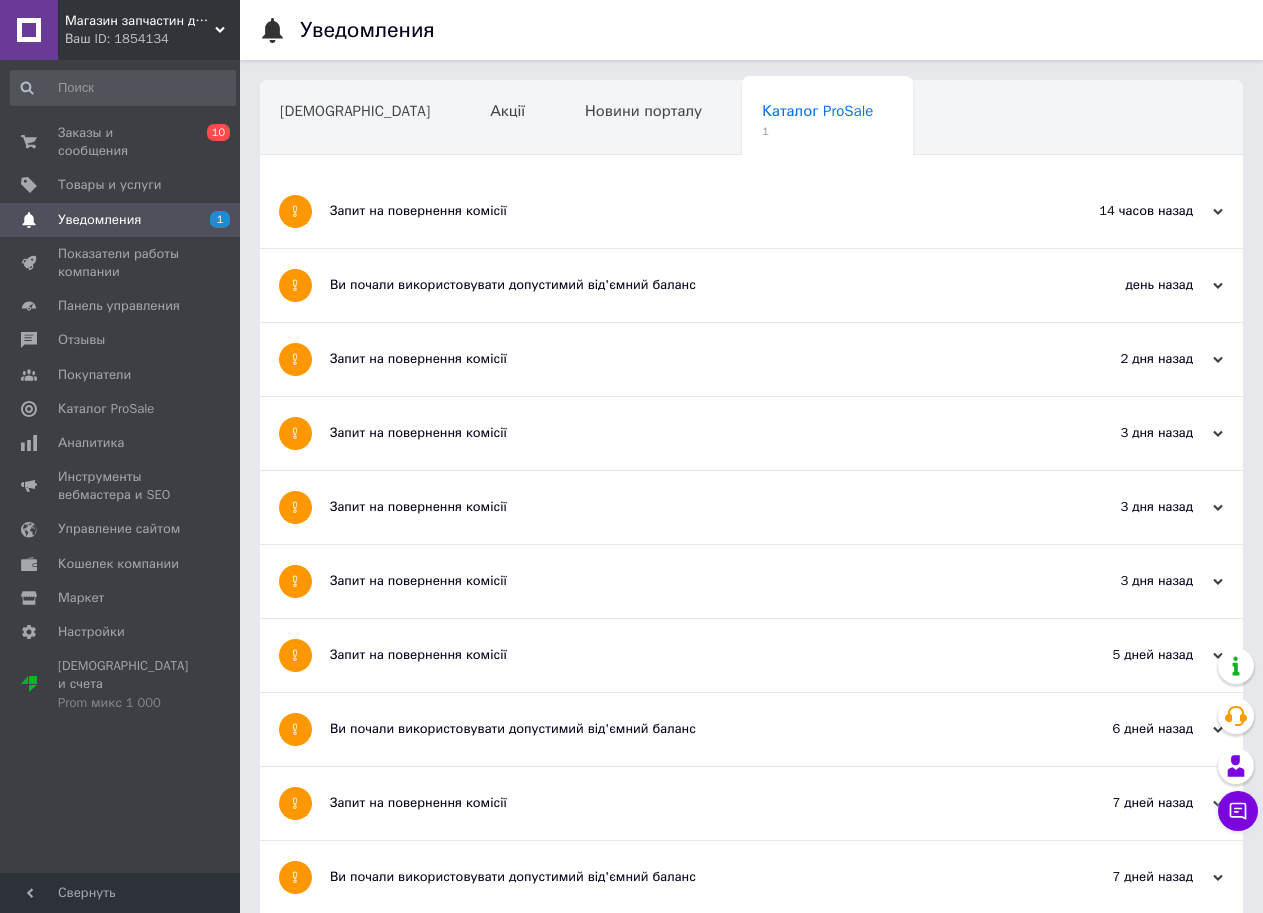 click on "Запит на повернення комісії" at bounding box center [676, 211] 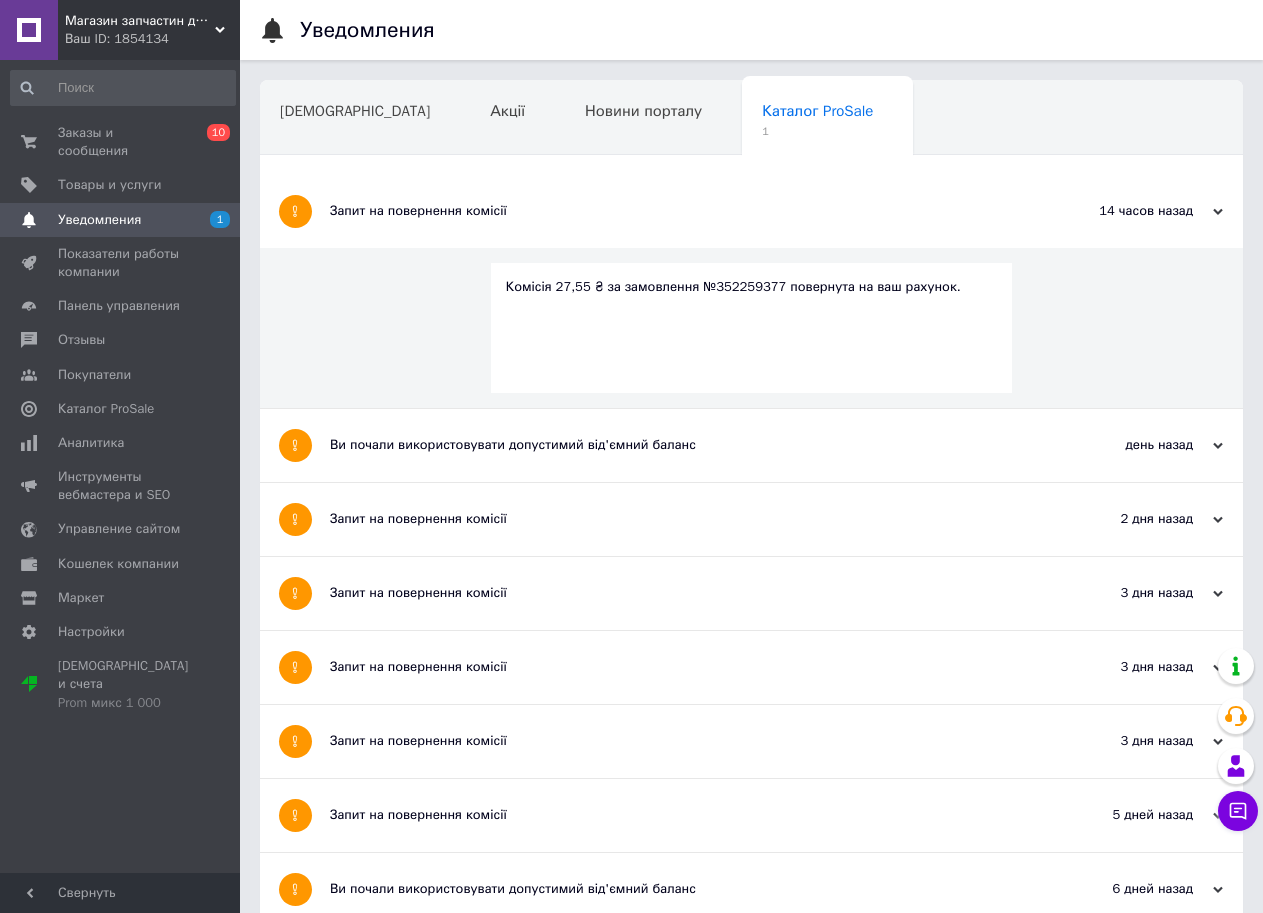 click on "Запит на повернення комісії" at bounding box center [676, 211] 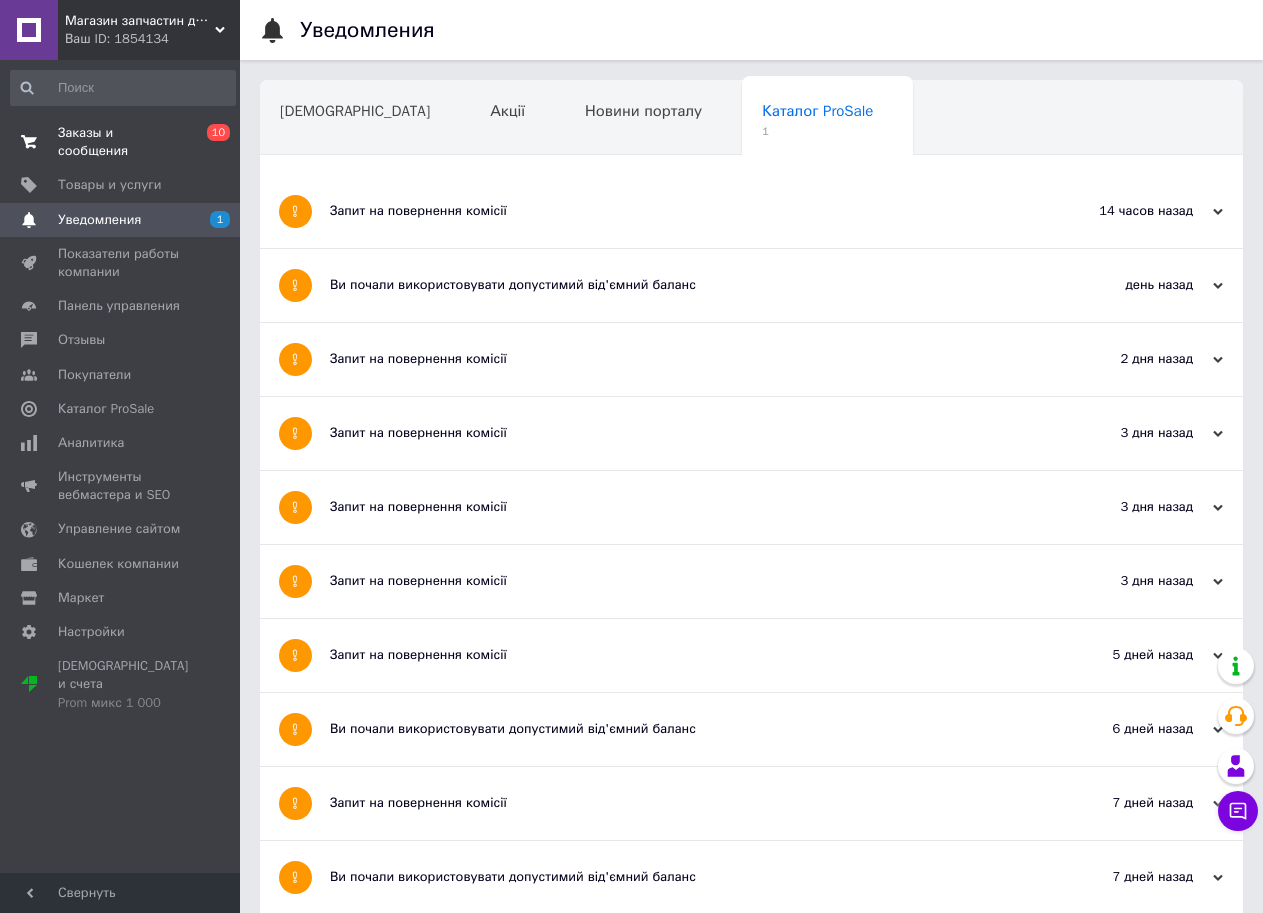 click on "Заказы и сообщения 0 10" at bounding box center [123, 142] 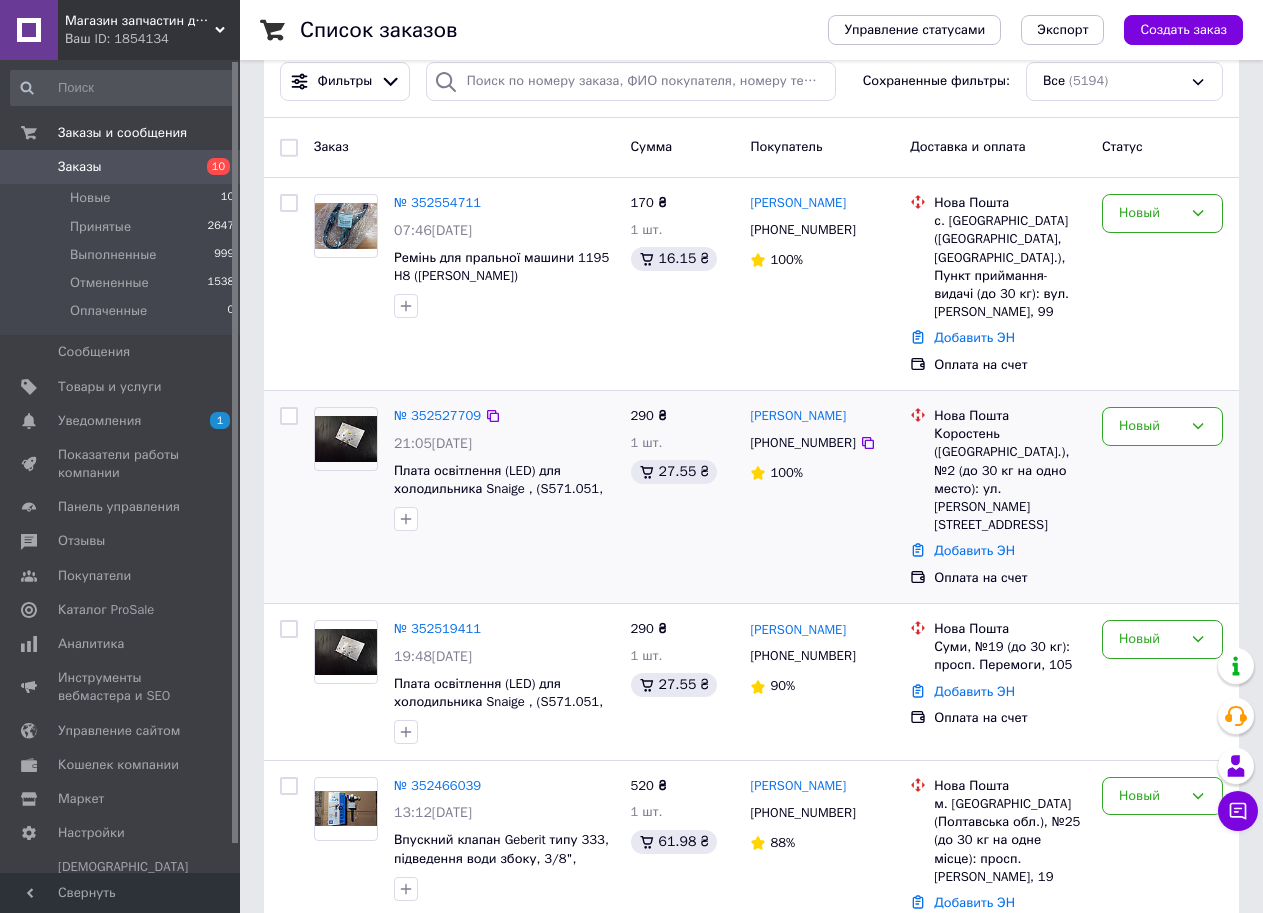scroll, scrollTop: 100, scrollLeft: 0, axis: vertical 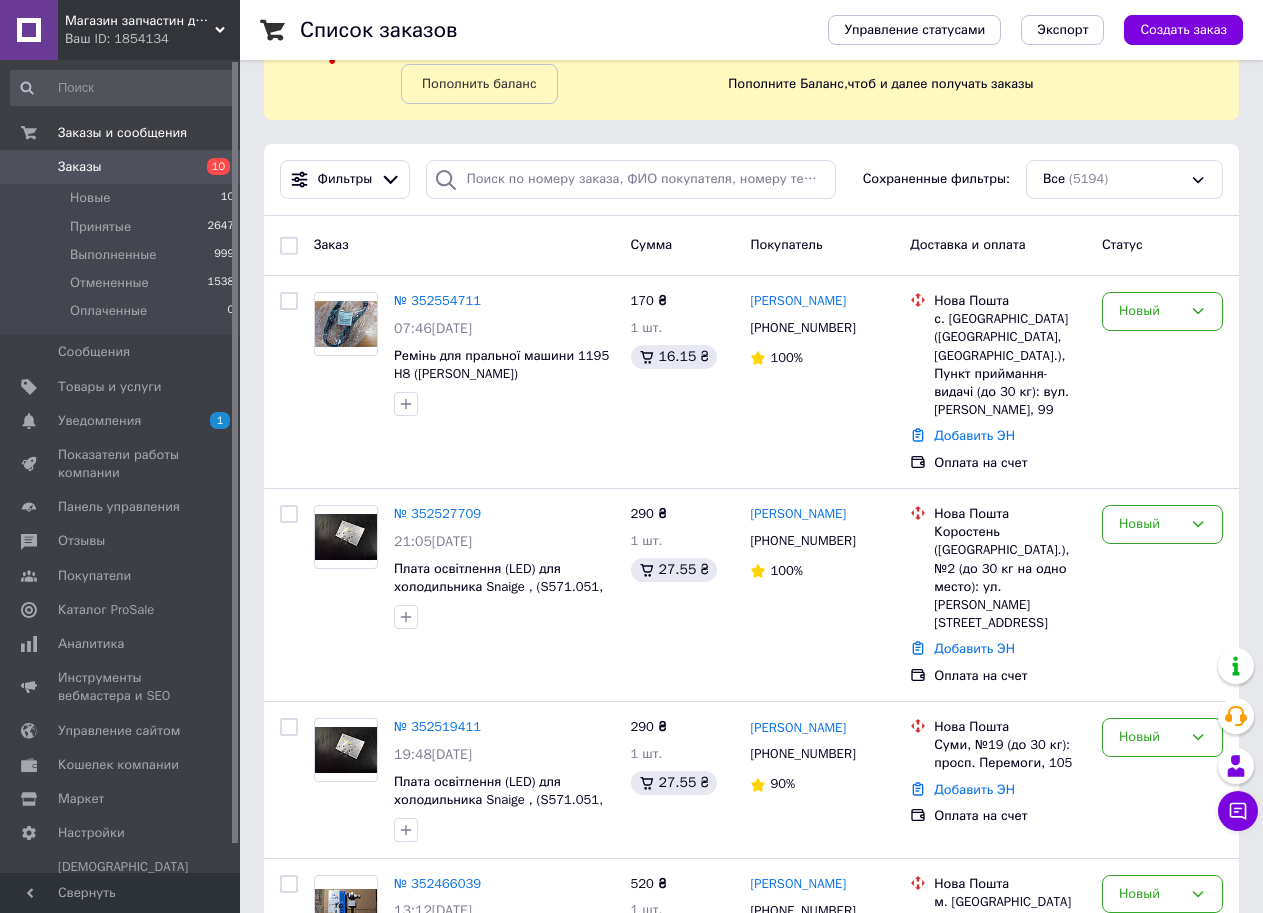 click on "Заказы" at bounding box center (121, 167) 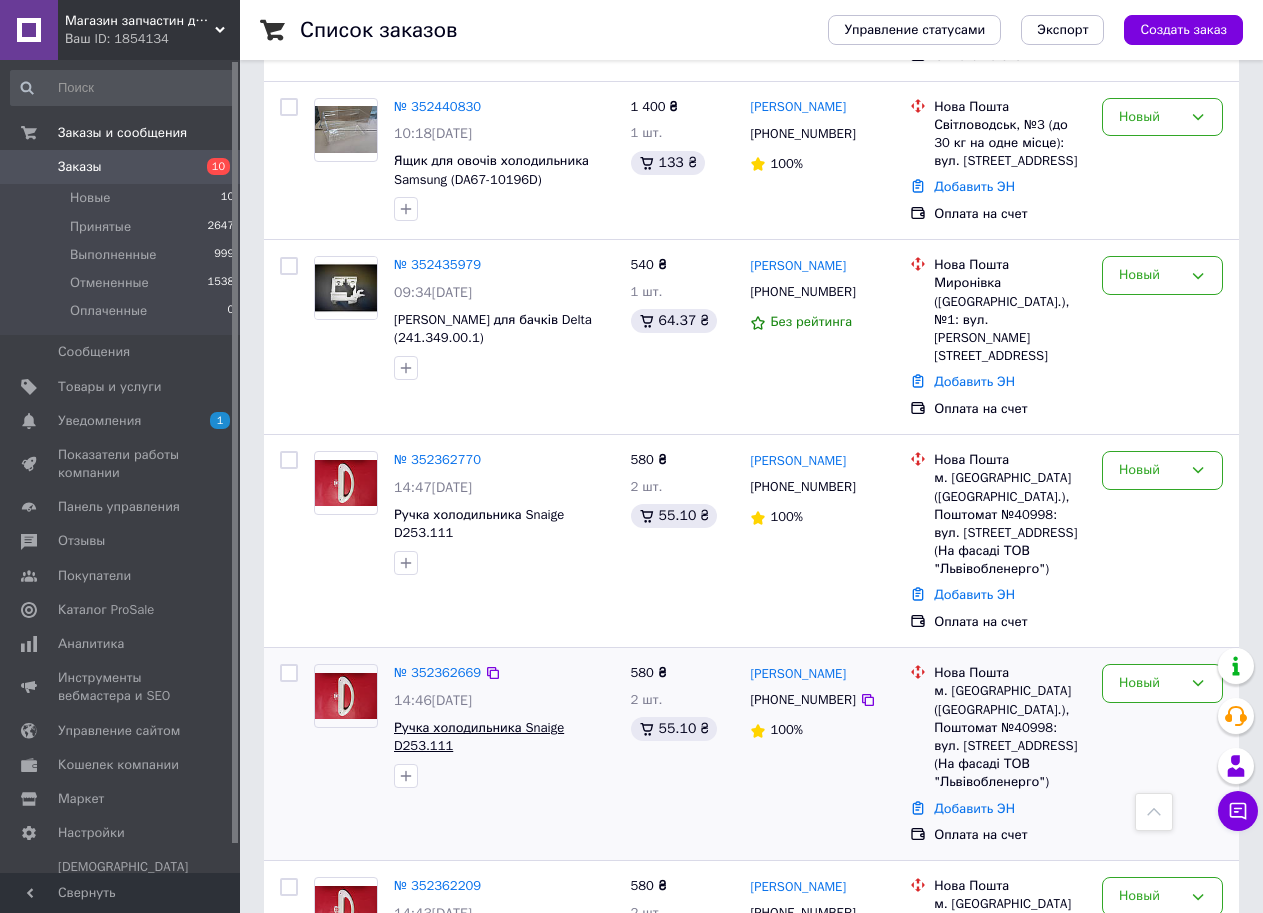 scroll, scrollTop: 1300, scrollLeft: 0, axis: vertical 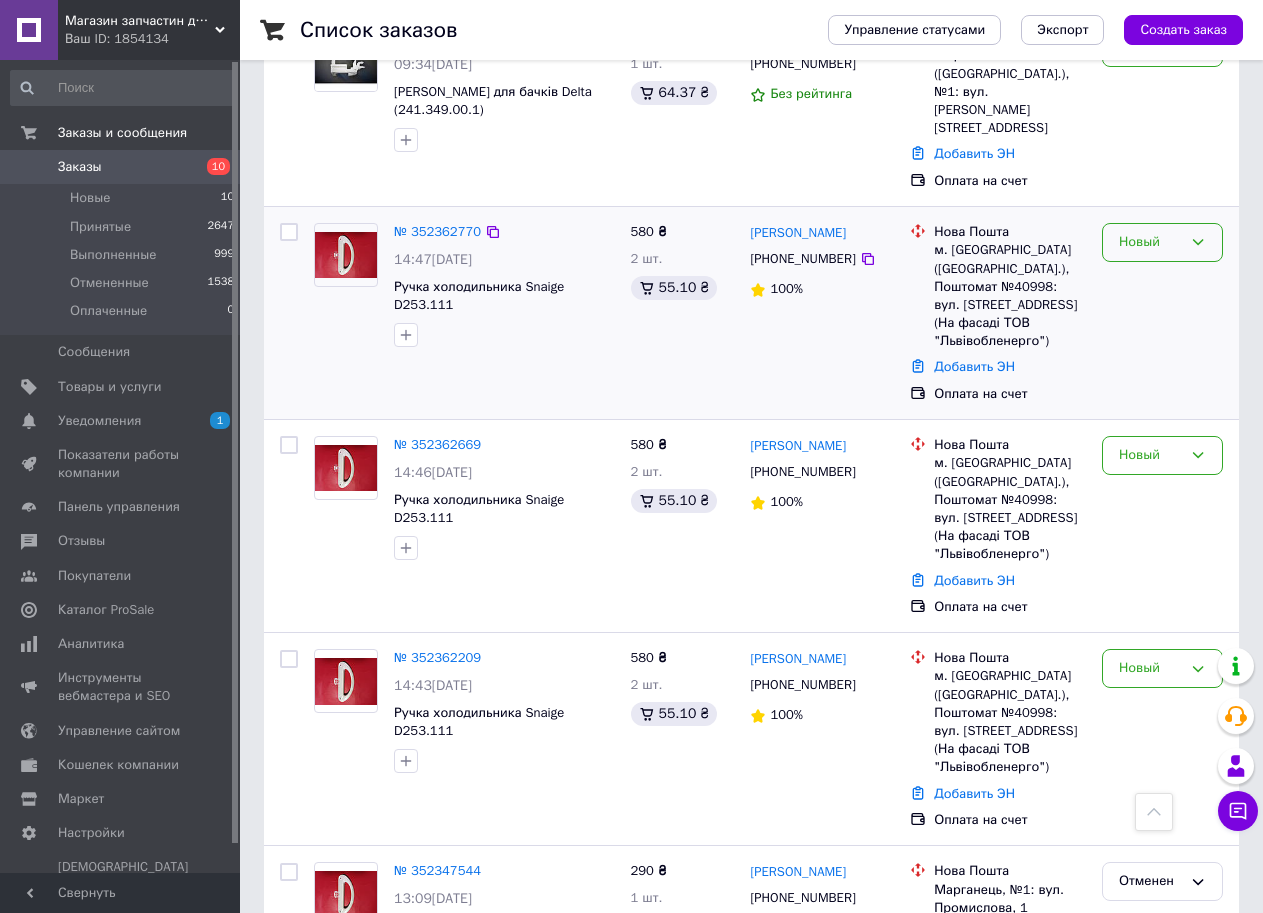 click on "Новый" at bounding box center (1150, 242) 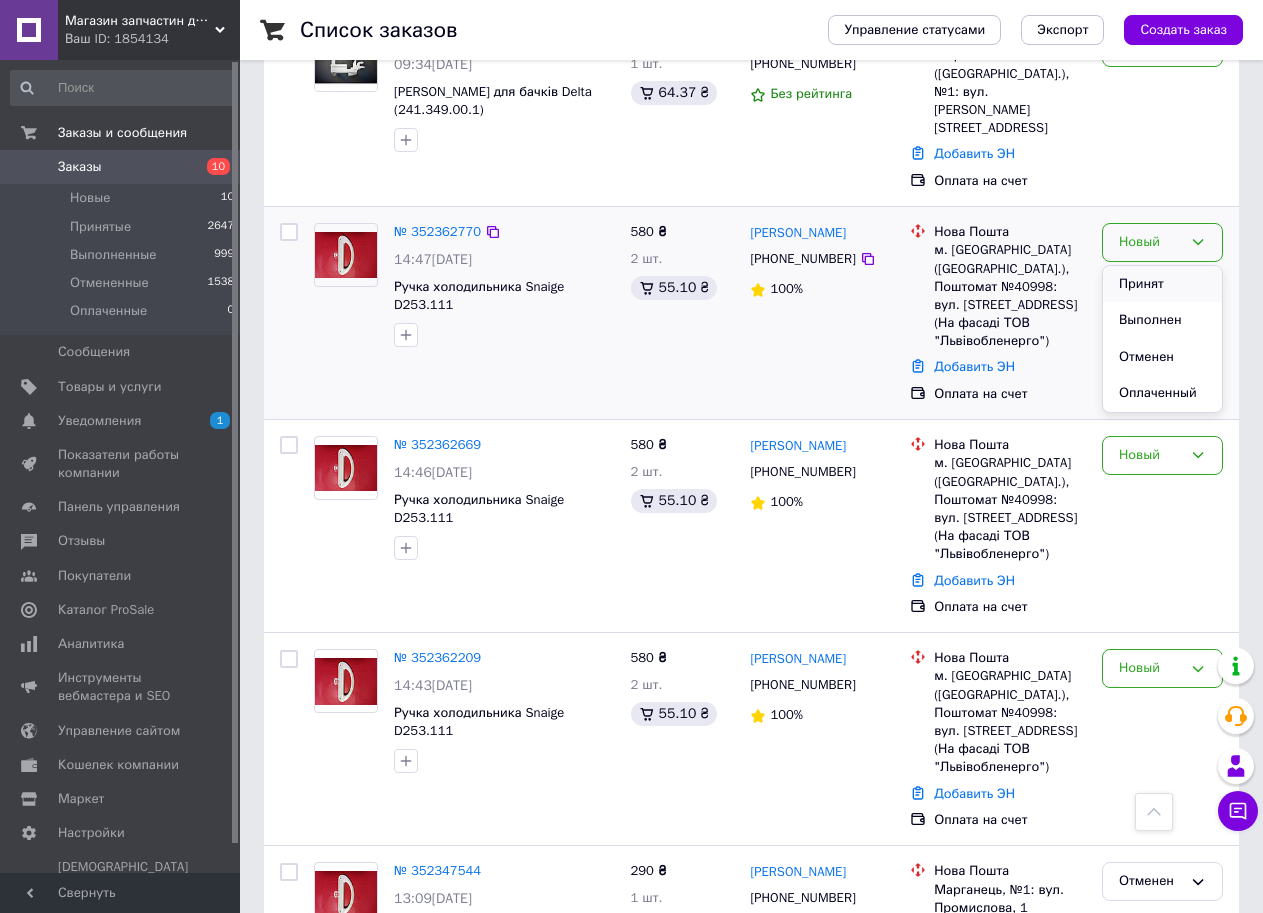 click on "Принят" at bounding box center [1162, 284] 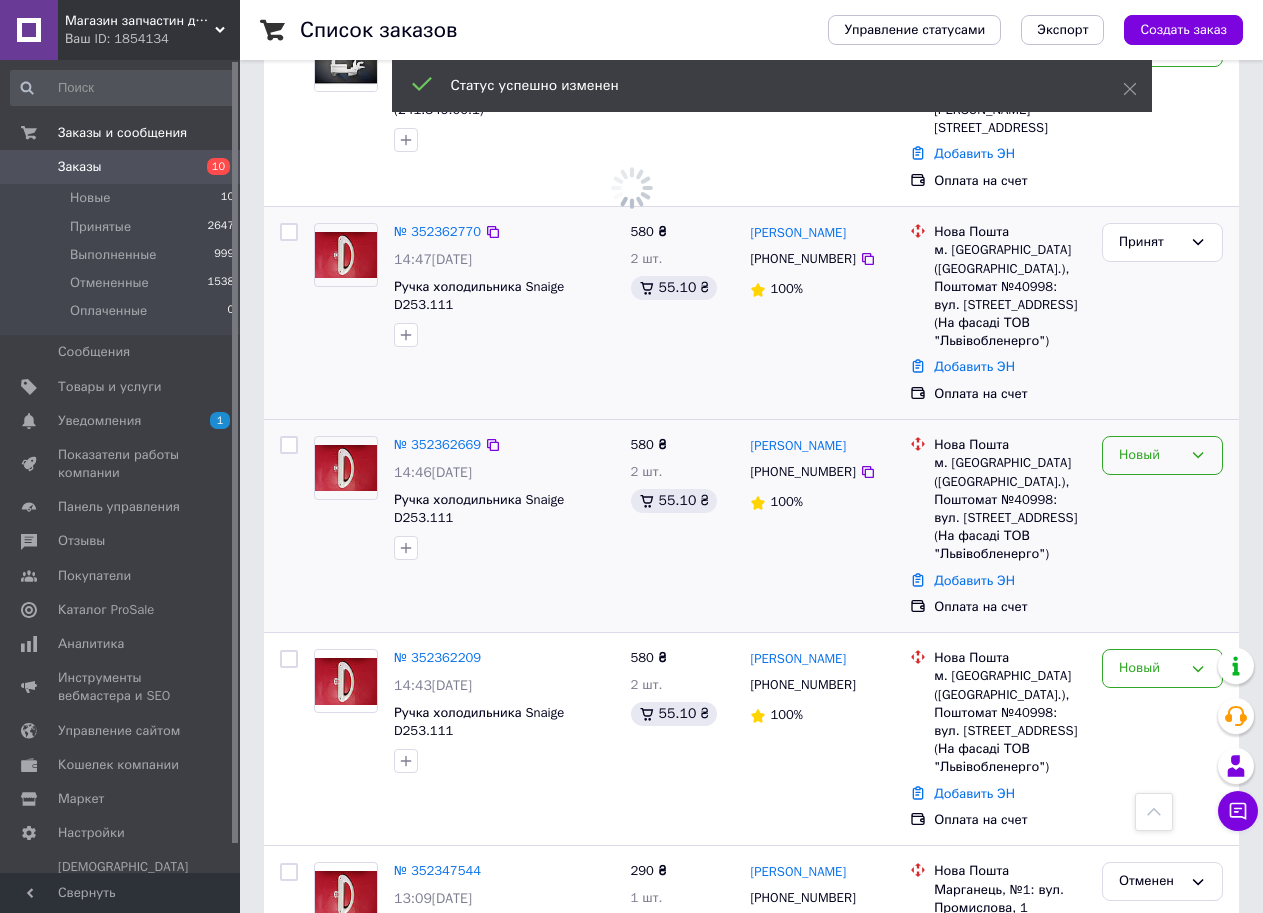 click on "Новый" at bounding box center (1162, 455) 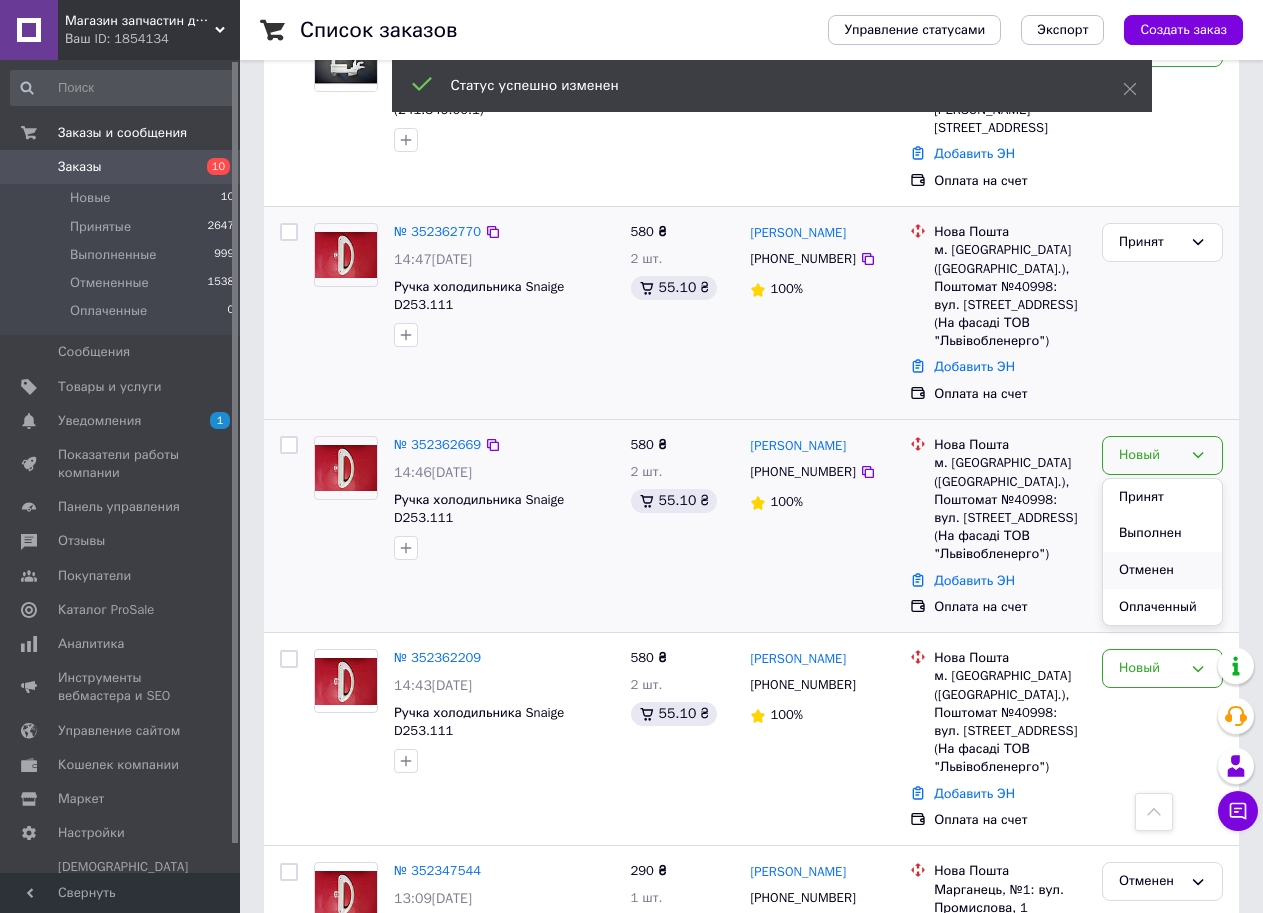 click on "Отменен" at bounding box center [1162, 570] 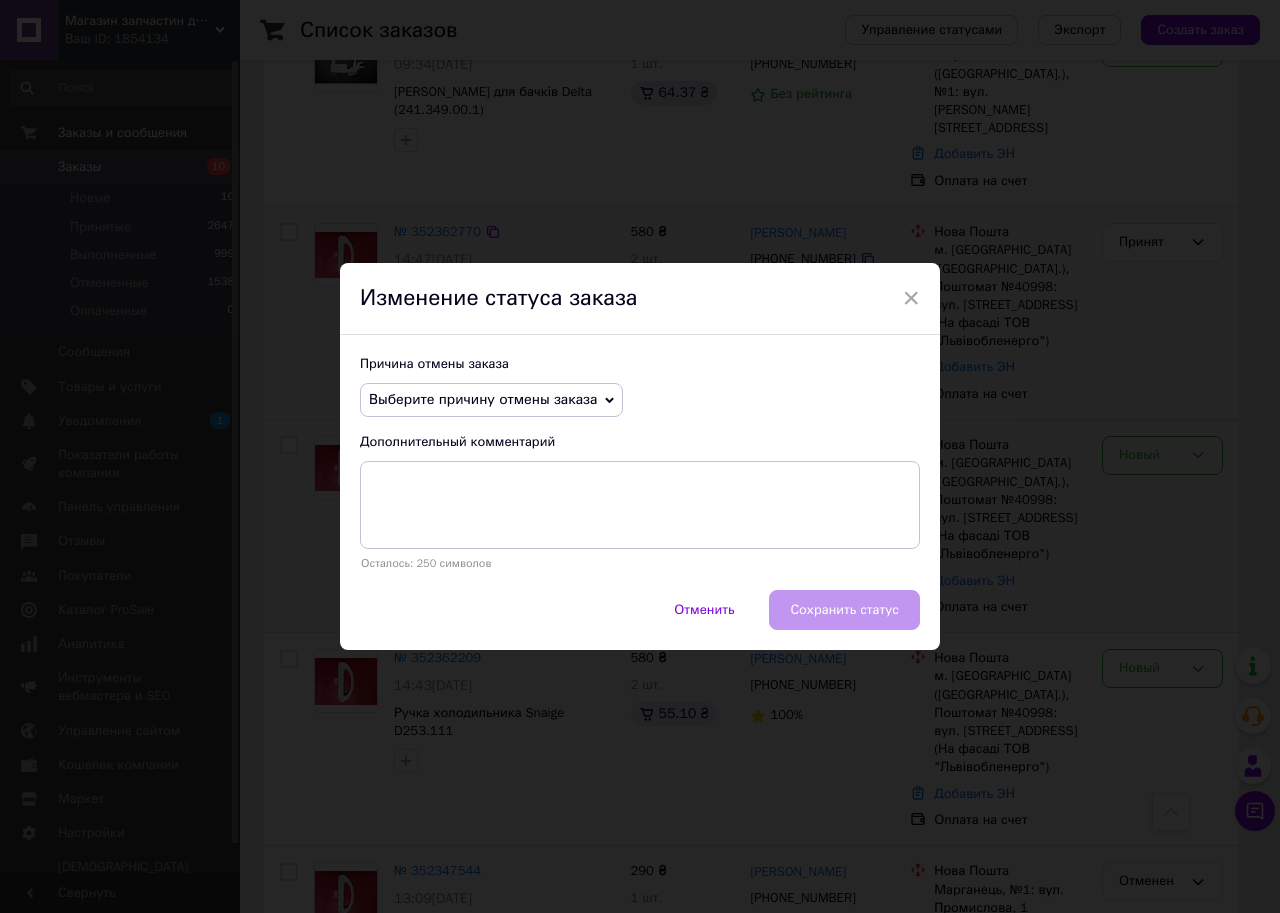 click on "Выберите причину отмены заказа" at bounding box center [483, 399] 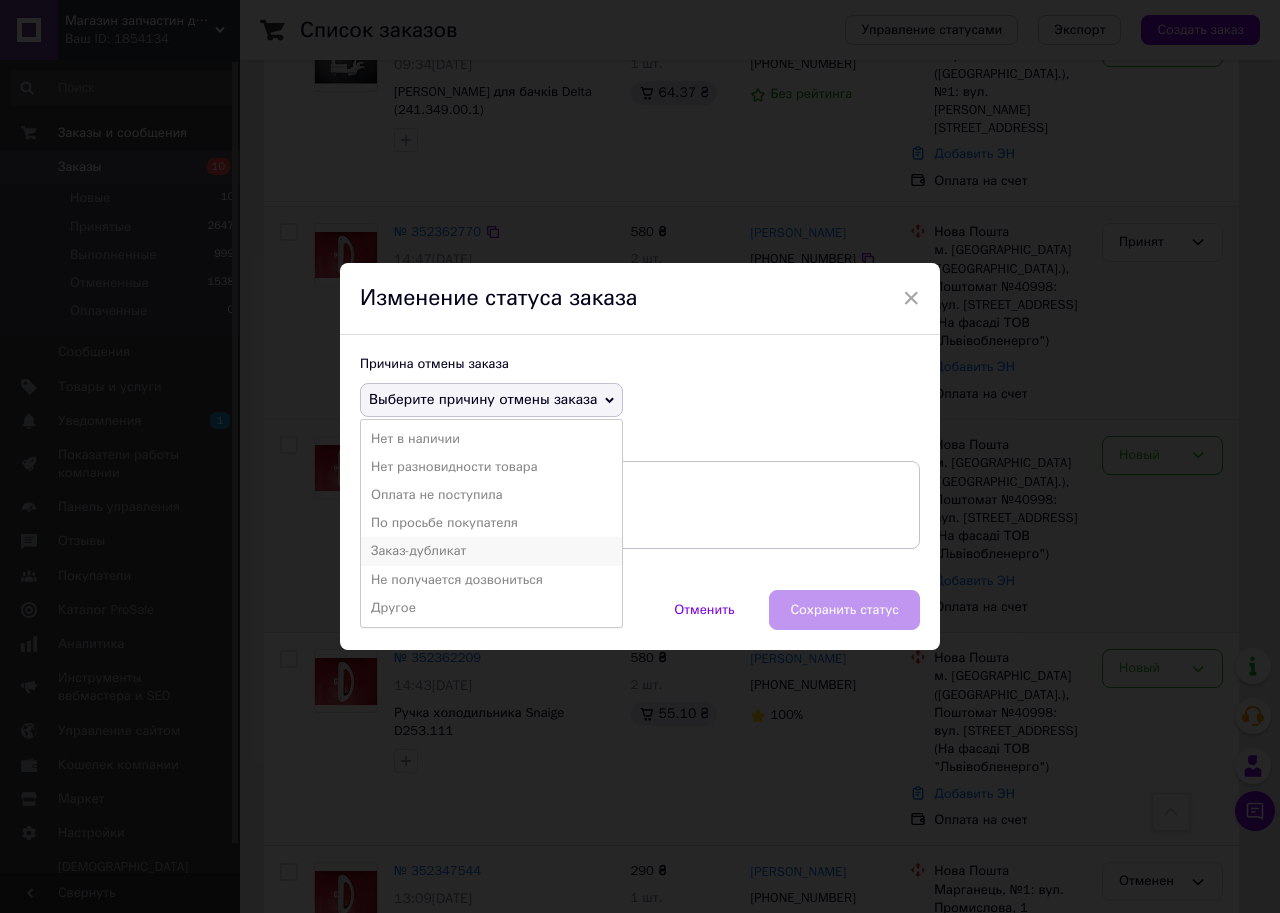click on "Заказ-дубликат" at bounding box center [491, 551] 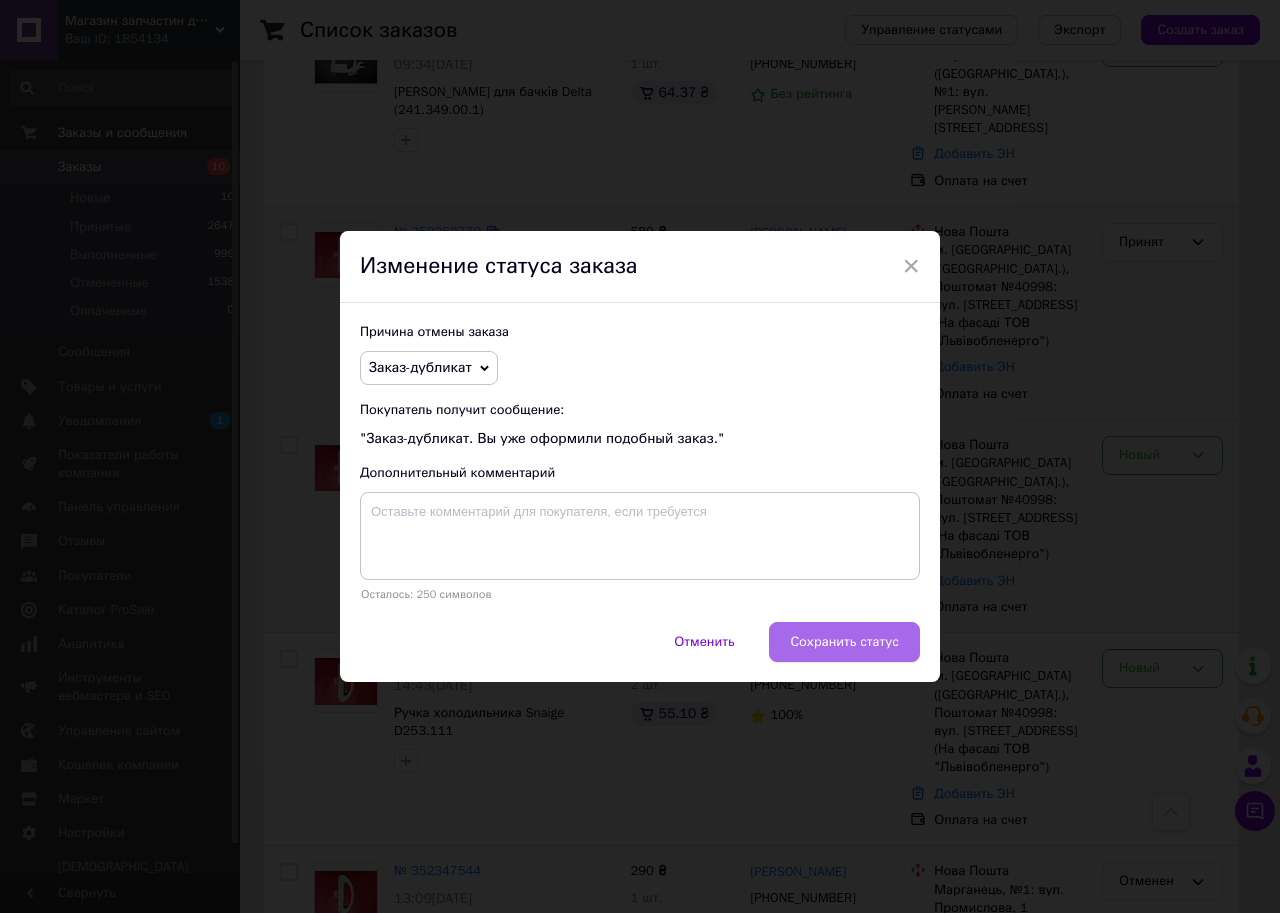 click on "Сохранить статус" at bounding box center [844, 642] 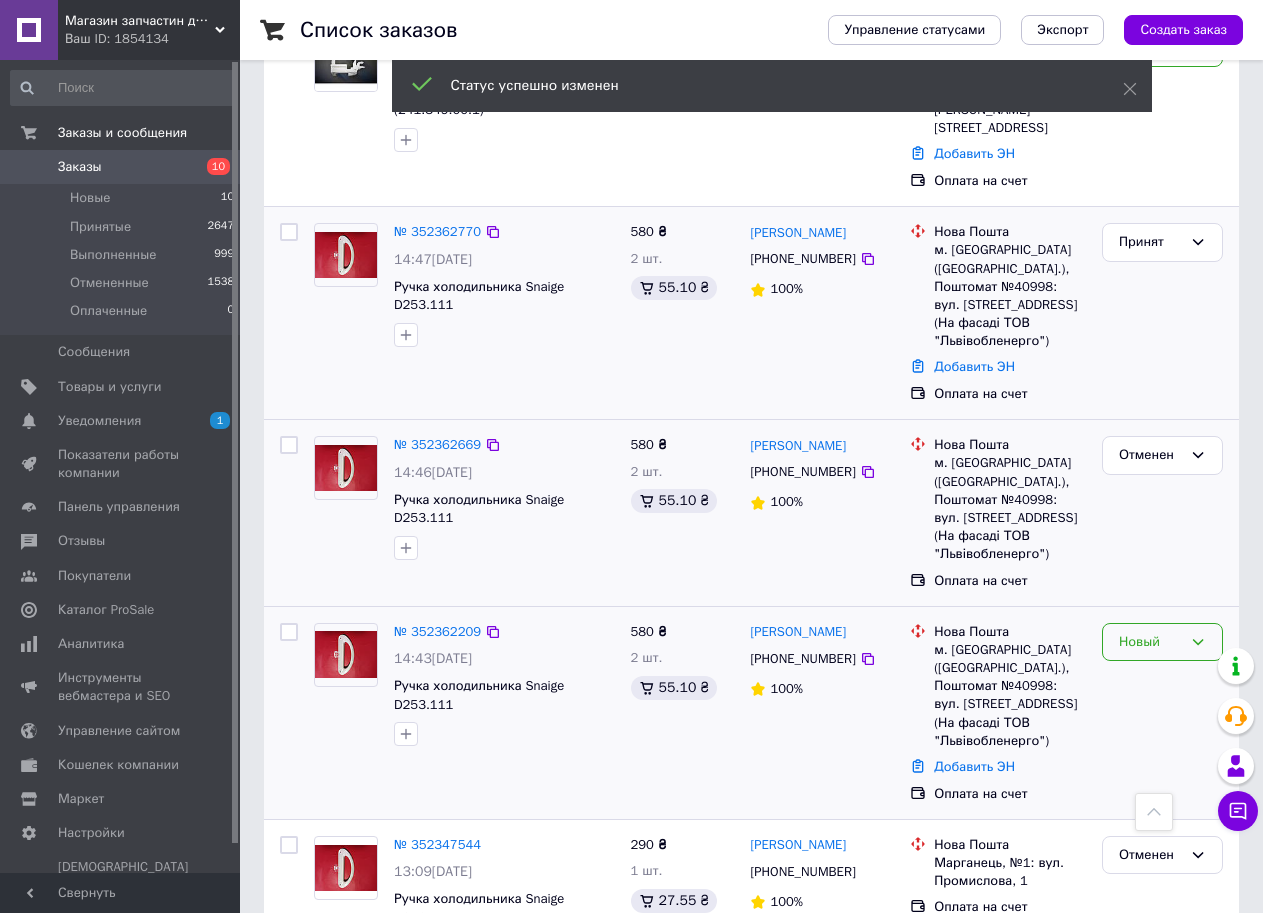 click on "Новый" at bounding box center (1150, 642) 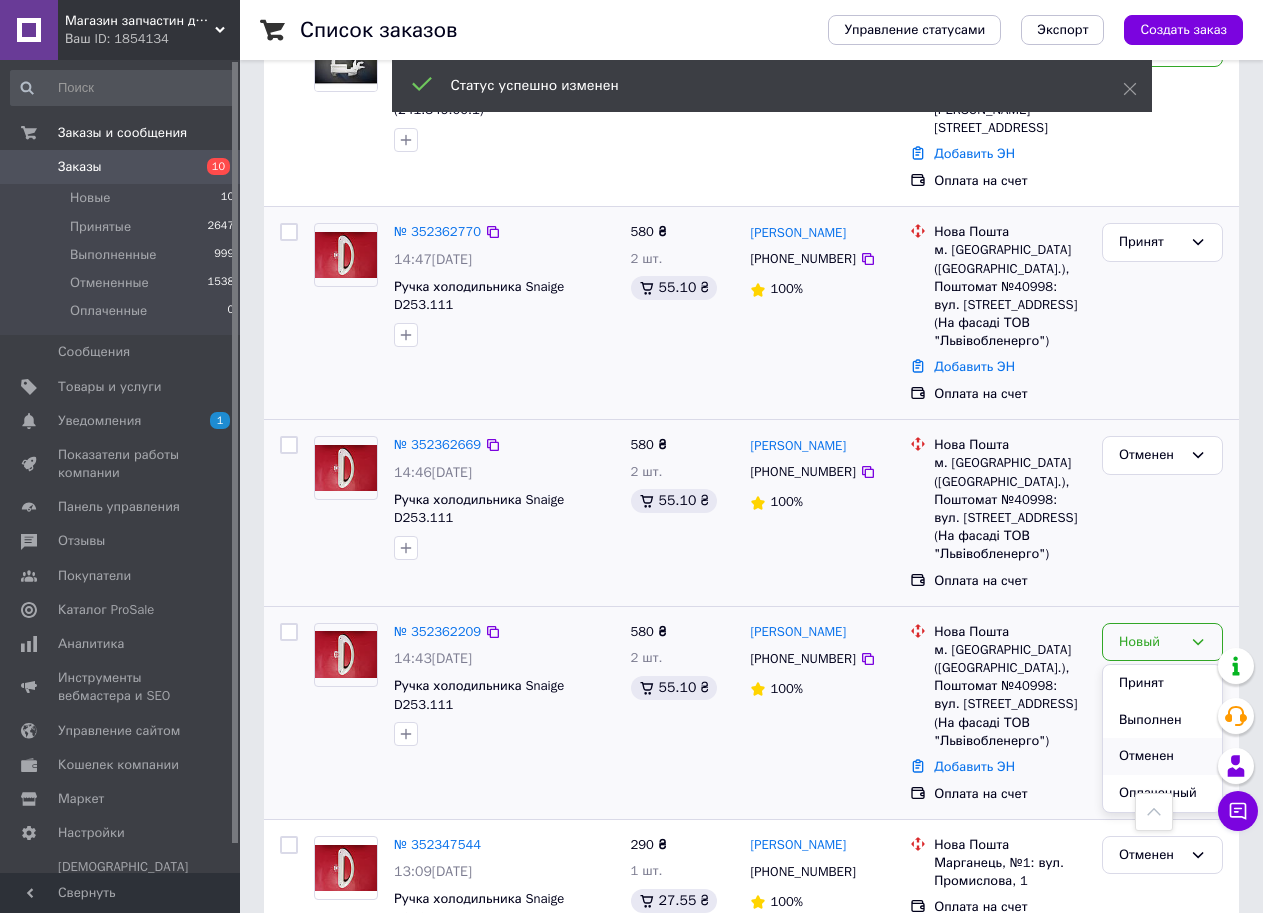 click on "Отменен" at bounding box center (1162, 756) 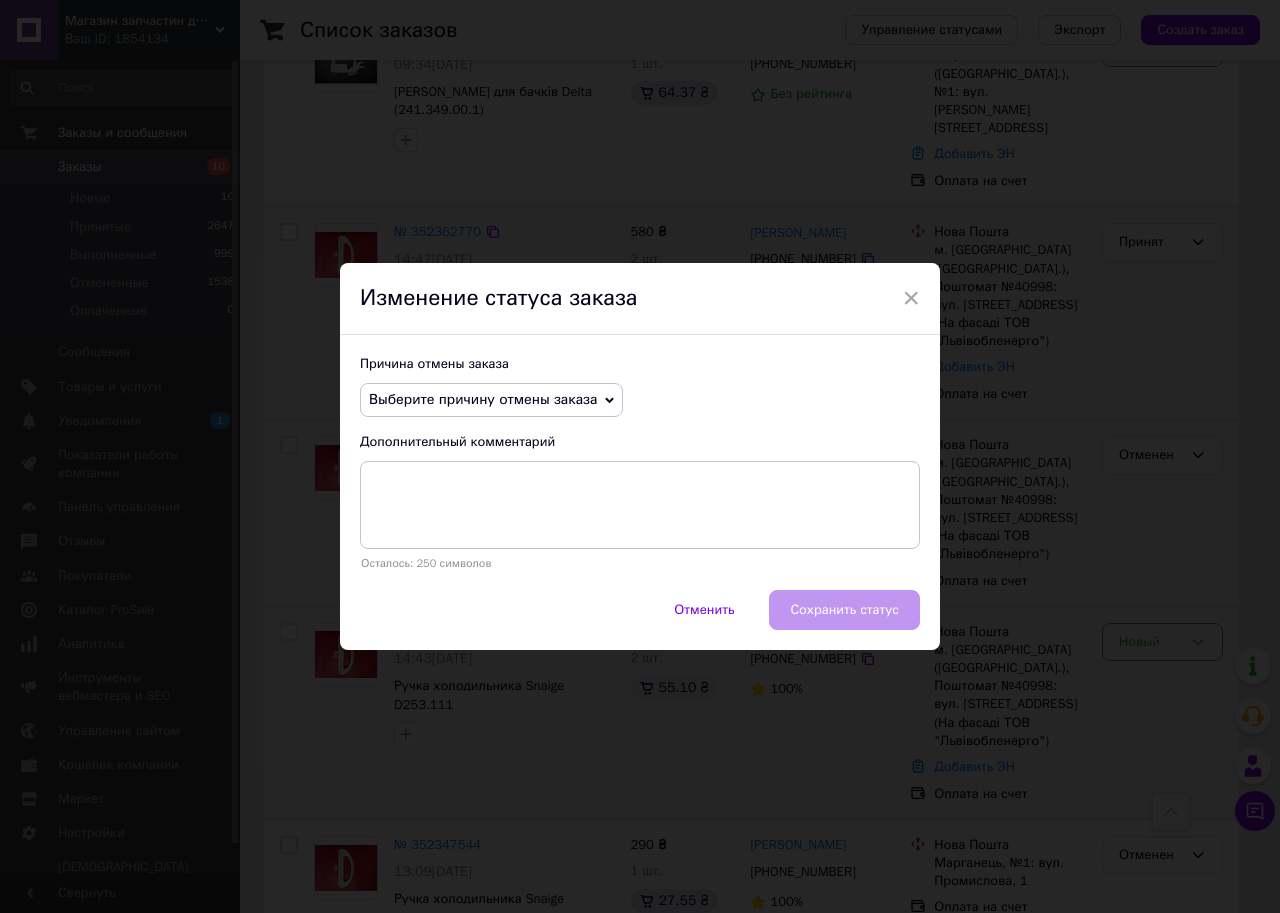 click on "Выберите причину отмены заказа" at bounding box center [483, 399] 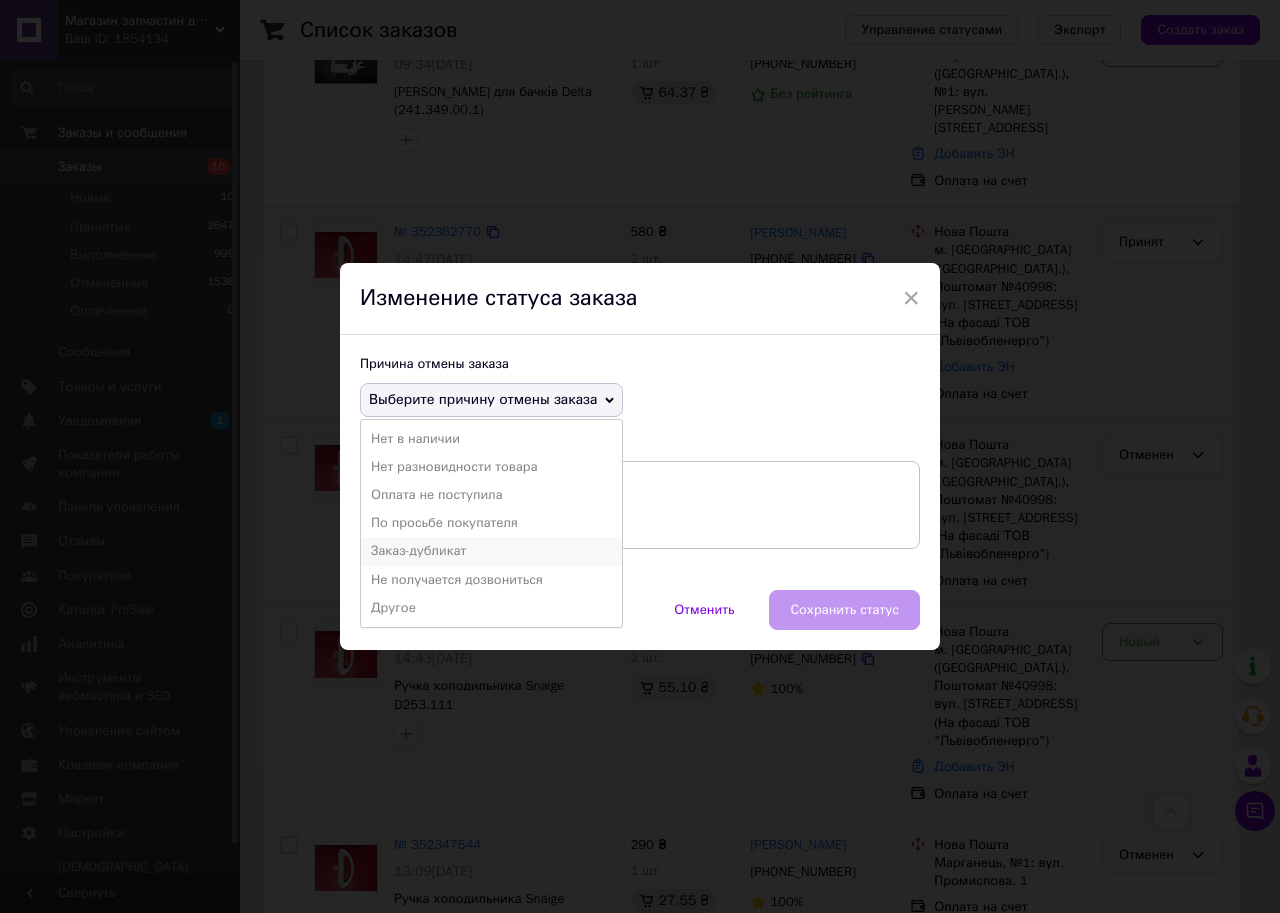 click on "Заказ-дубликат" at bounding box center [491, 551] 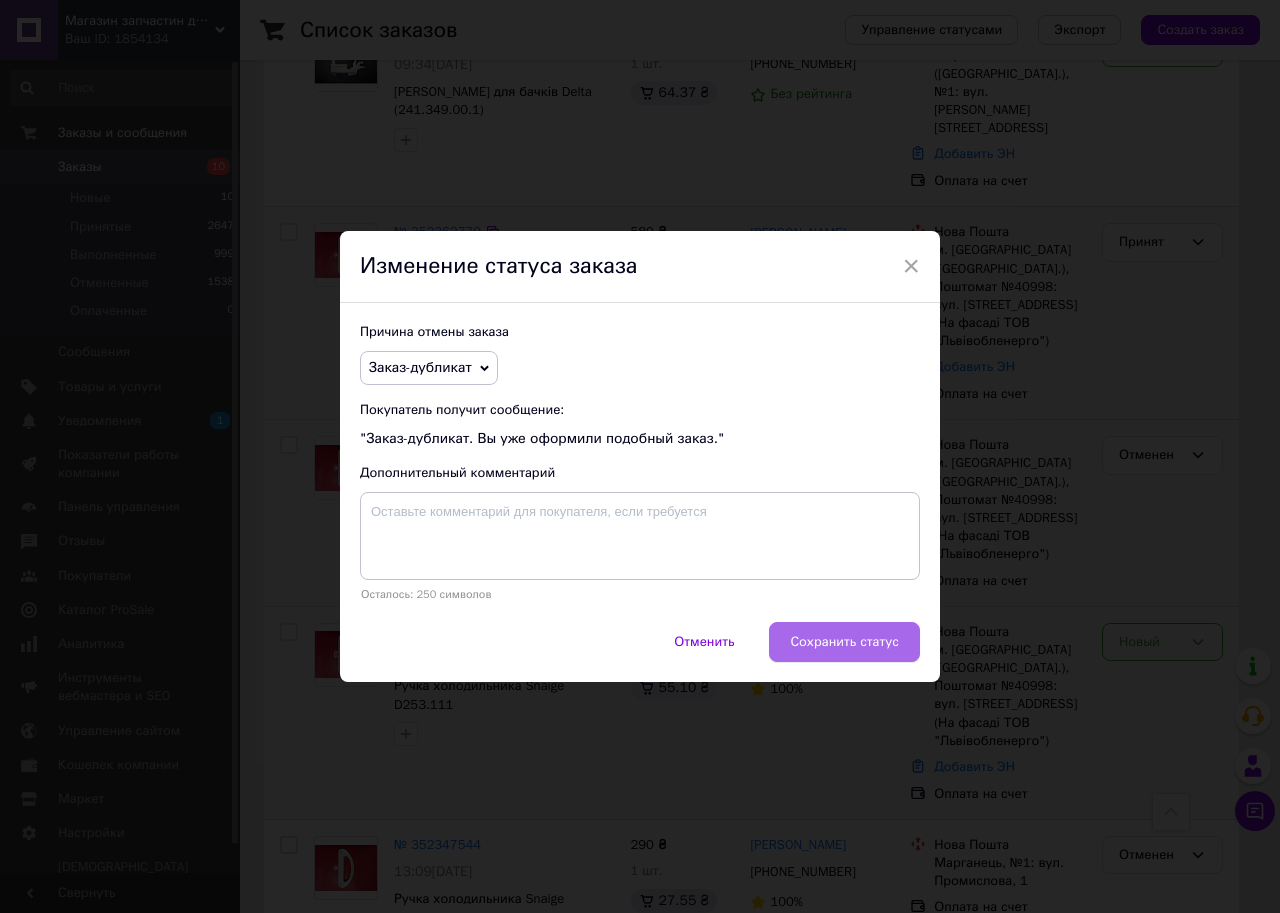 click on "Сохранить статус" at bounding box center [844, 642] 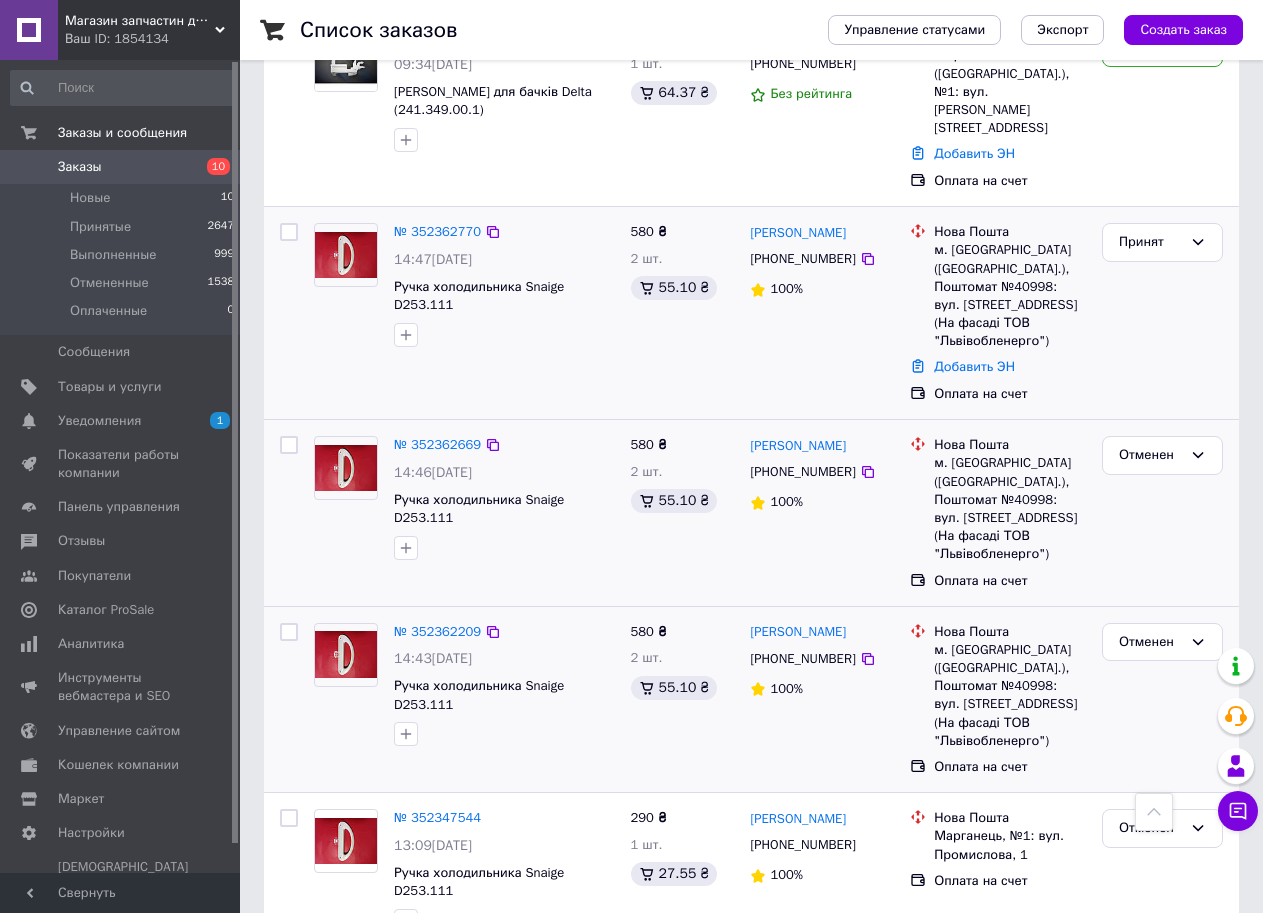 click on "Заказы" at bounding box center [121, 167] 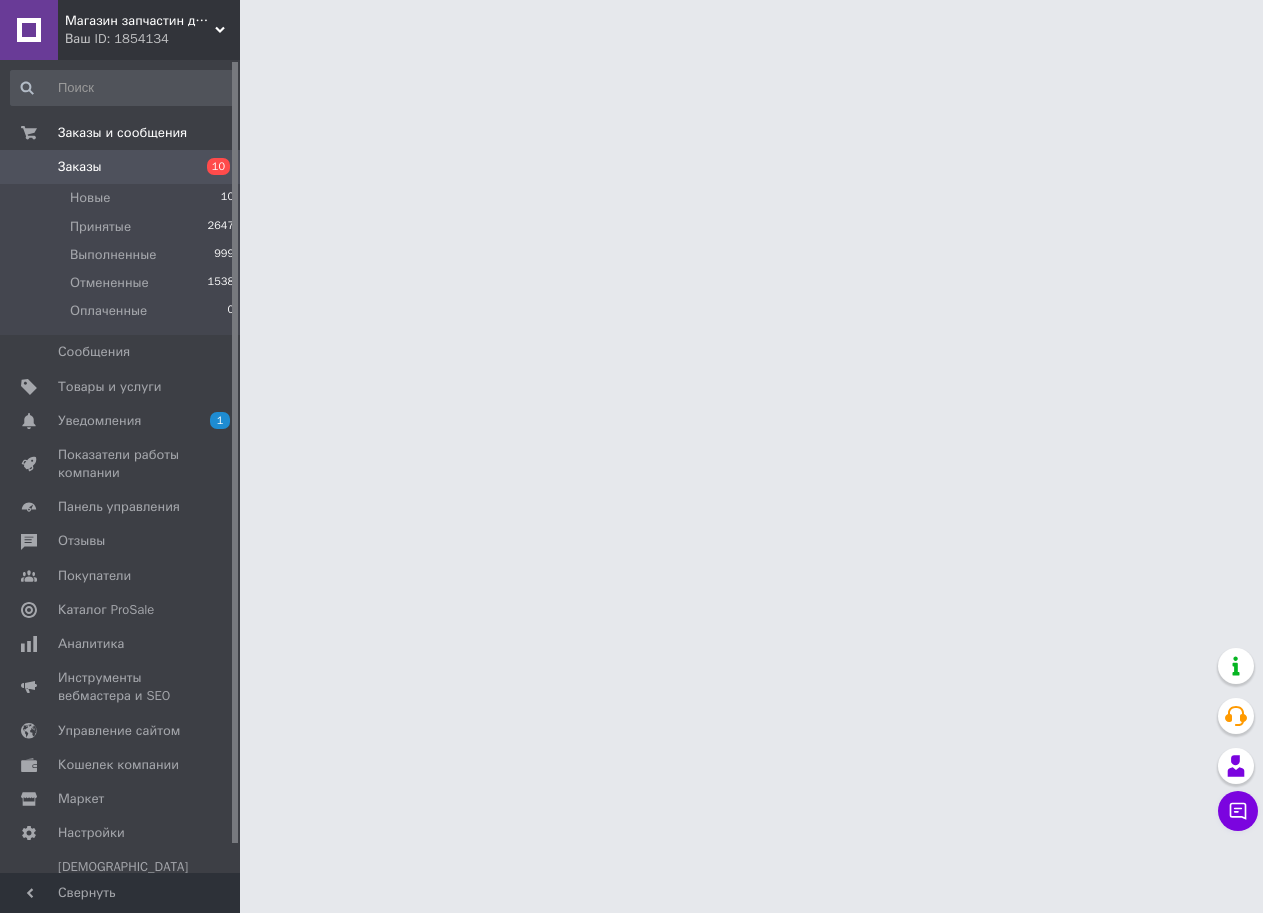 scroll, scrollTop: 0, scrollLeft: 0, axis: both 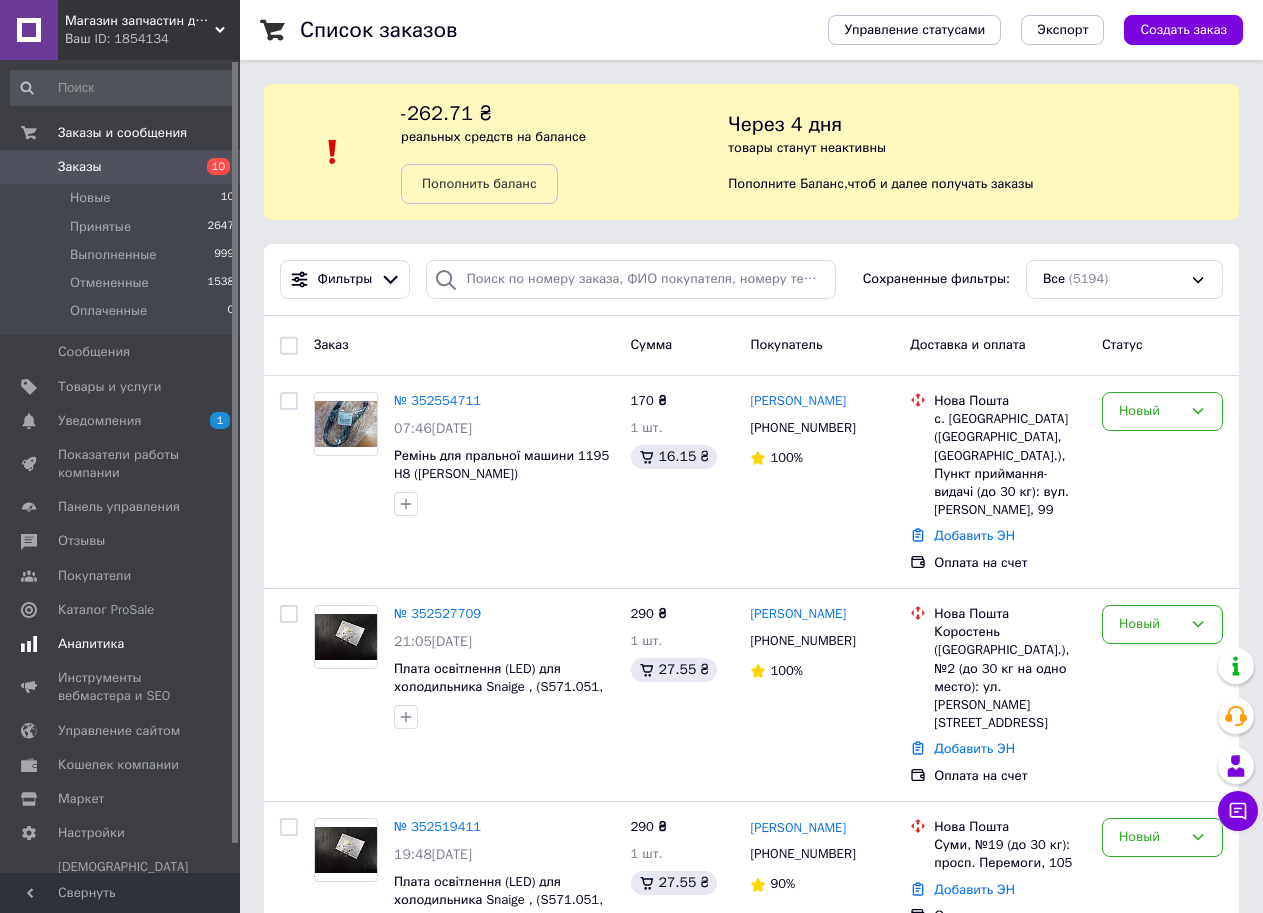 click on "Аналитика" at bounding box center [91, 644] 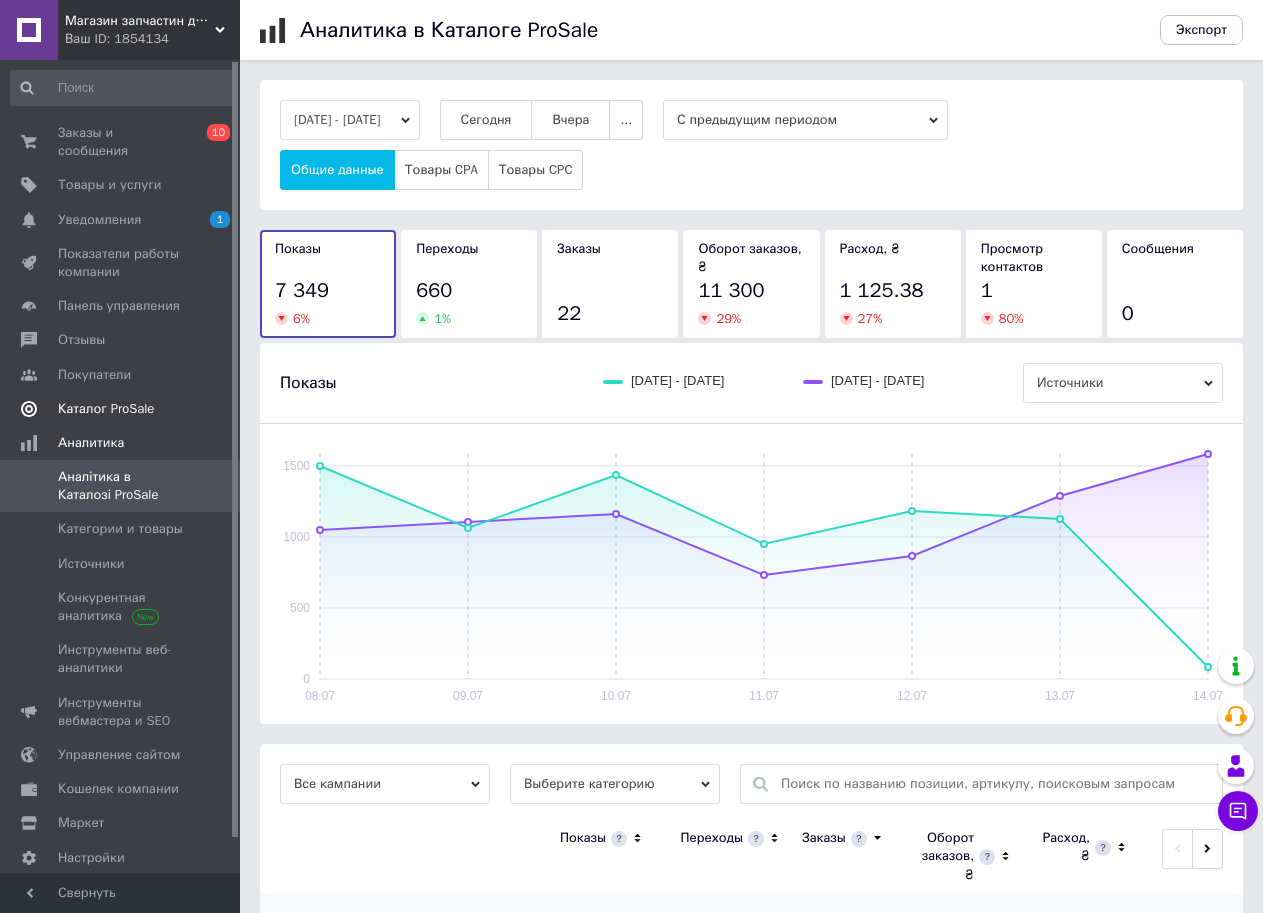 click on "Каталог ProSale" at bounding box center (106, 409) 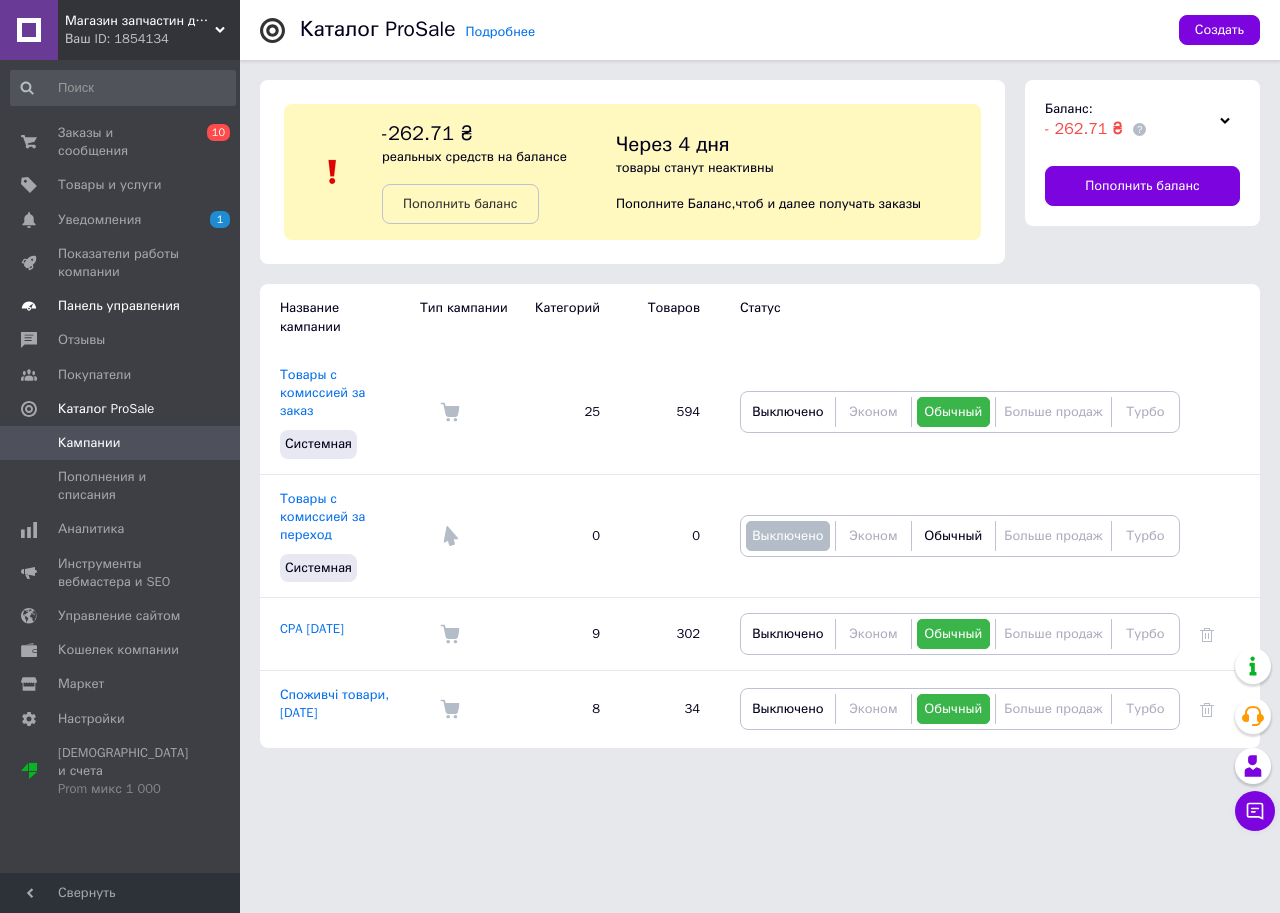 click on "Панель управления" at bounding box center (119, 306) 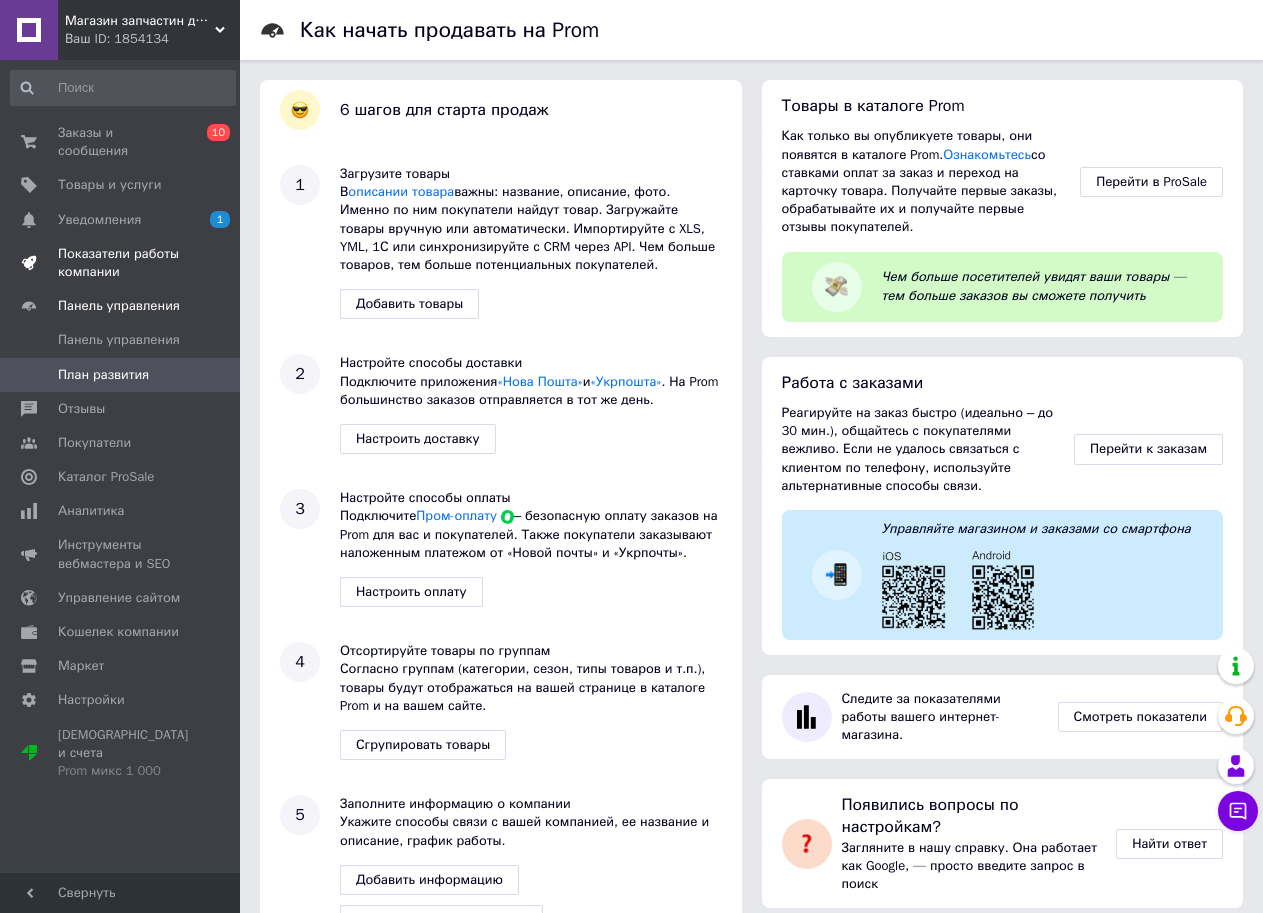 click on "Показатели работы компании" at bounding box center (121, 263) 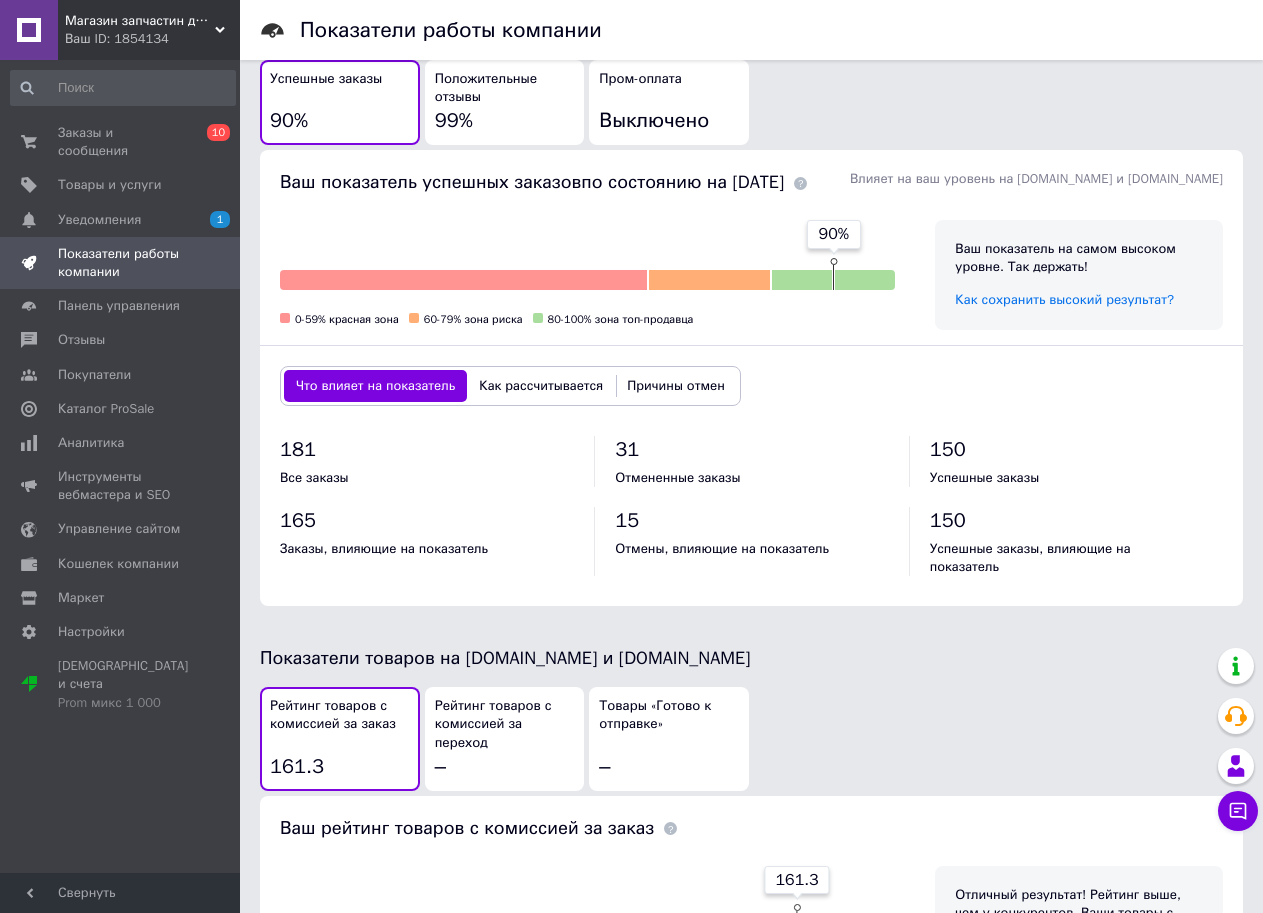 scroll, scrollTop: 700, scrollLeft: 0, axis: vertical 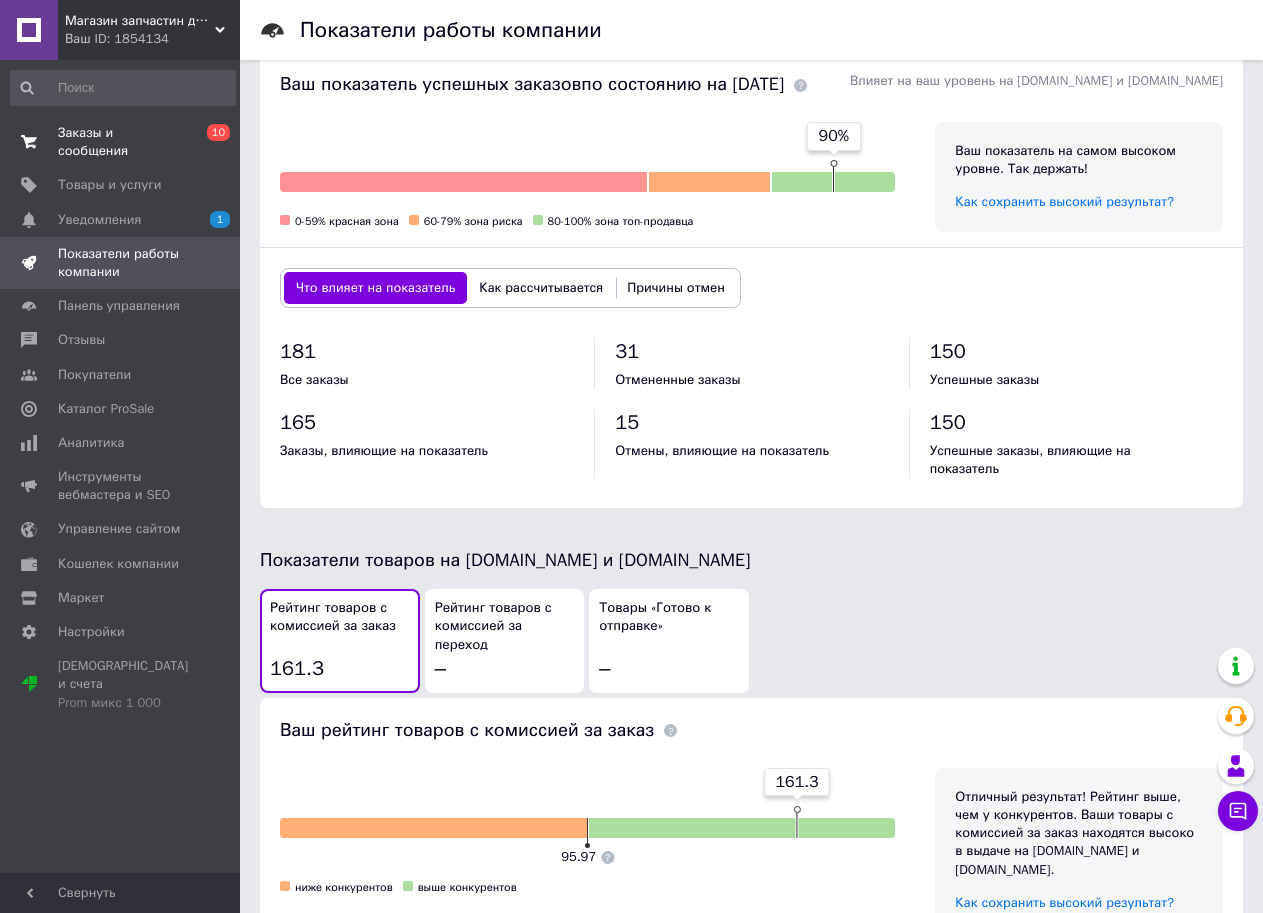 click on "Заказы и сообщения 0 10" at bounding box center (123, 142) 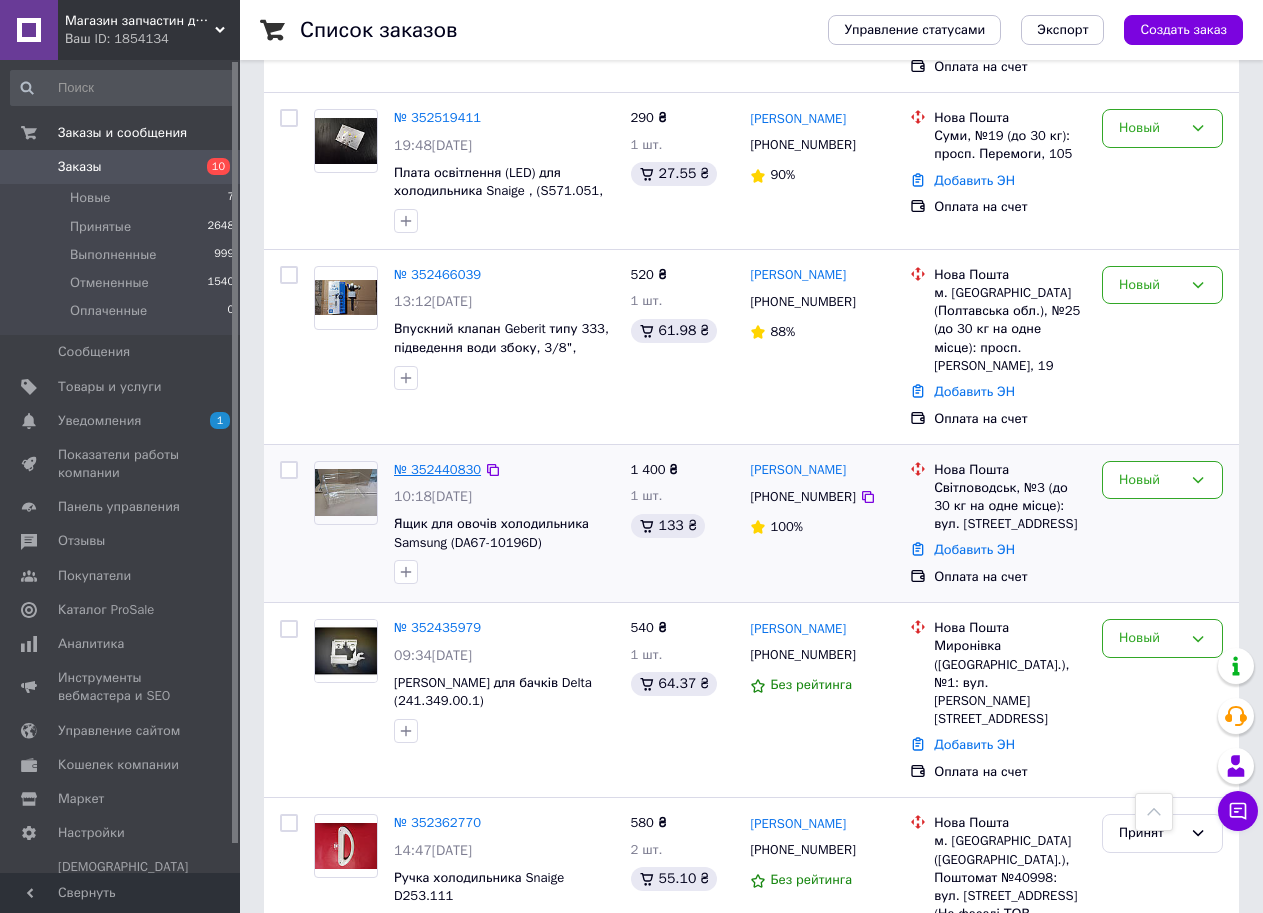 scroll, scrollTop: 700, scrollLeft: 0, axis: vertical 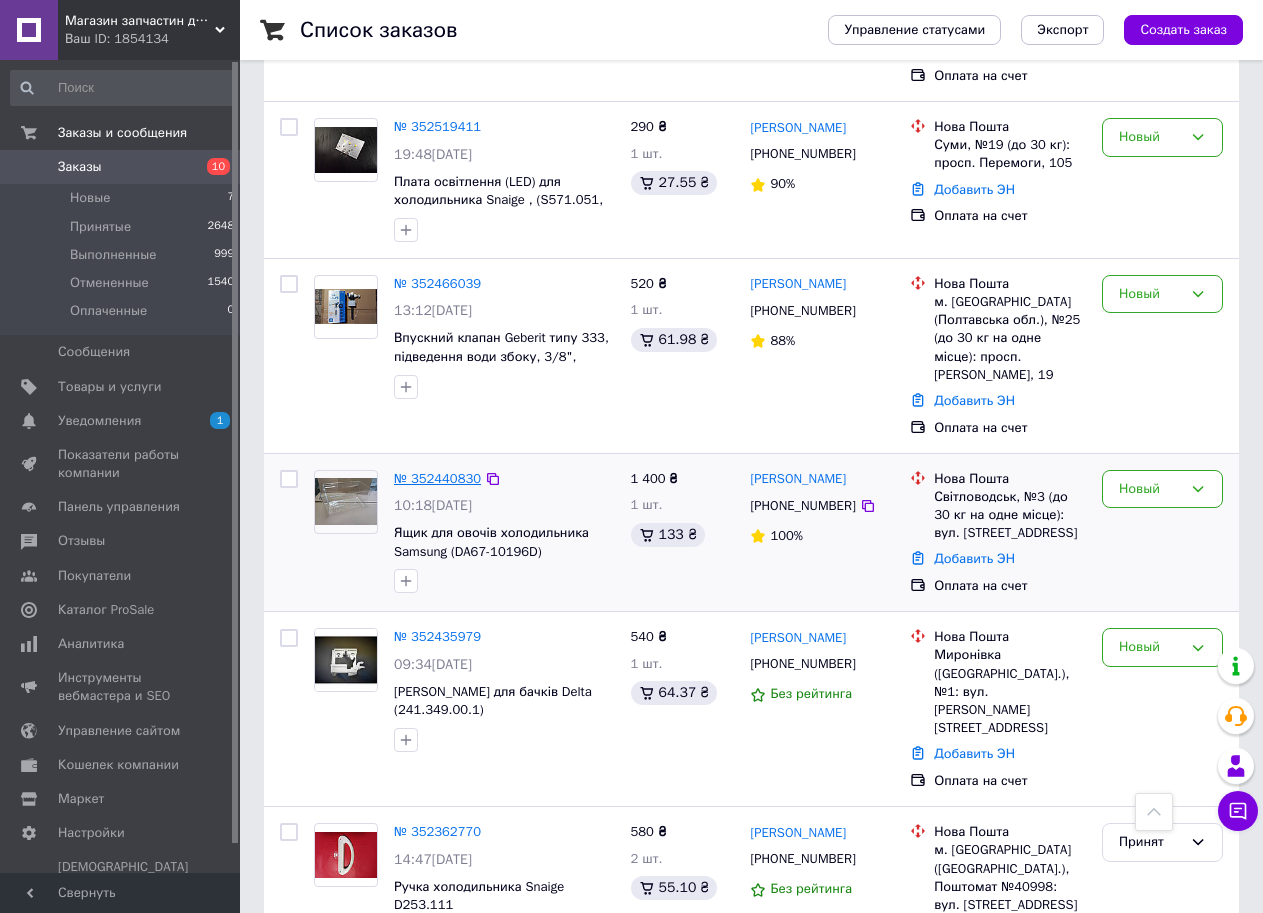 click on "№ 352440830" at bounding box center [437, 478] 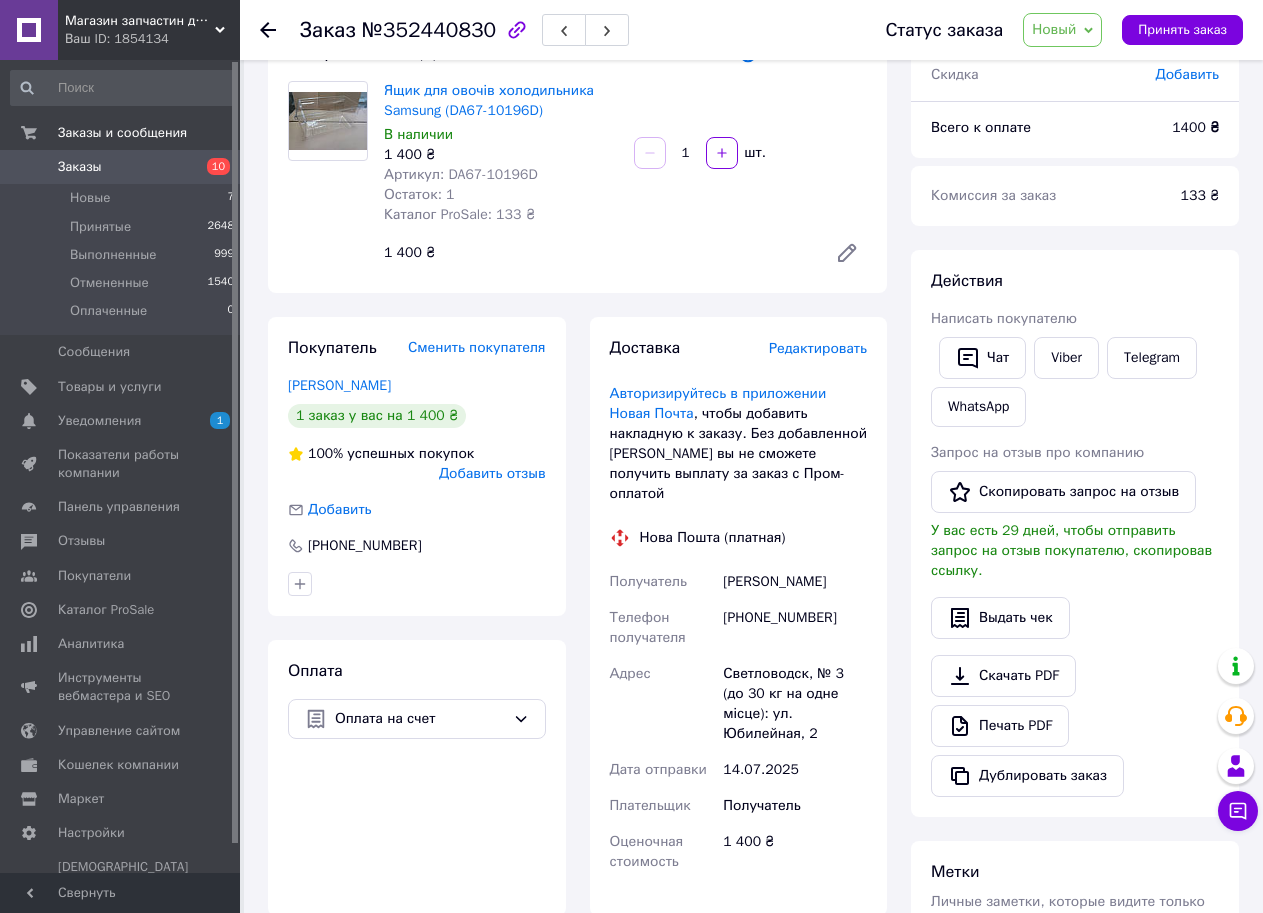scroll, scrollTop: 300, scrollLeft: 0, axis: vertical 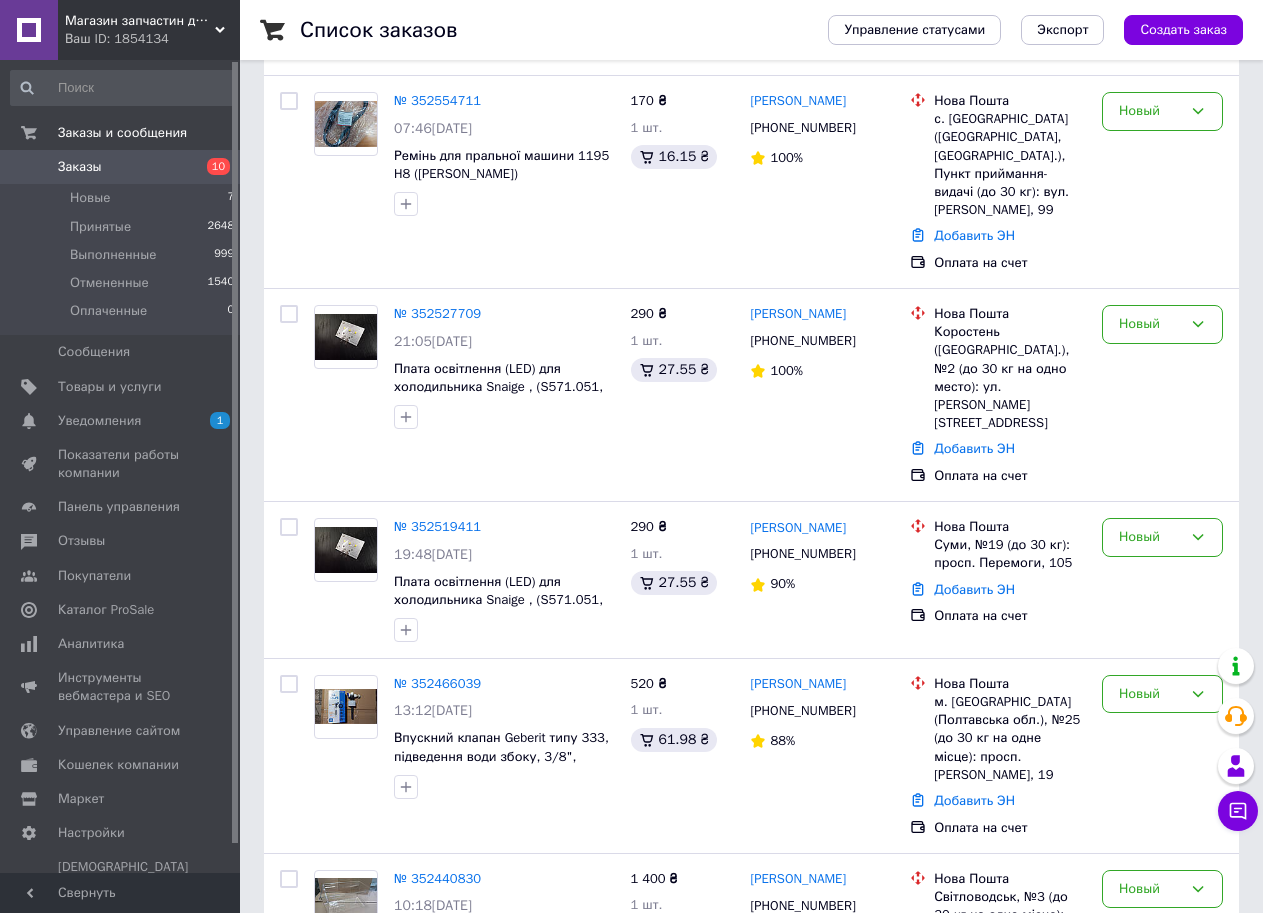 click on "Заказы 10" at bounding box center [123, 167] 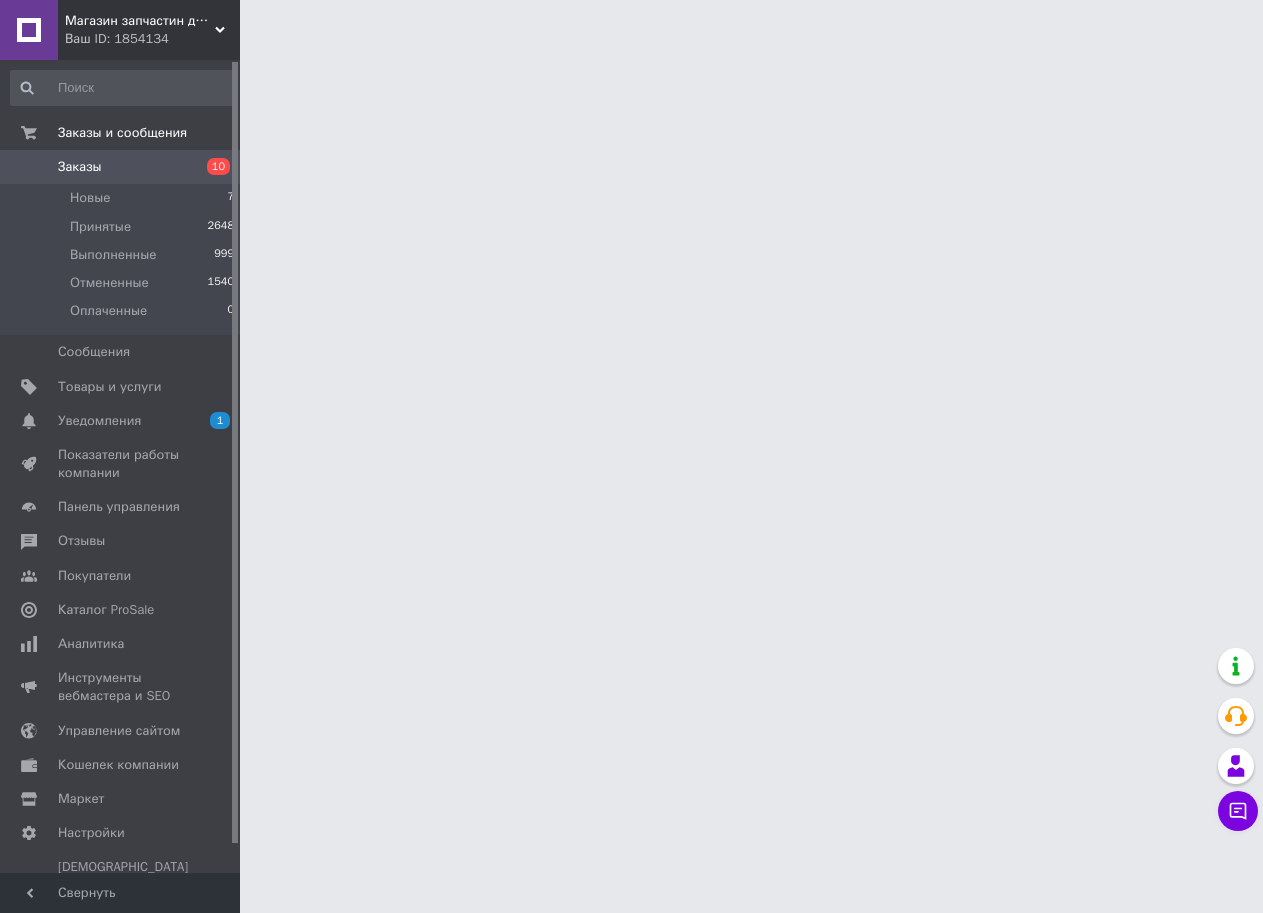 scroll, scrollTop: 0, scrollLeft: 0, axis: both 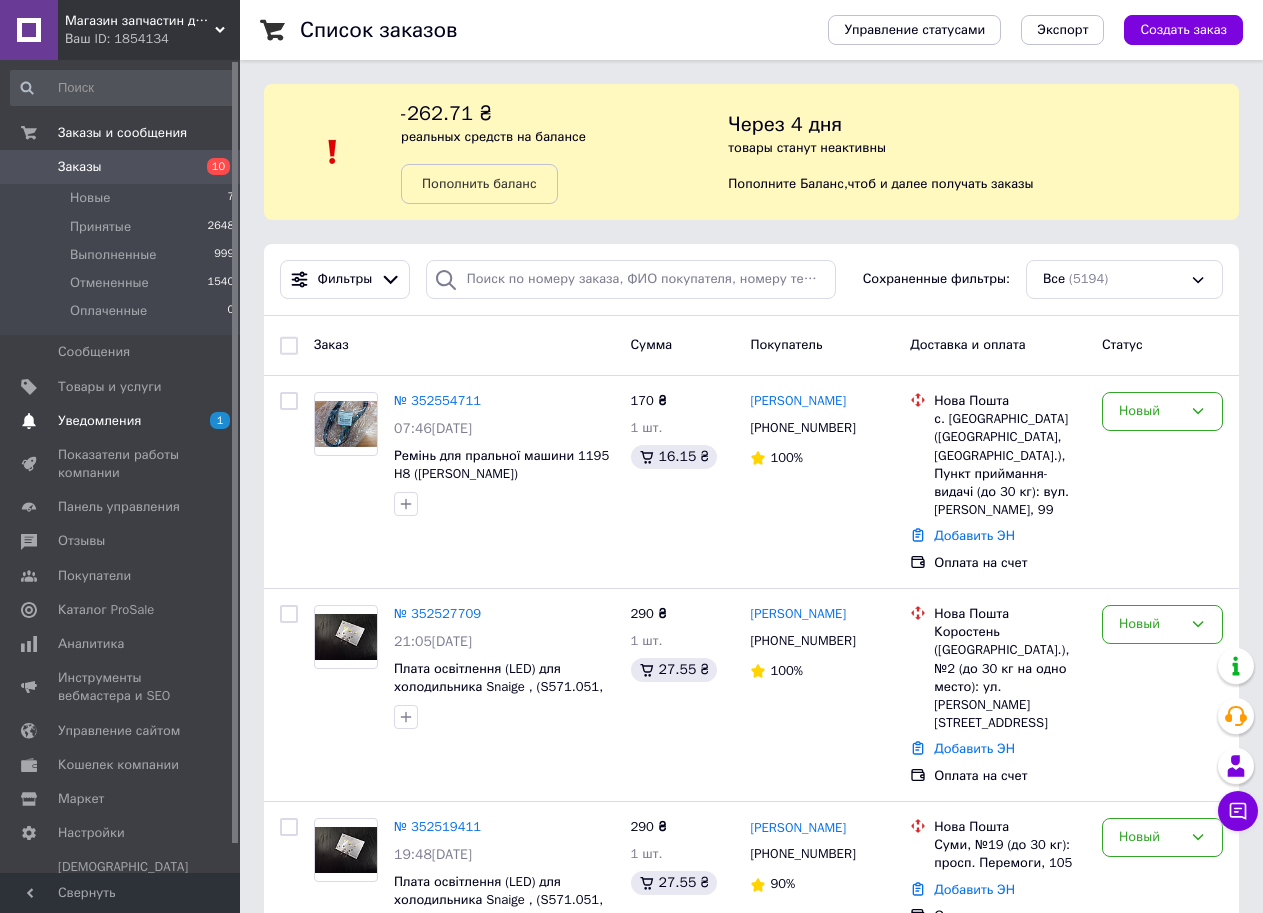 click on "Уведомления" at bounding box center [121, 421] 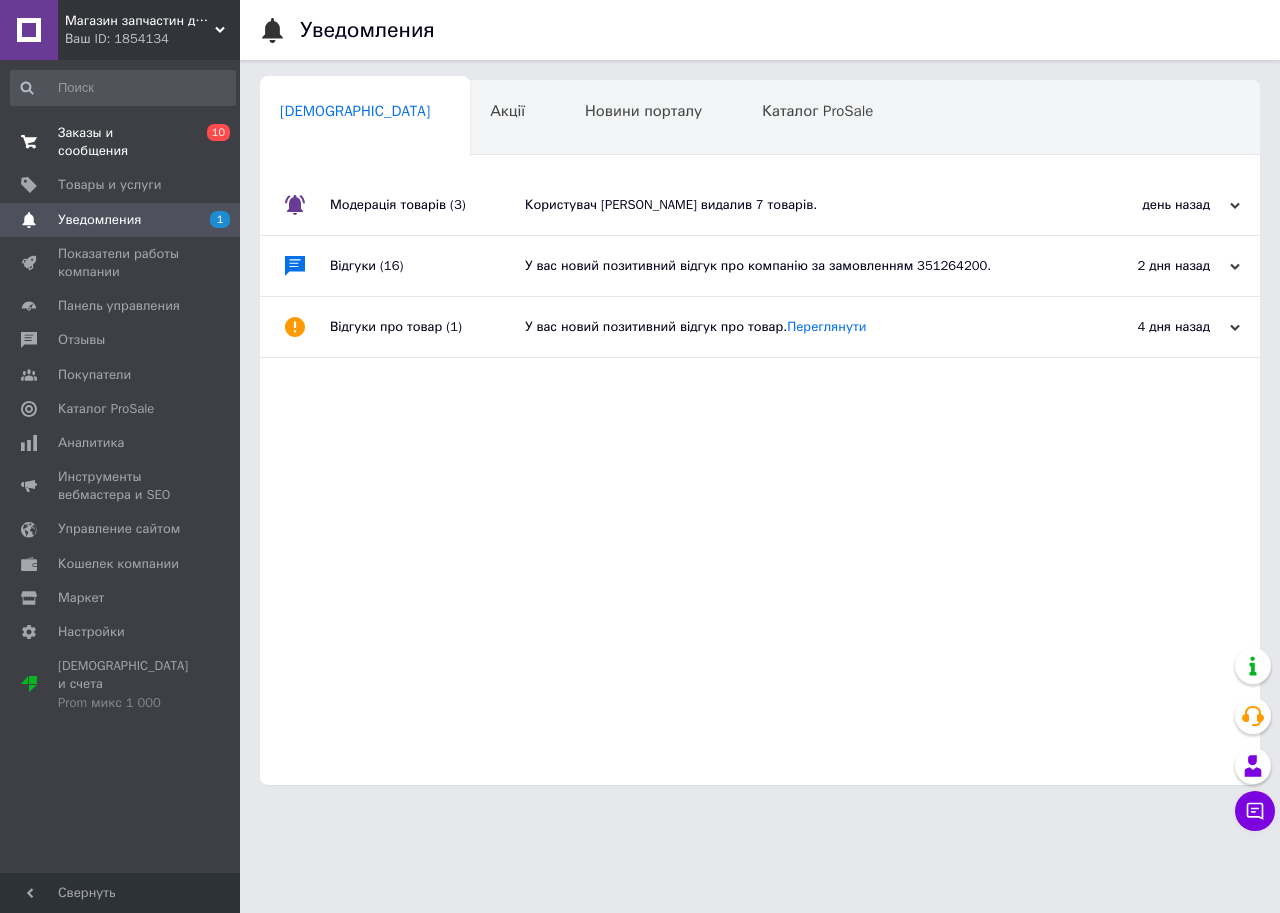 click on "Заказы и сообщения" at bounding box center (121, 142) 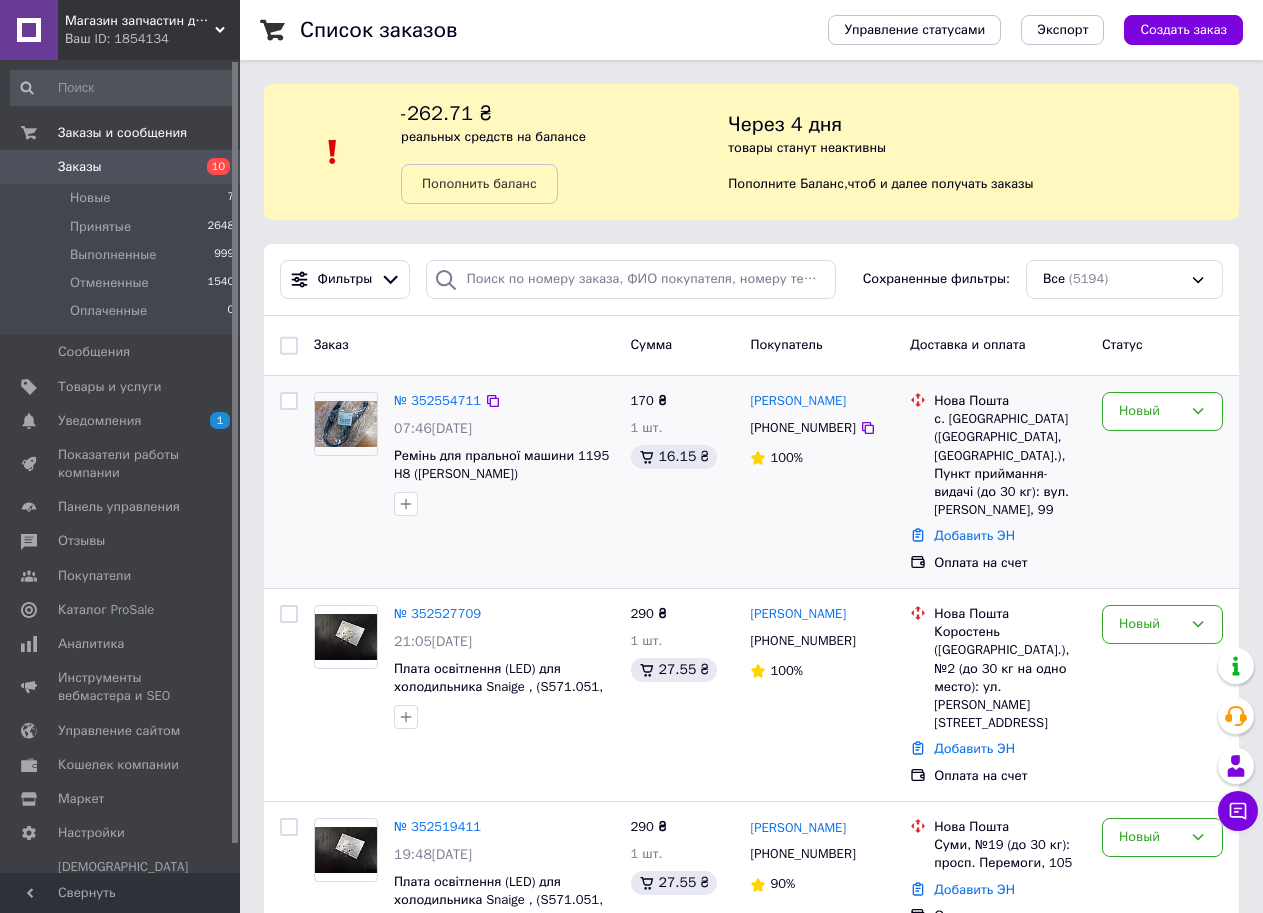 scroll, scrollTop: 200, scrollLeft: 0, axis: vertical 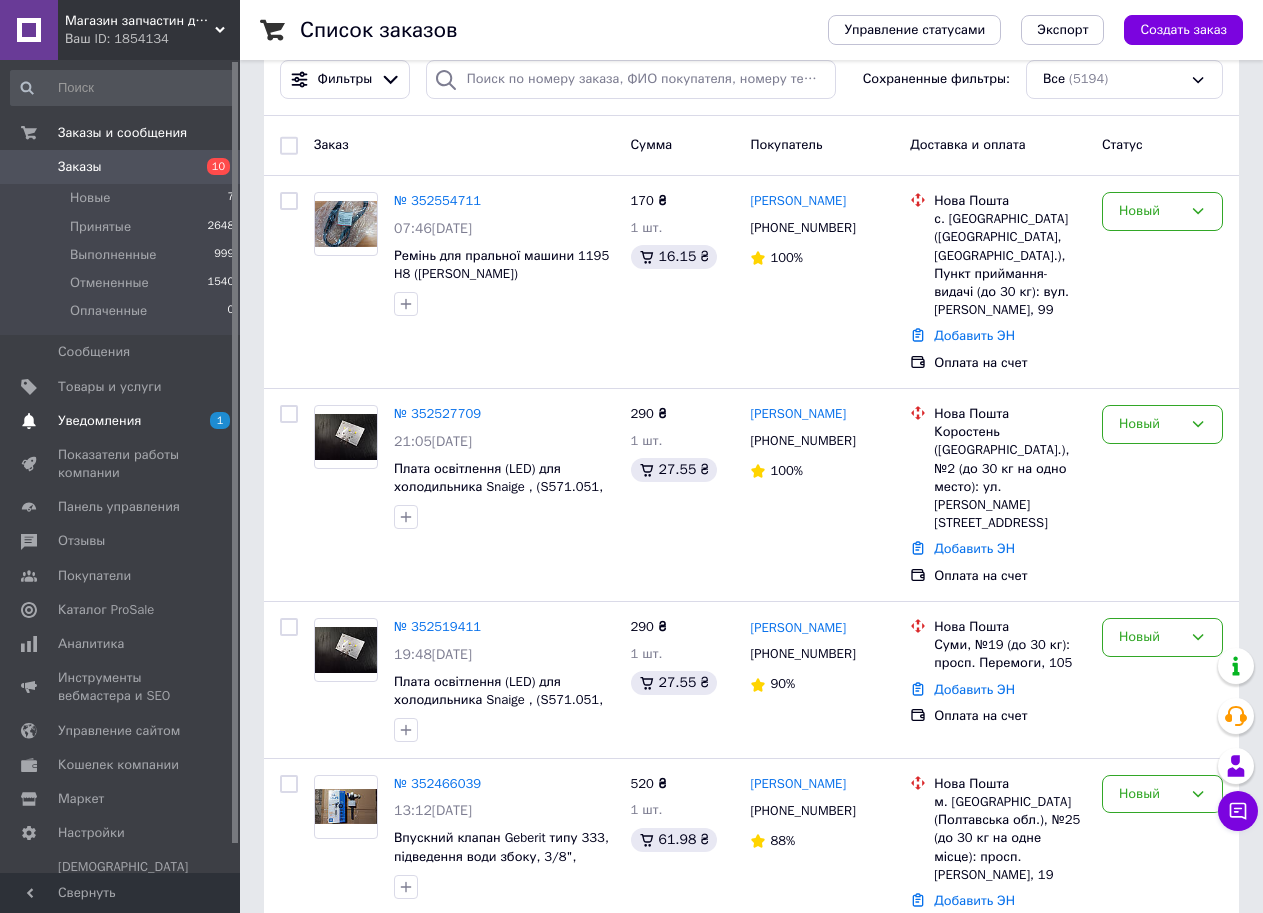 click on "Уведомления 1" at bounding box center [123, 421] 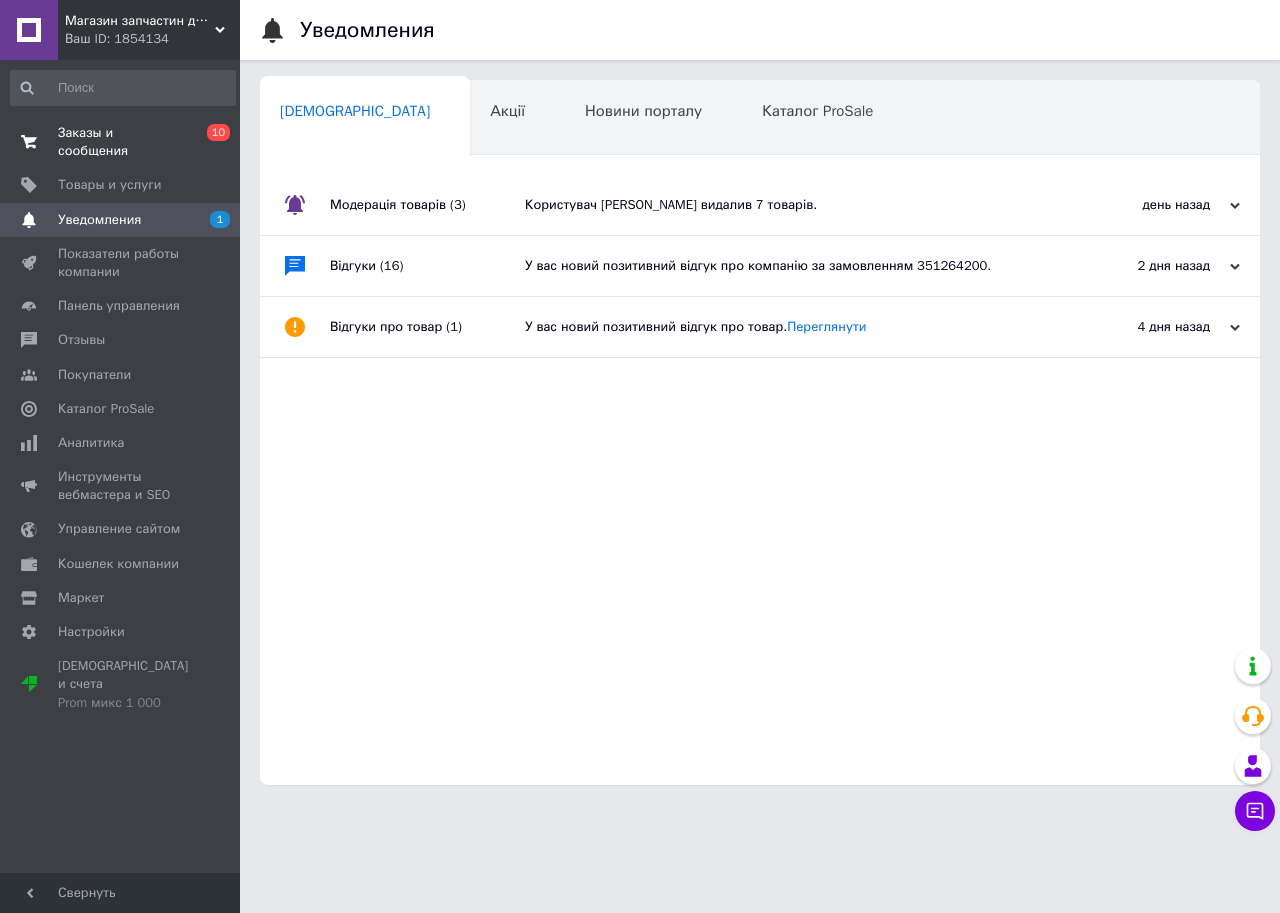 click on "Заказы и сообщения" at bounding box center [121, 142] 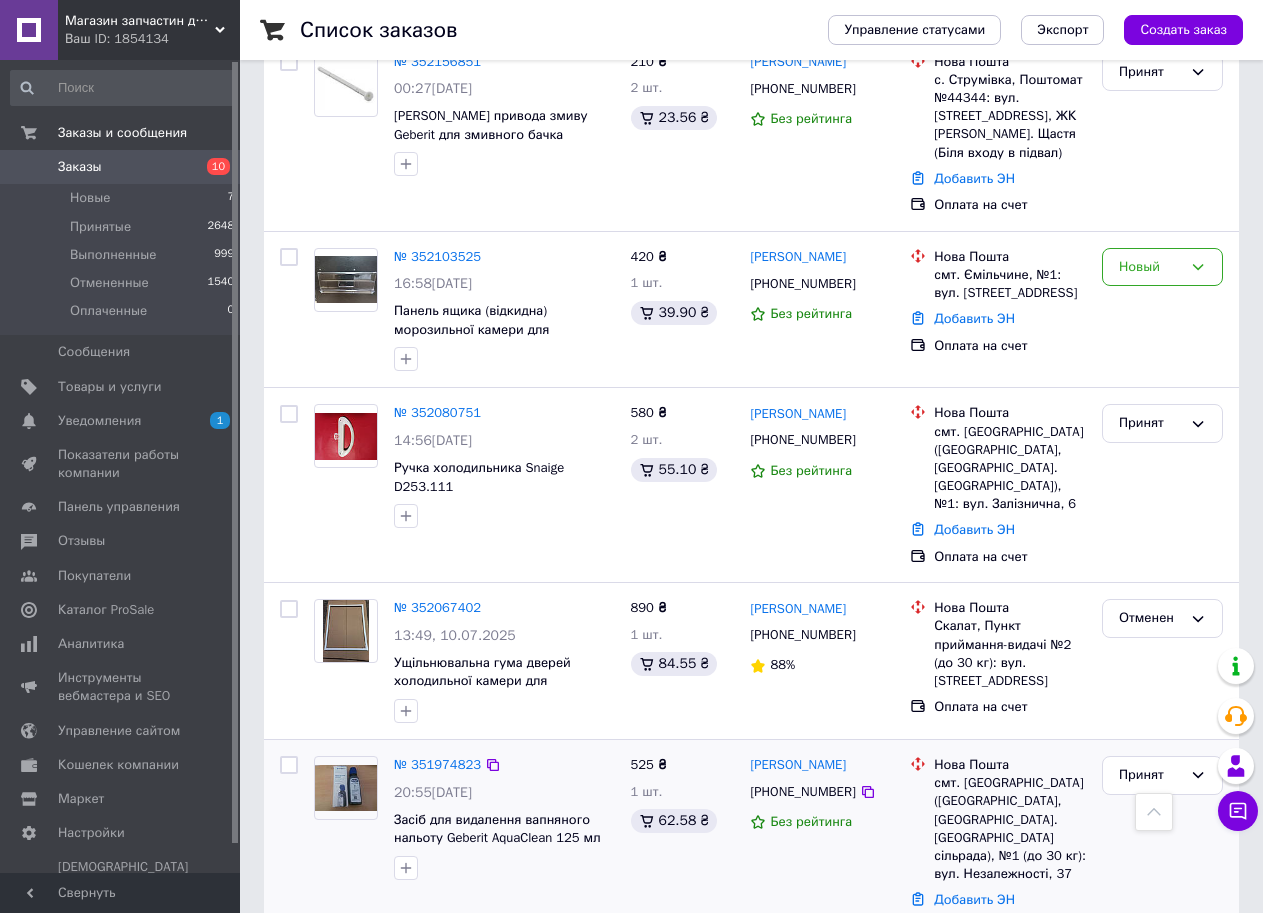 scroll, scrollTop: 2939, scrollLeft: 0, axis: vertical 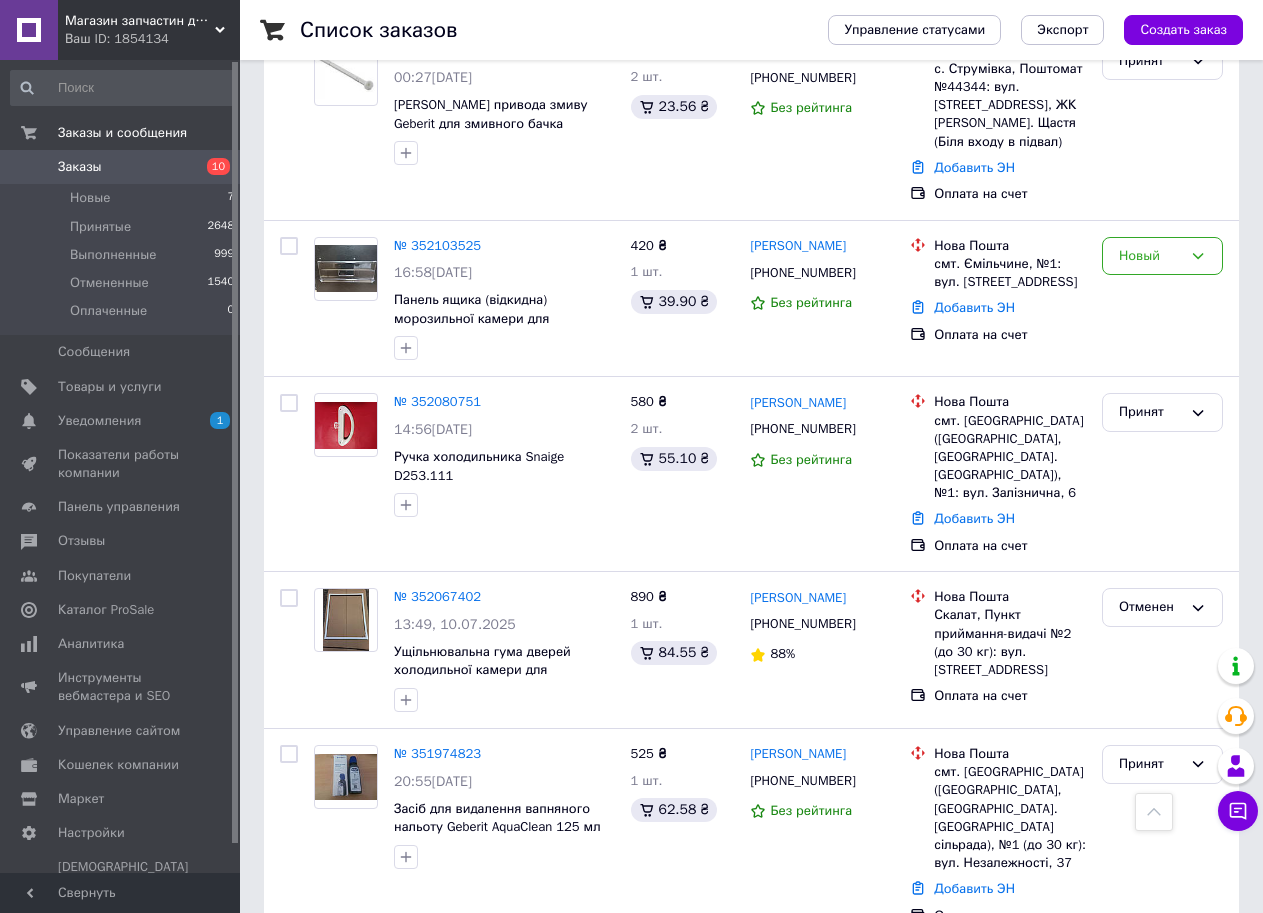 click on "2" at bounding box center [327, 1143] 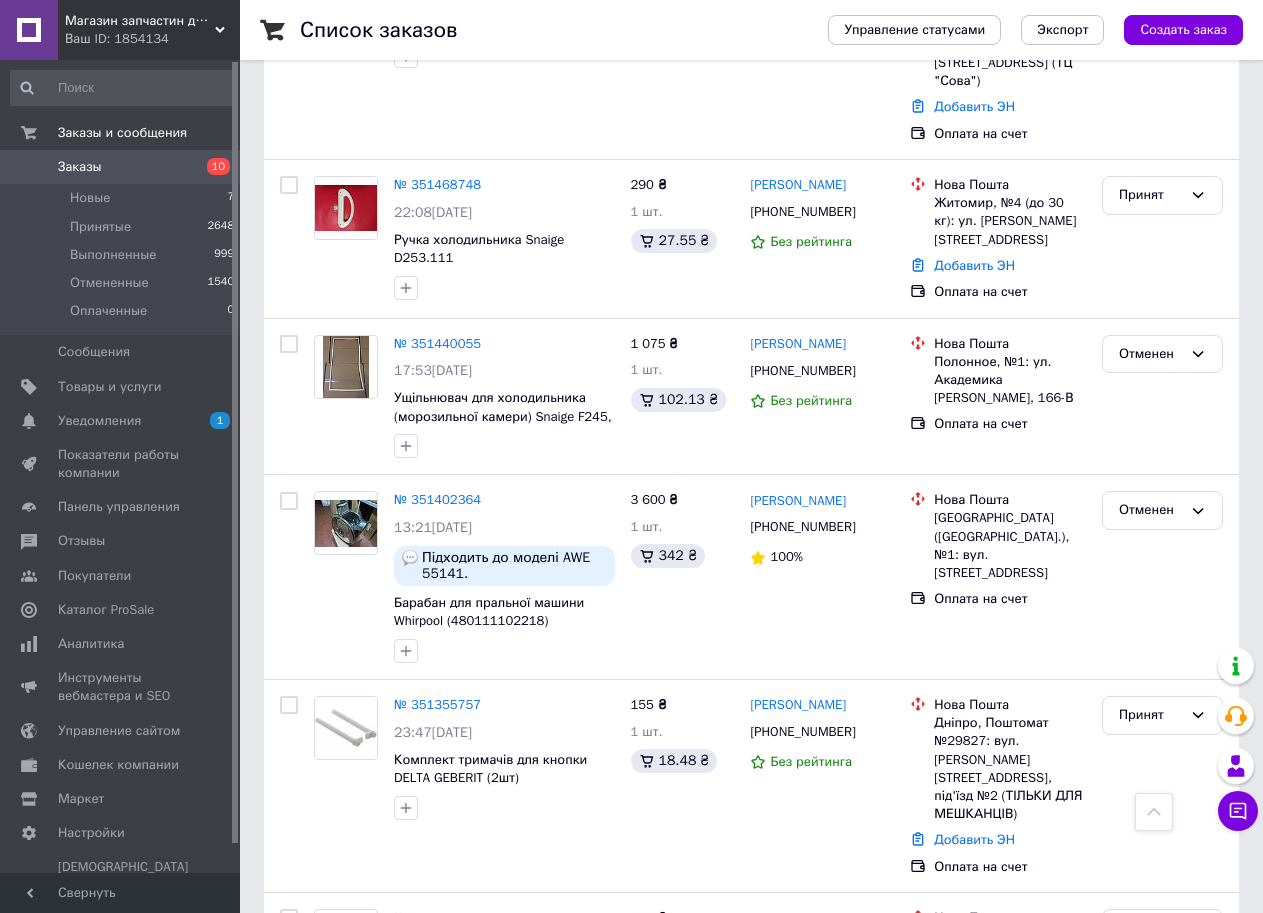scroll, scrollTop: 3000, scrollLeft: 0, axis: vertical 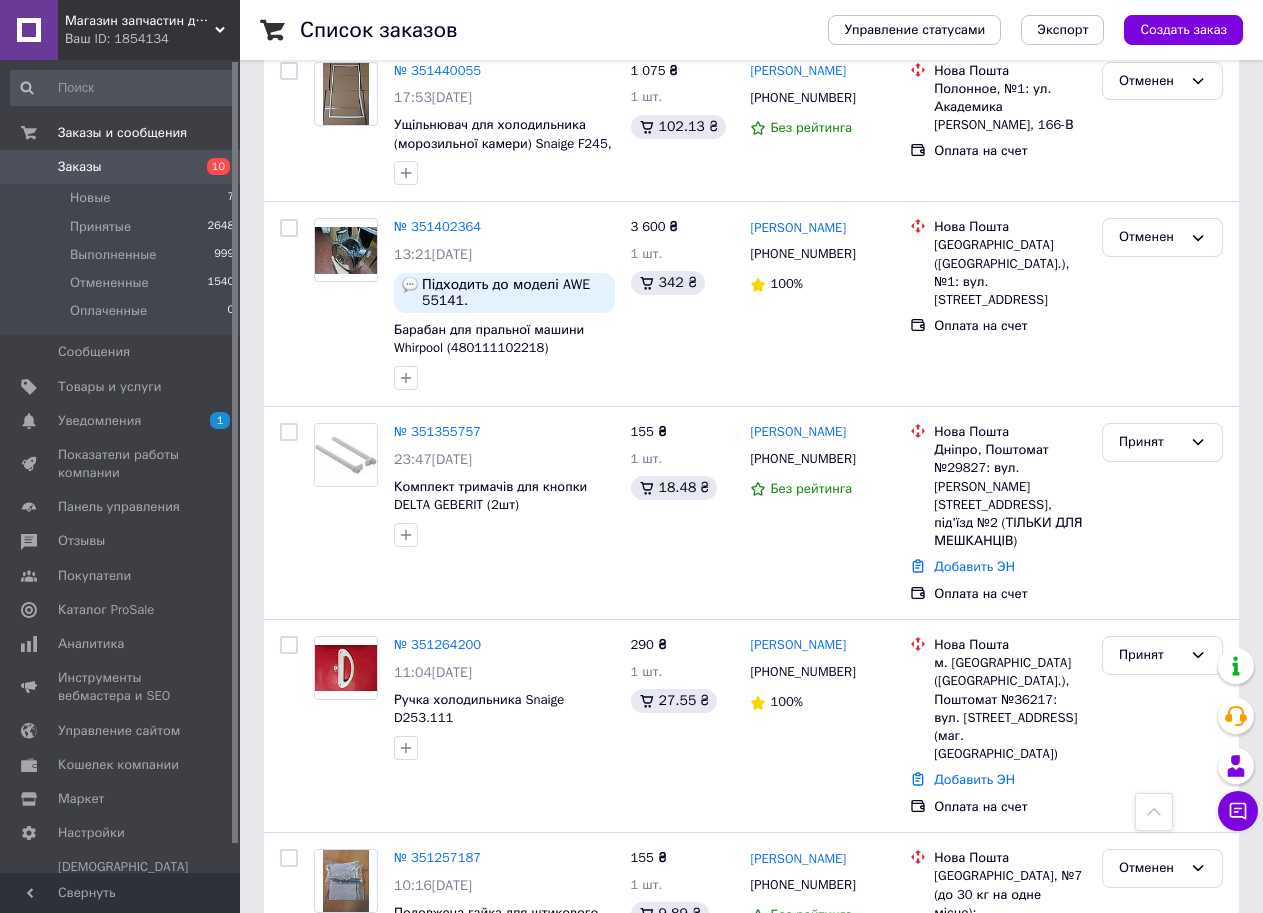 click on "Заказы 10" at bounding box center (123, 167) 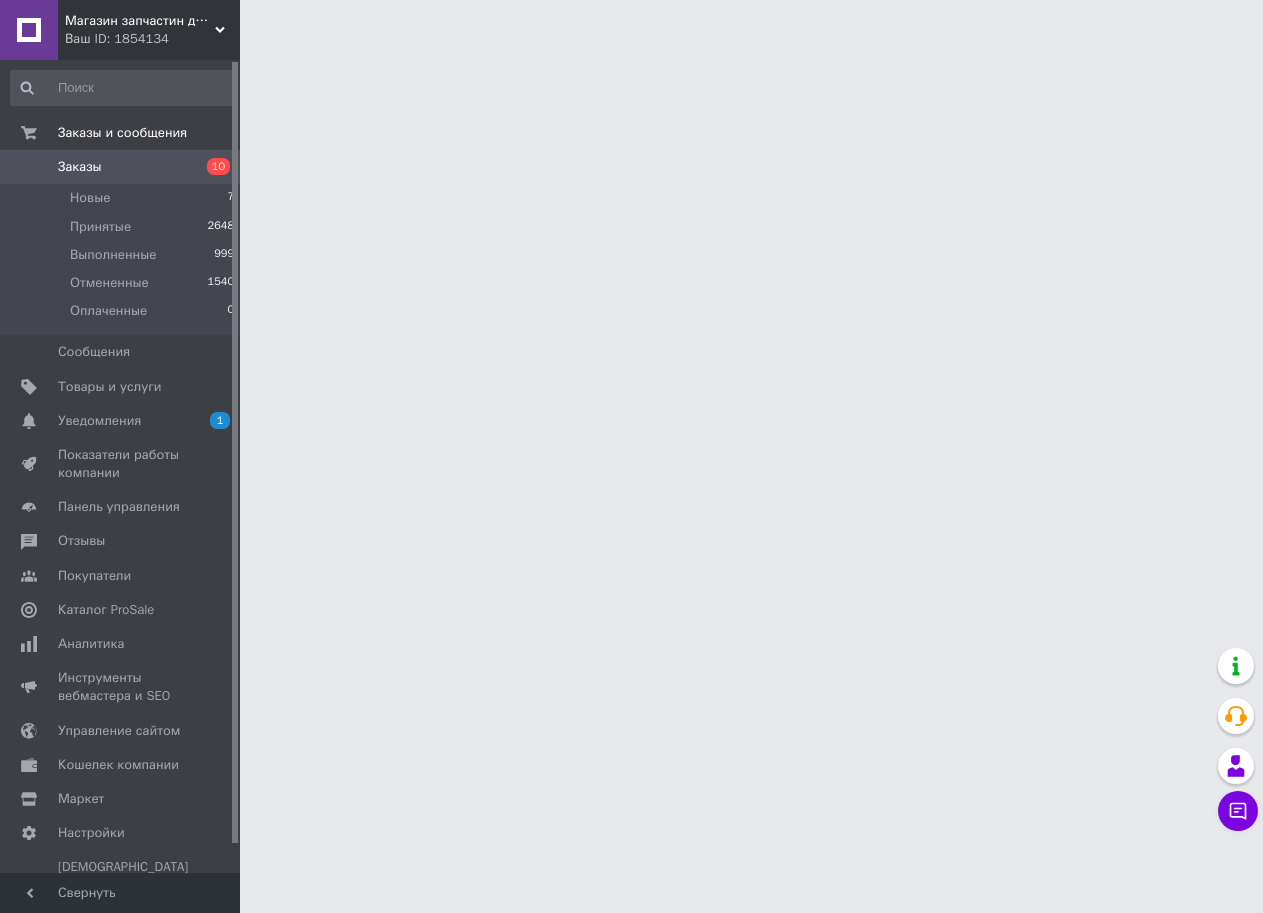 scroll, scrollTop: 0, scrollLeft: 0, axis: both 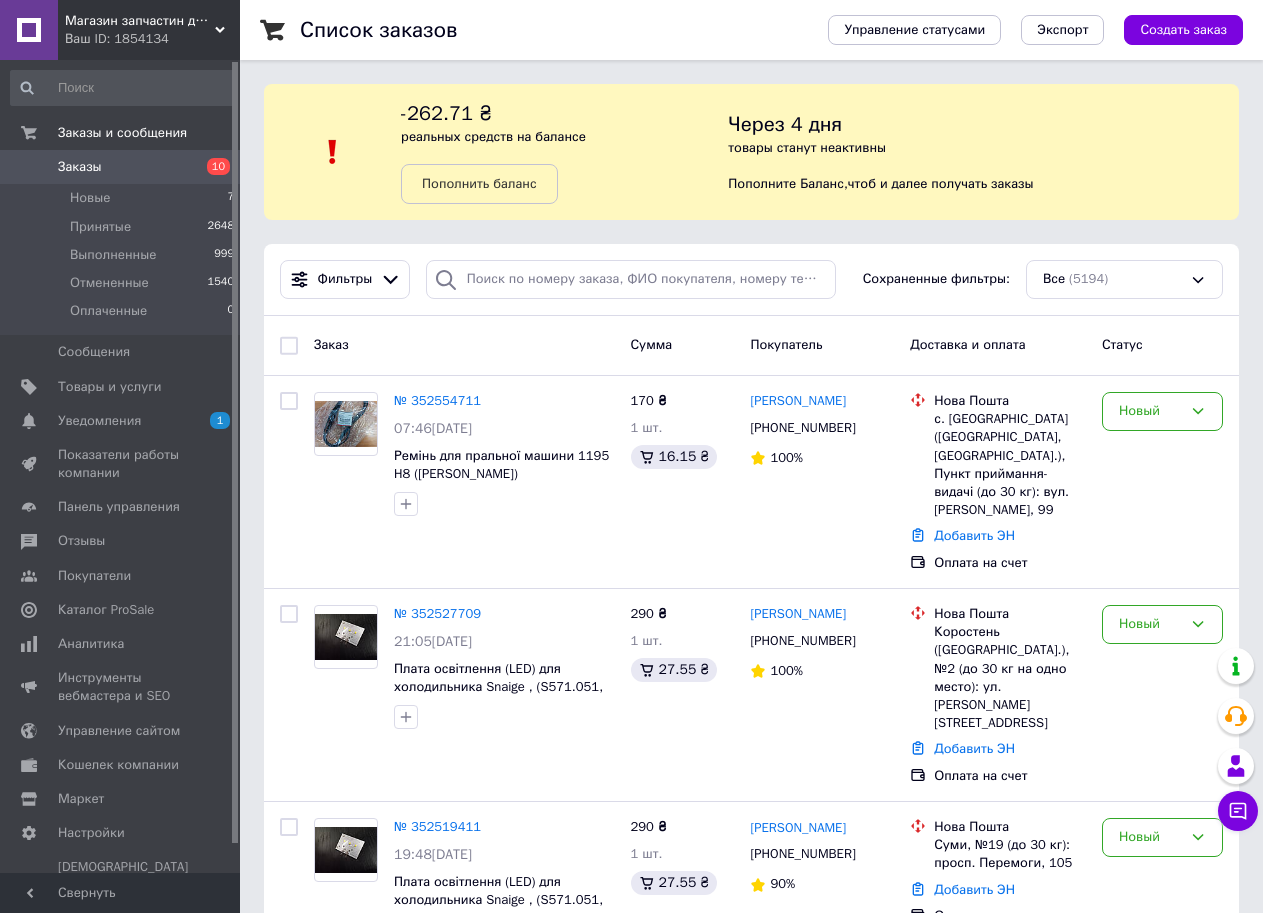 click on "10" at bounding box center (212, 167) 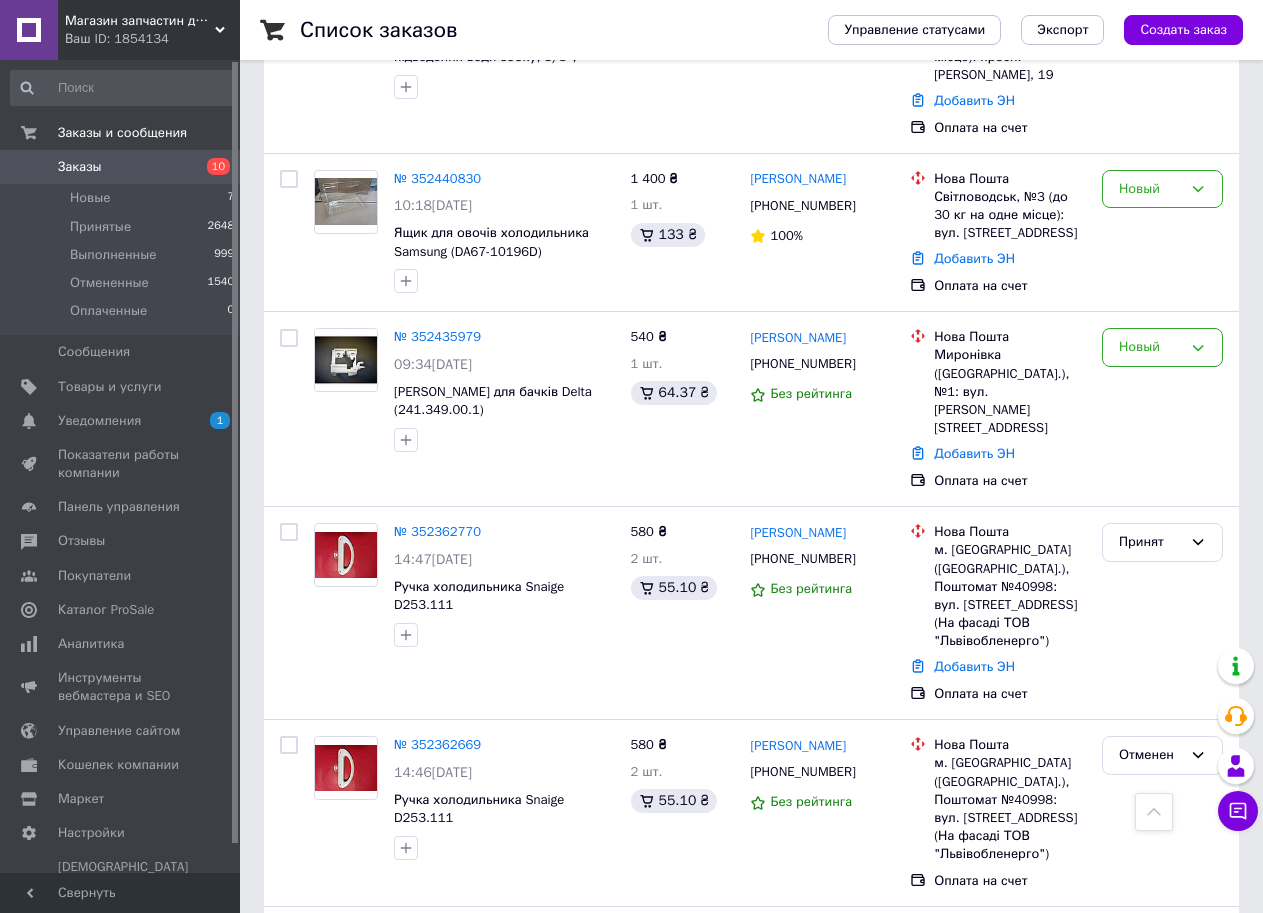 scroll, scrollTop: 1100, scrollLeft: 0, axis: vertical 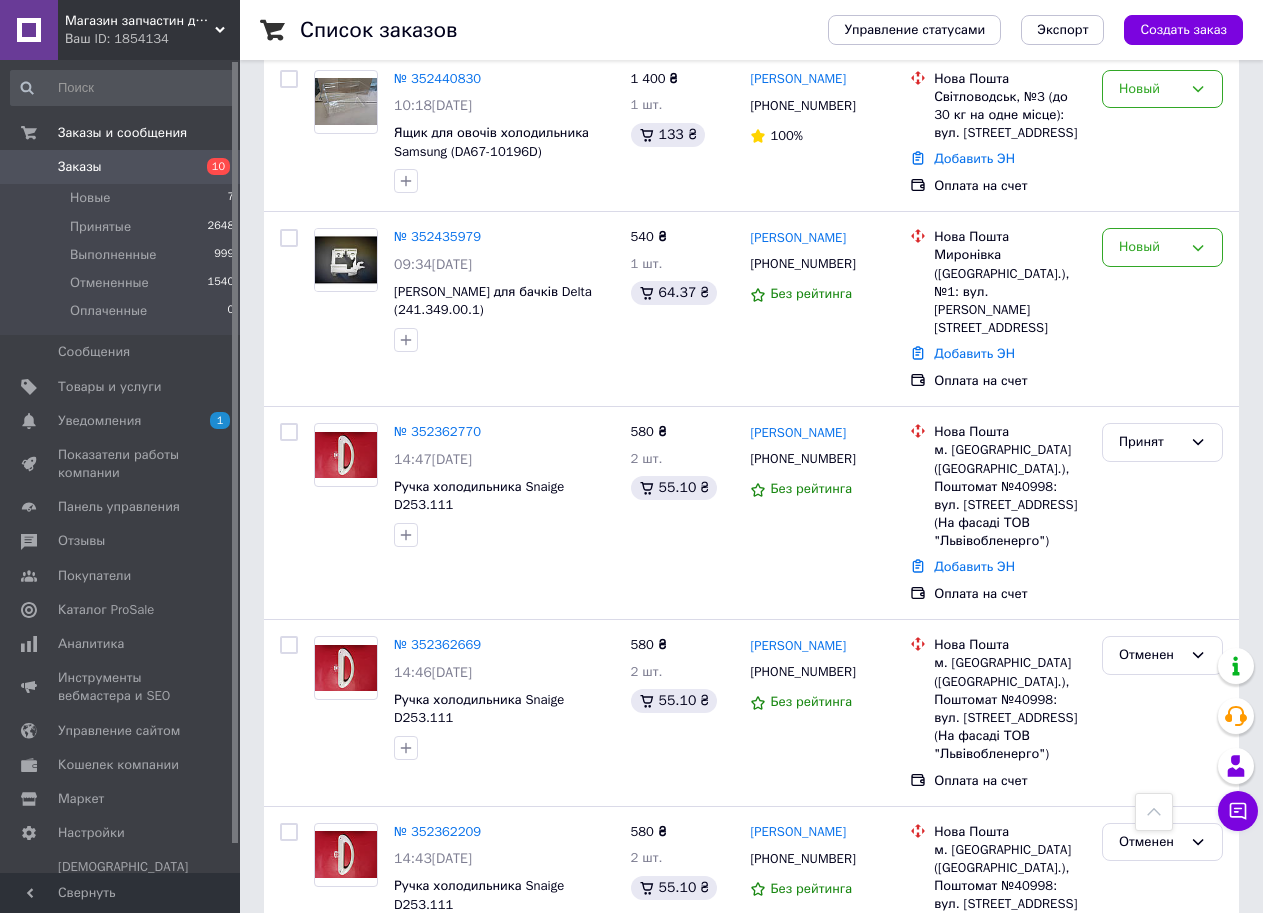 click on "10" at bounding box center (218, 166) 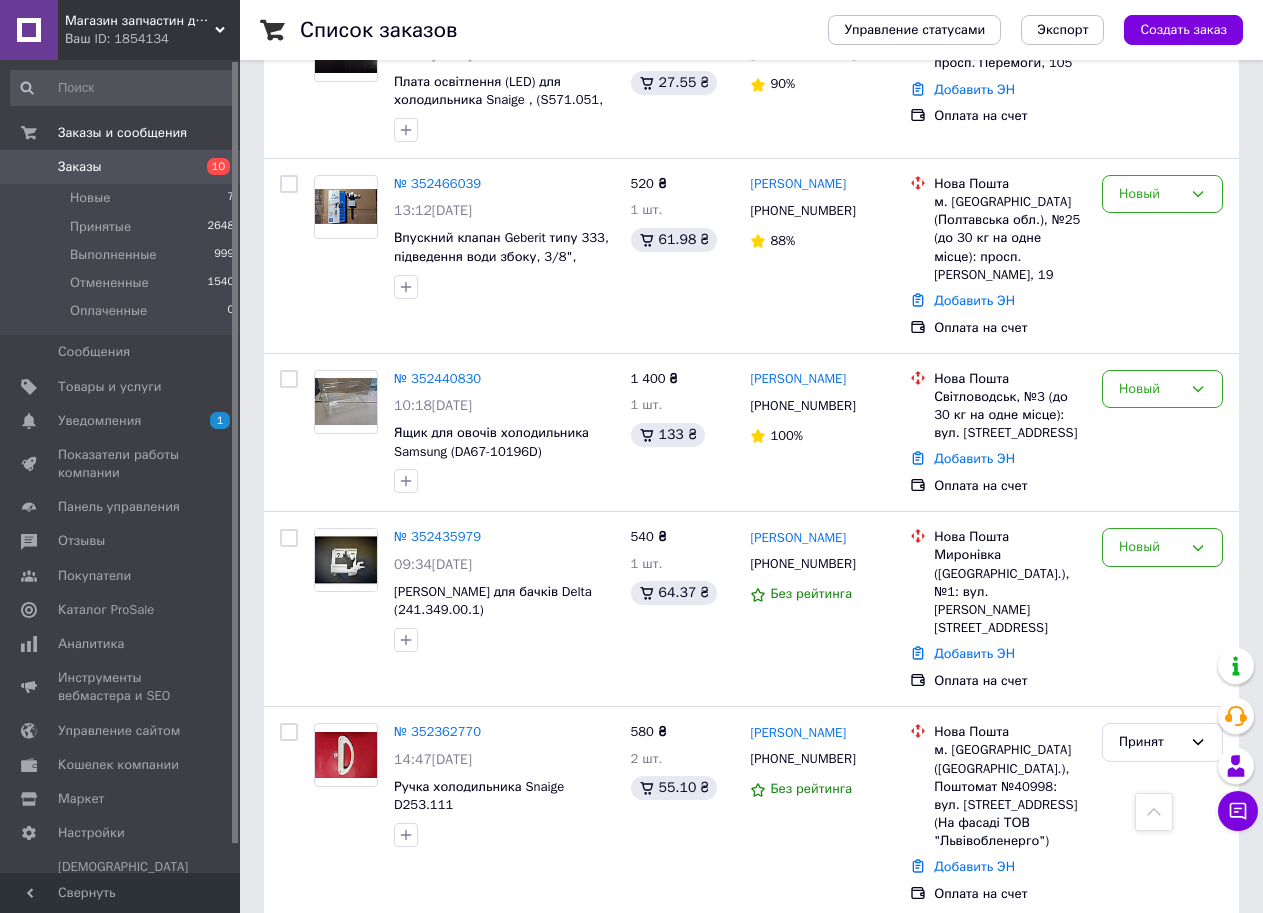scroll, scrollTop: 1200, scrollLeft: 0, axis: vertical 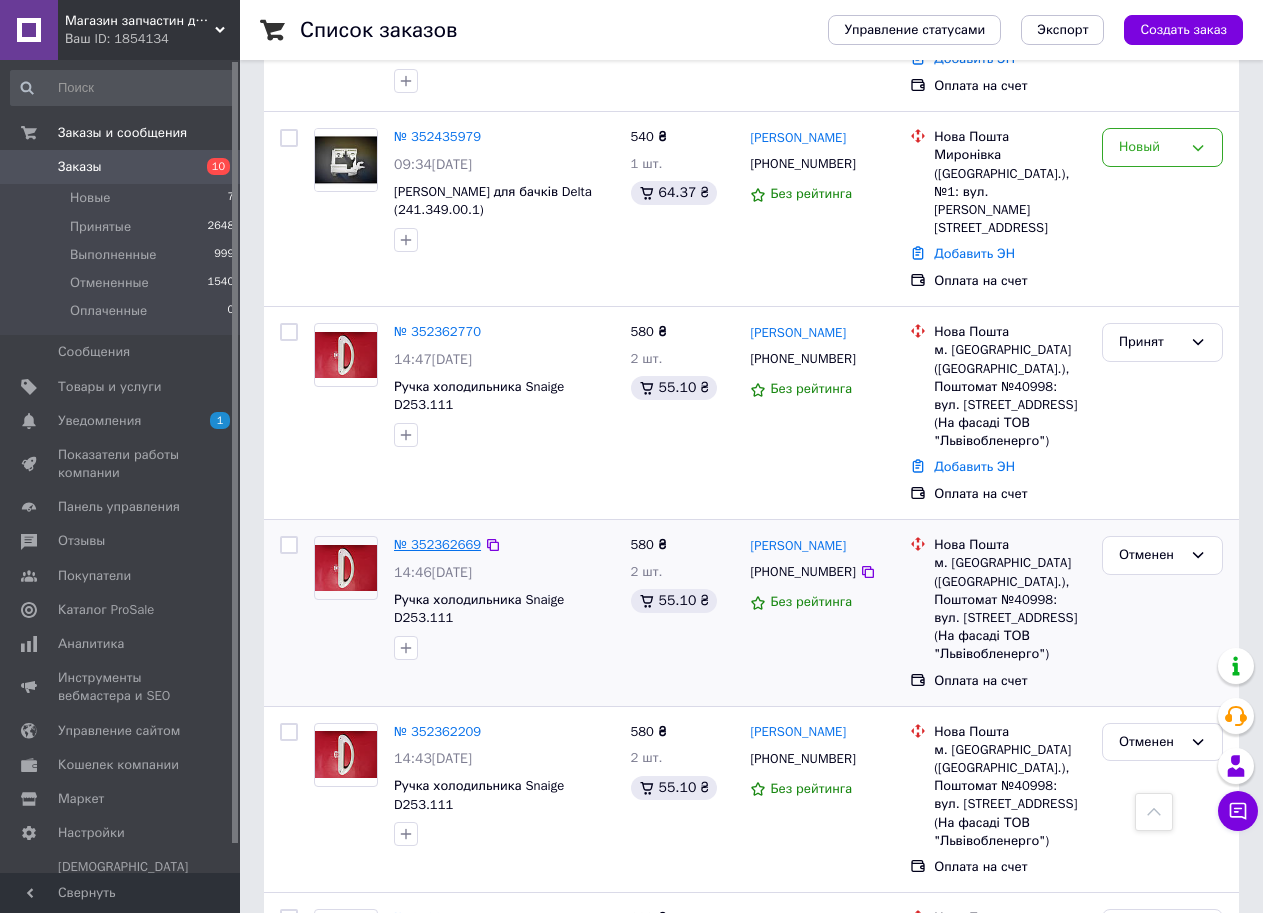 click on "№ 352362669" at bounding box center (437, 544) 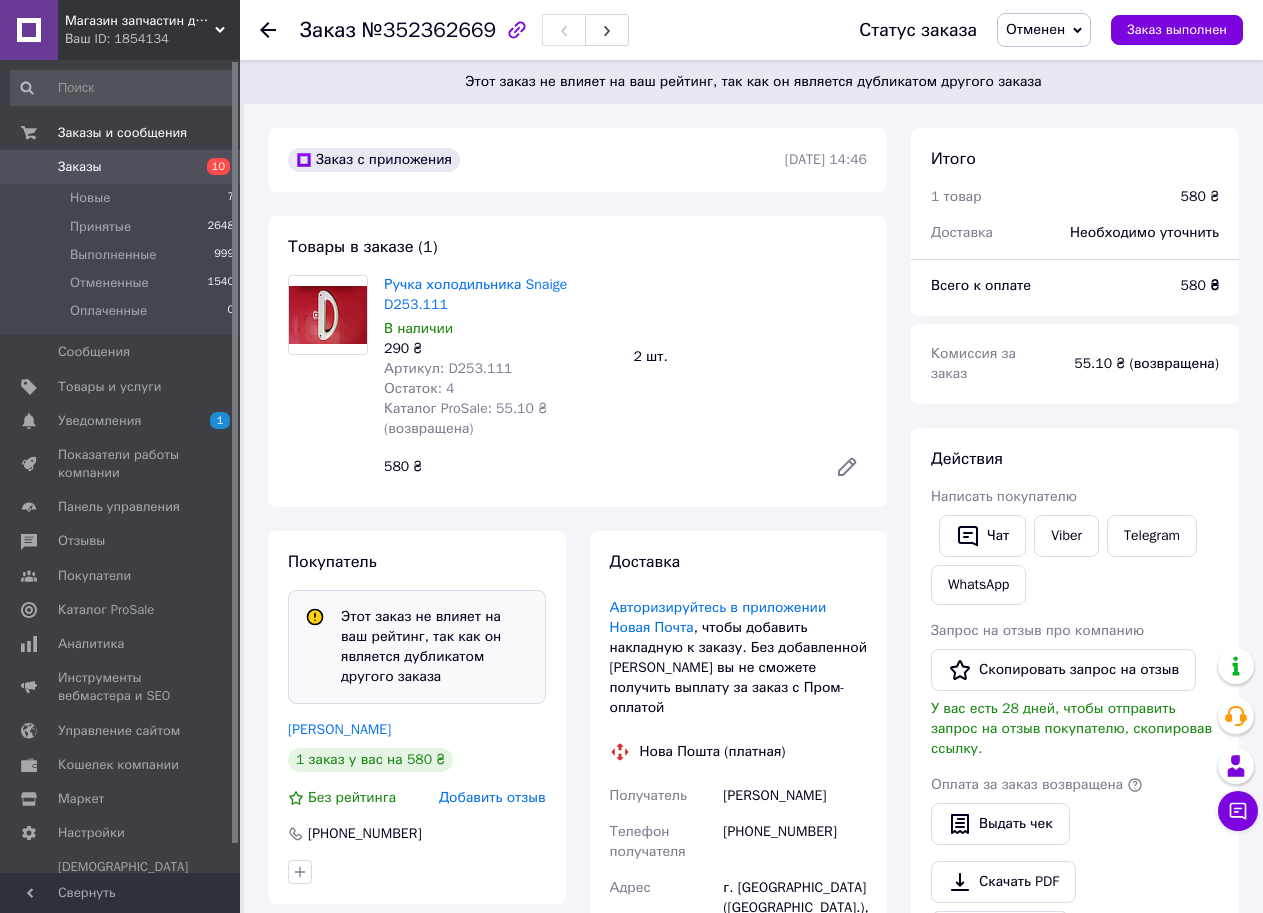 scroll, scrollTop: 100, scrollLeft: 0, axis: vertical 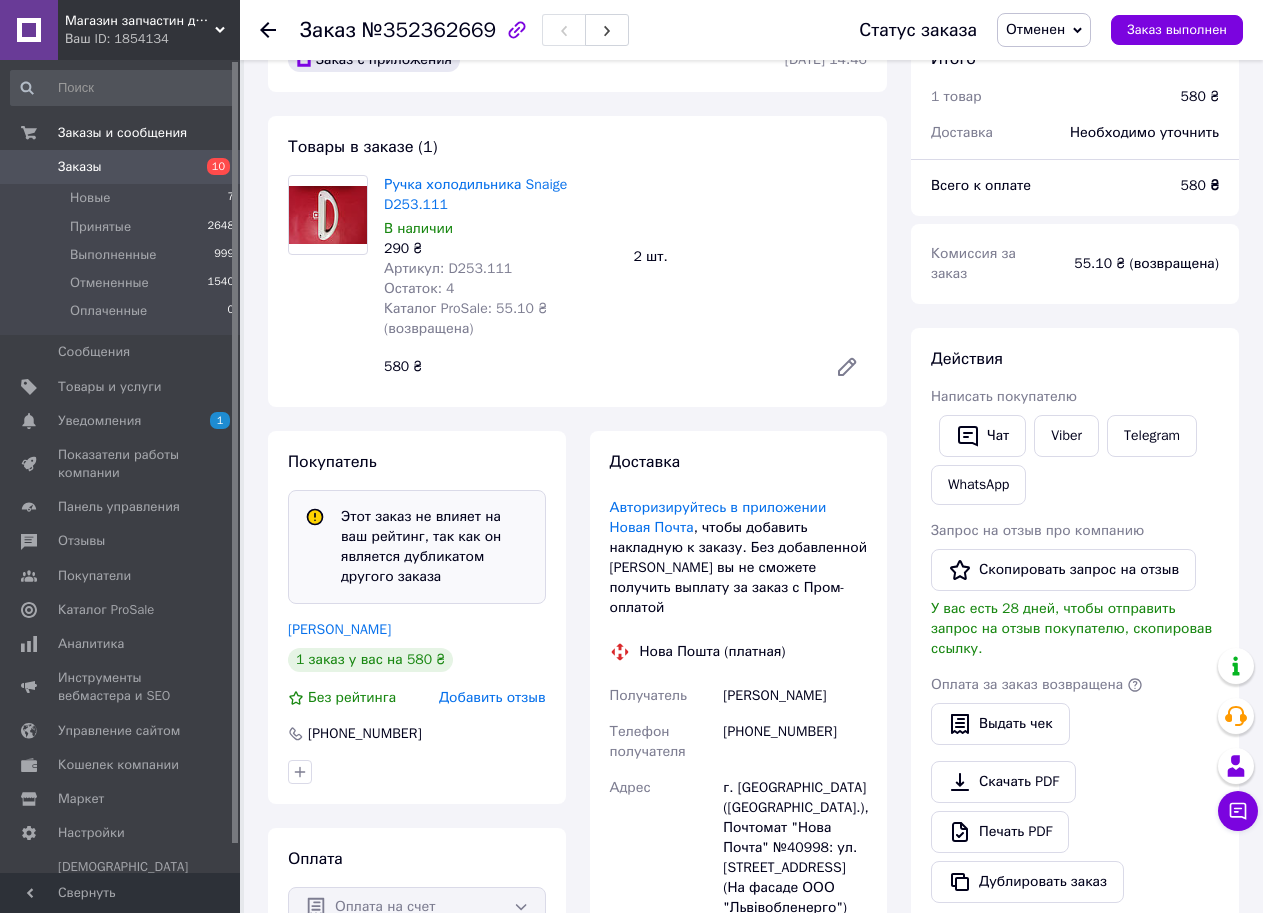 click on "Заказы" at bounding box center [121, 167] 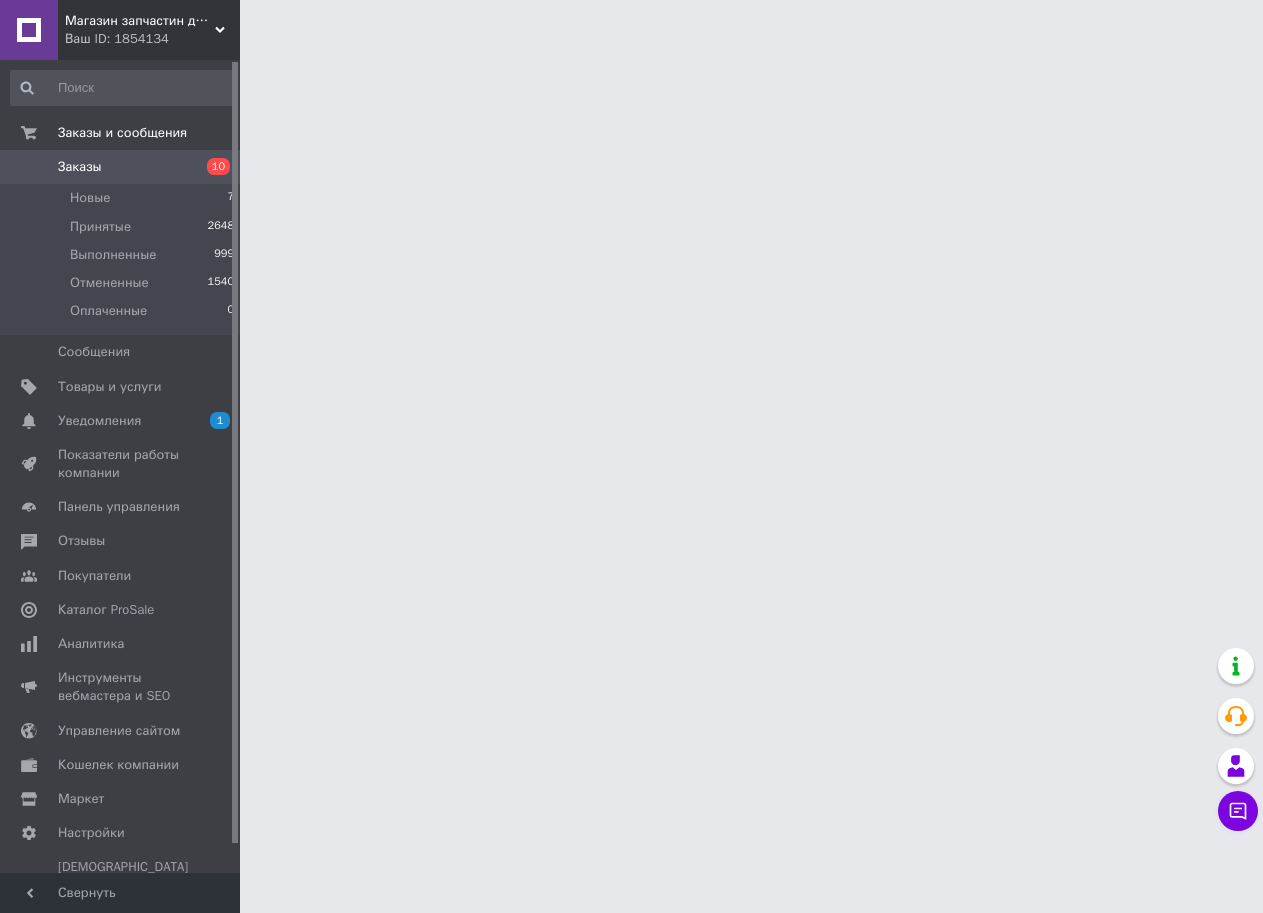 scroll, scrollTop: 0, scrollLeft: 0, axis: both 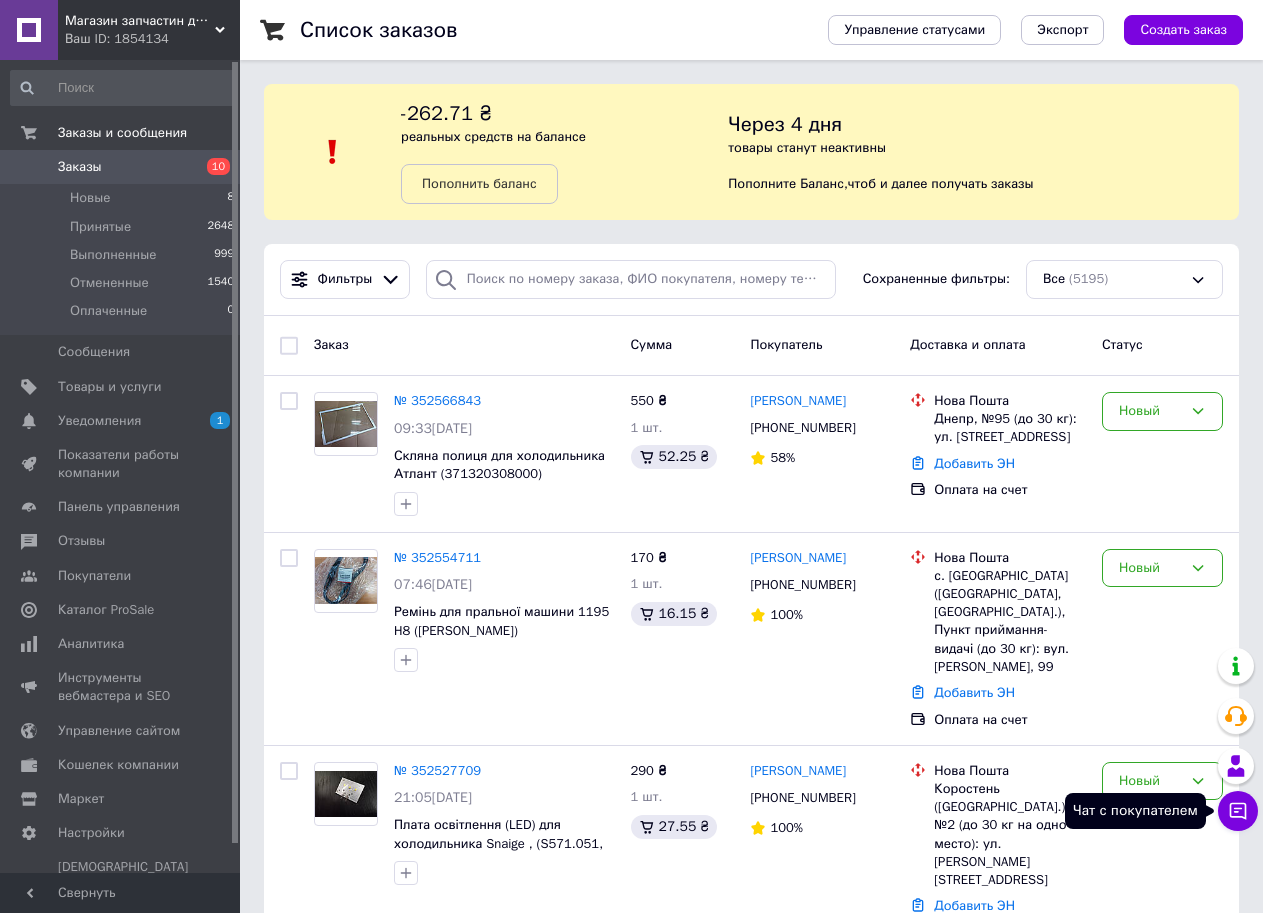click 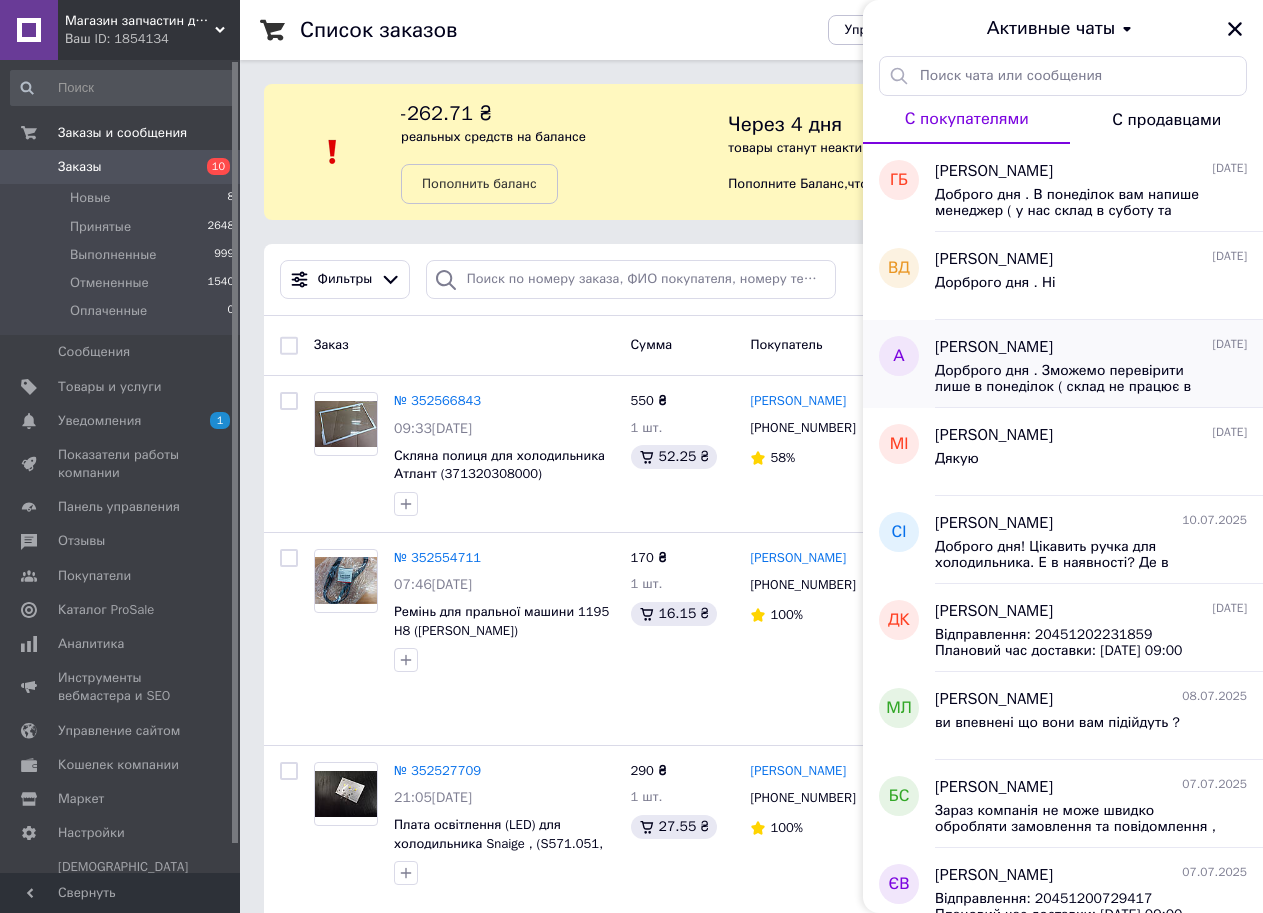 click on "[PERSON_NAME] [DATE] Дорброго дня . Зможемо перевірити лише в понеділок  ( склад не працює в суботу та неділю)" at bounding box center (1099, 364) 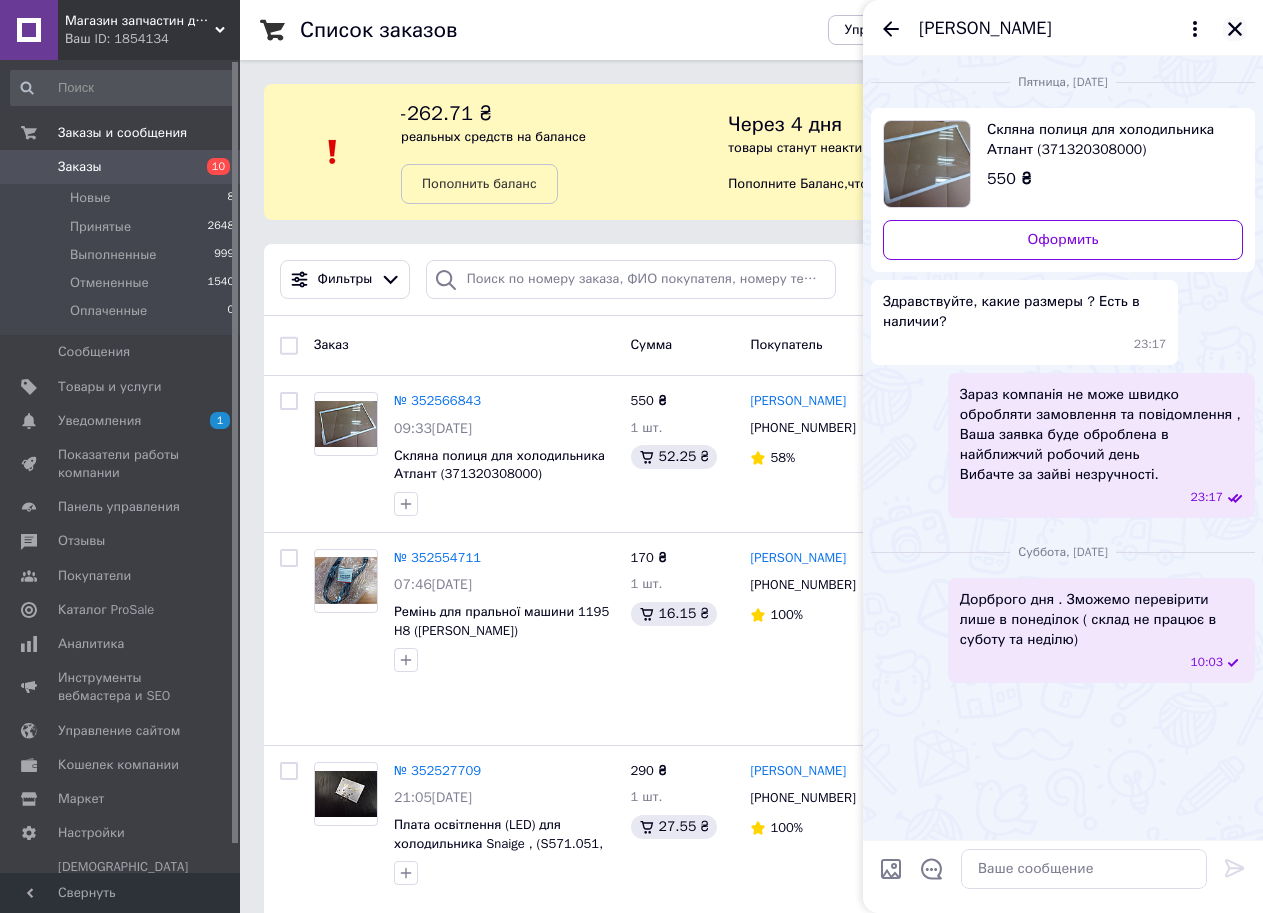 click 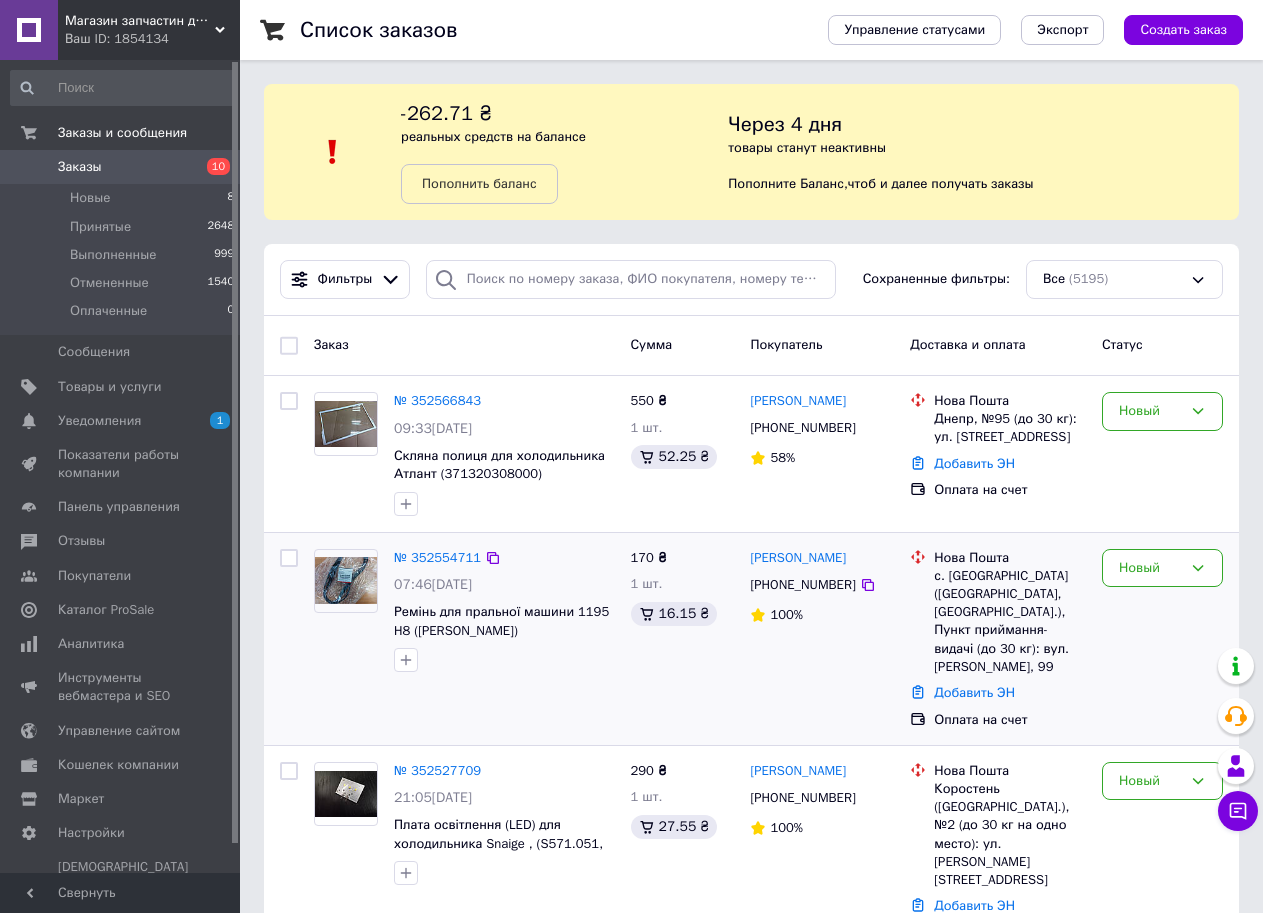 scroll, scrollTop: 200, scrollLeft: 0, axis: vertical 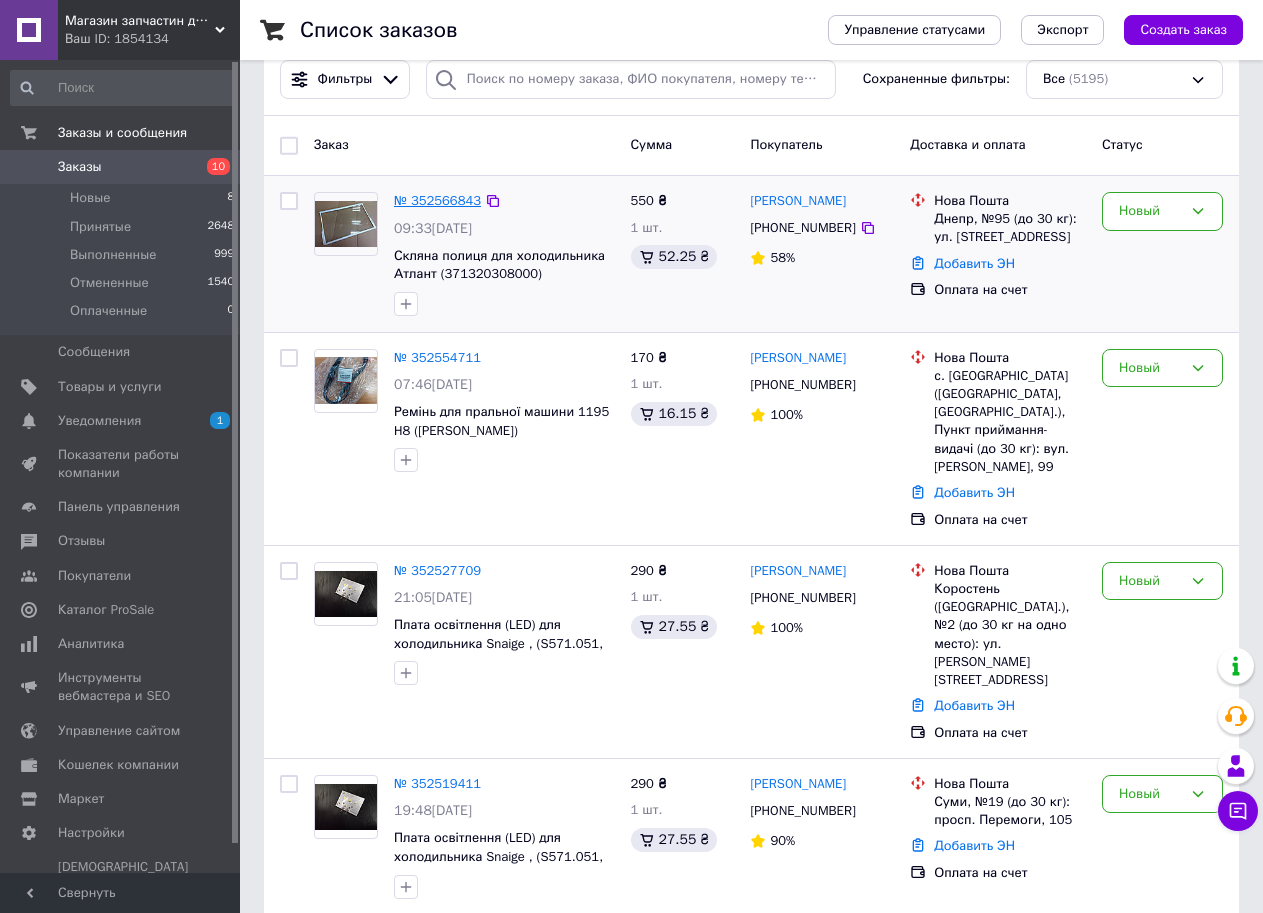 click on "№ 352566843" at bounding box center (437, 200) 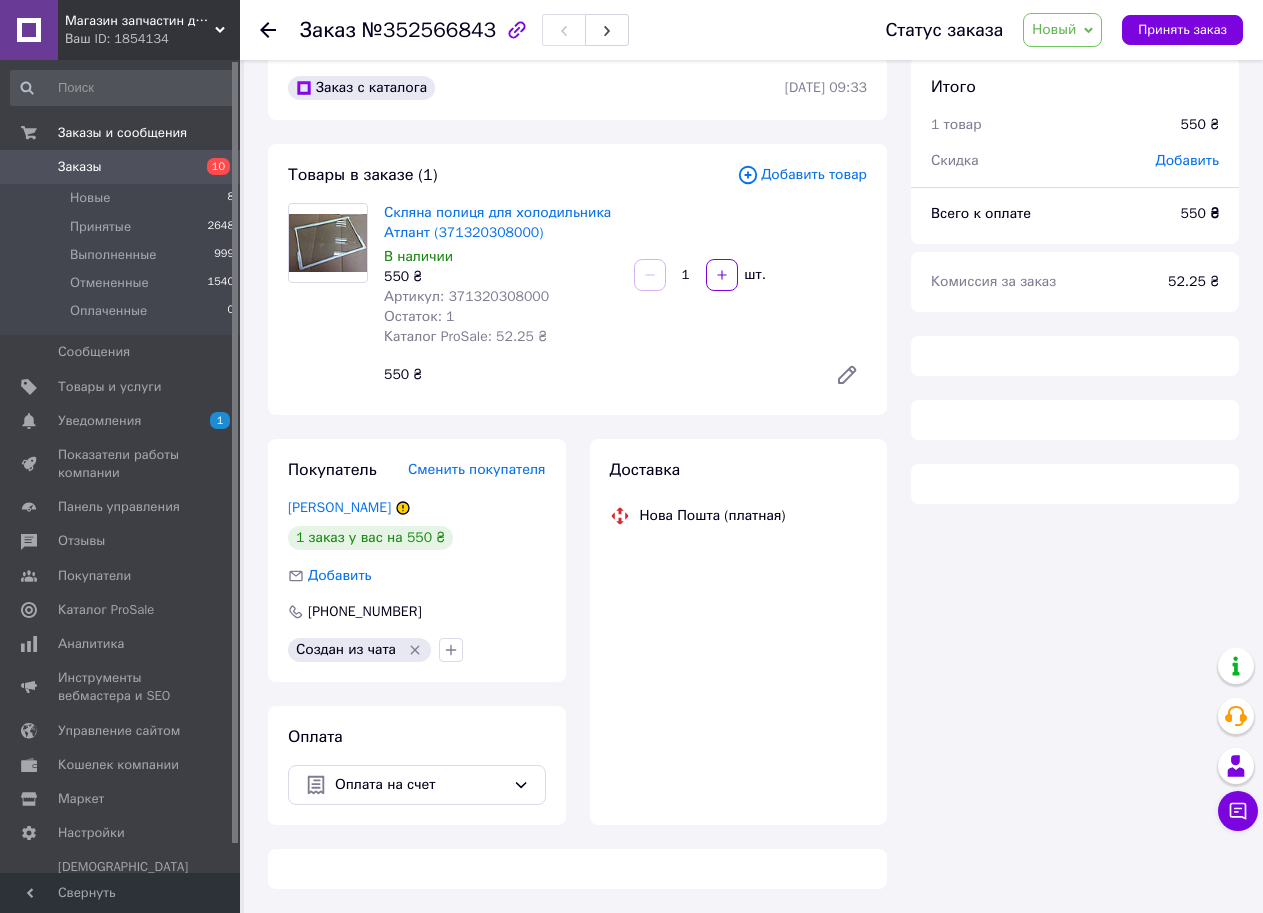 scroll, scrollTop: 200, scrollLeft: 0, axis: vertical 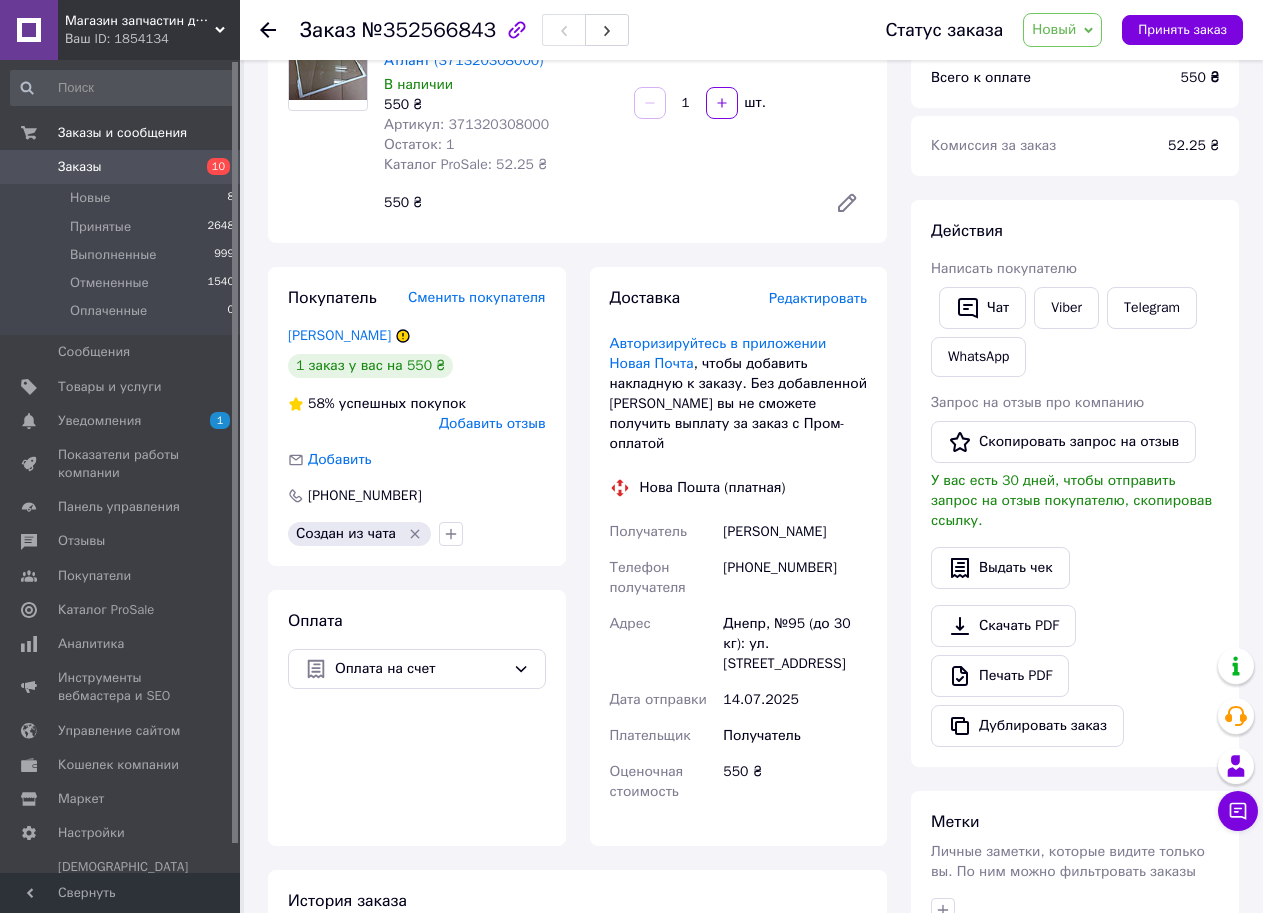 click 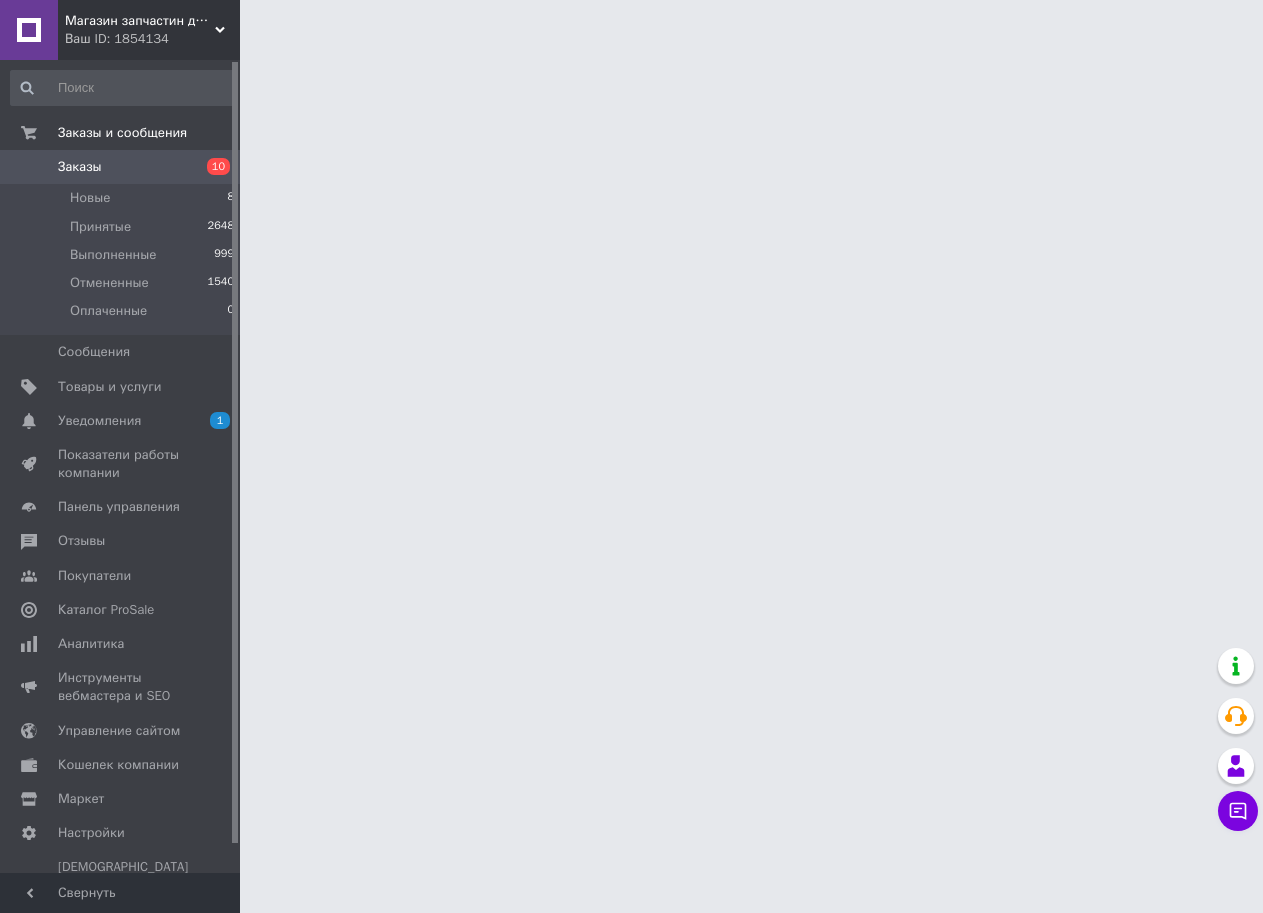 scroll, scrollTop: 0, scrollLeft: 0, axis: both 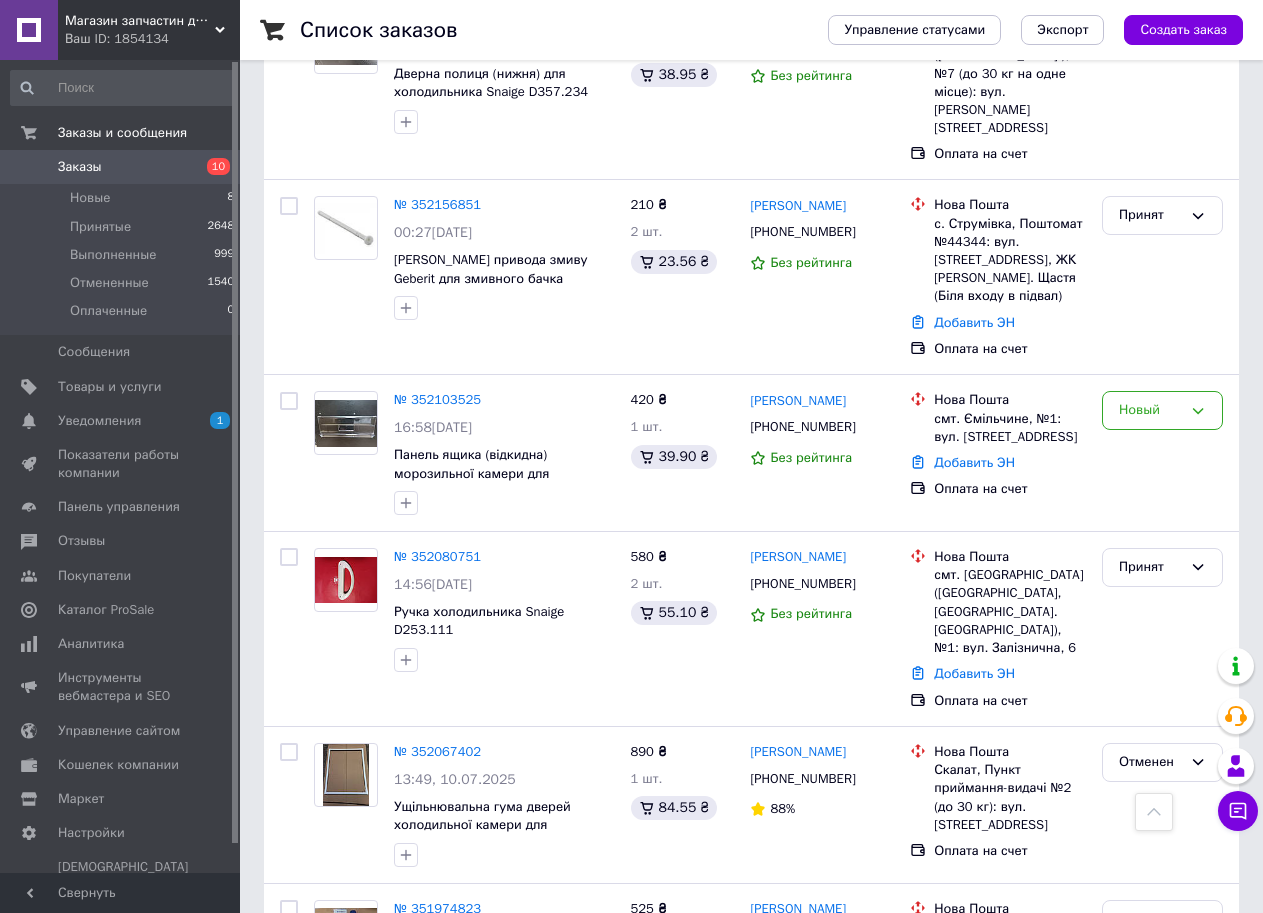 click on "2" at bounding box center [327, 1141] 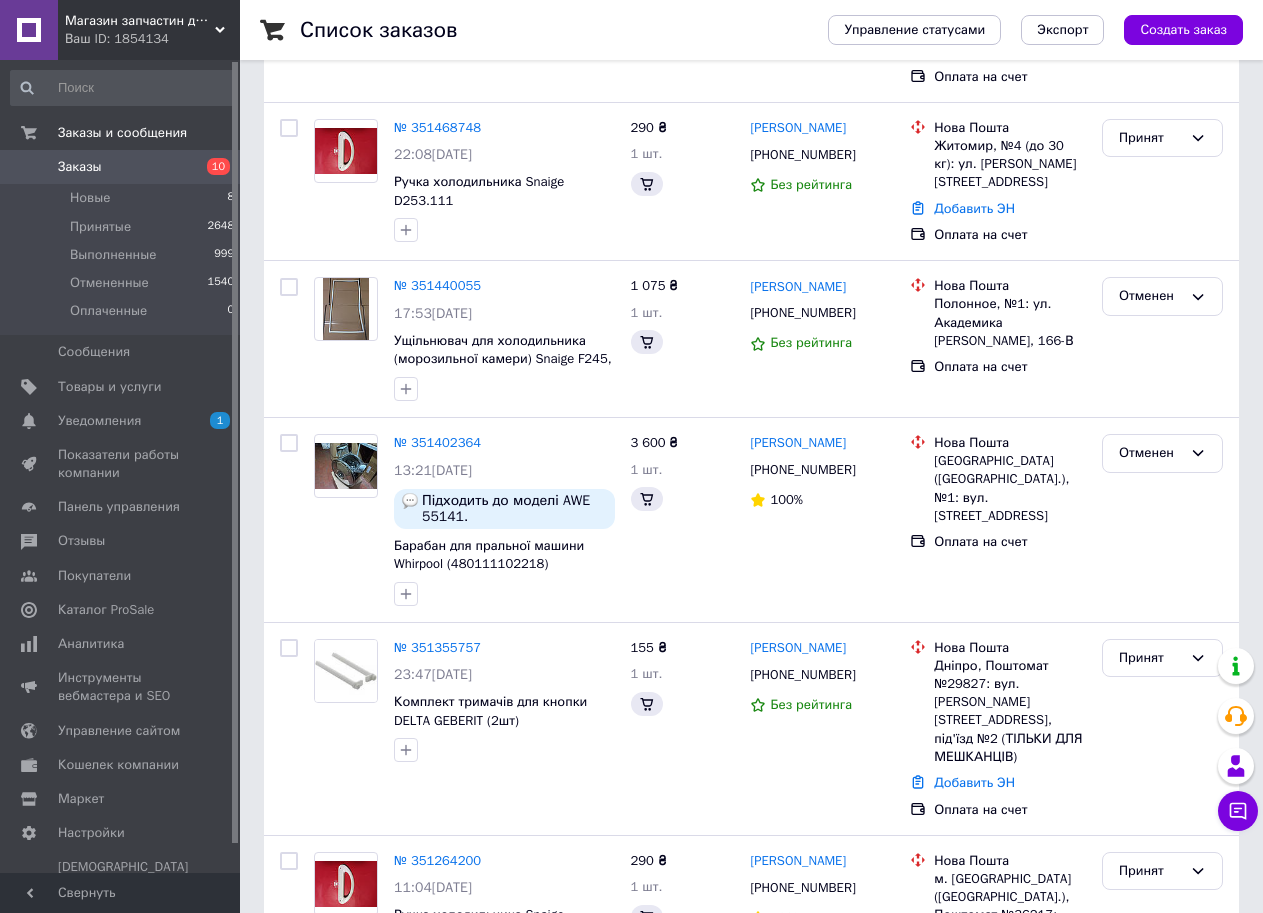 scroll, scrollTop: 0, scrollLeft: 0, axis: both 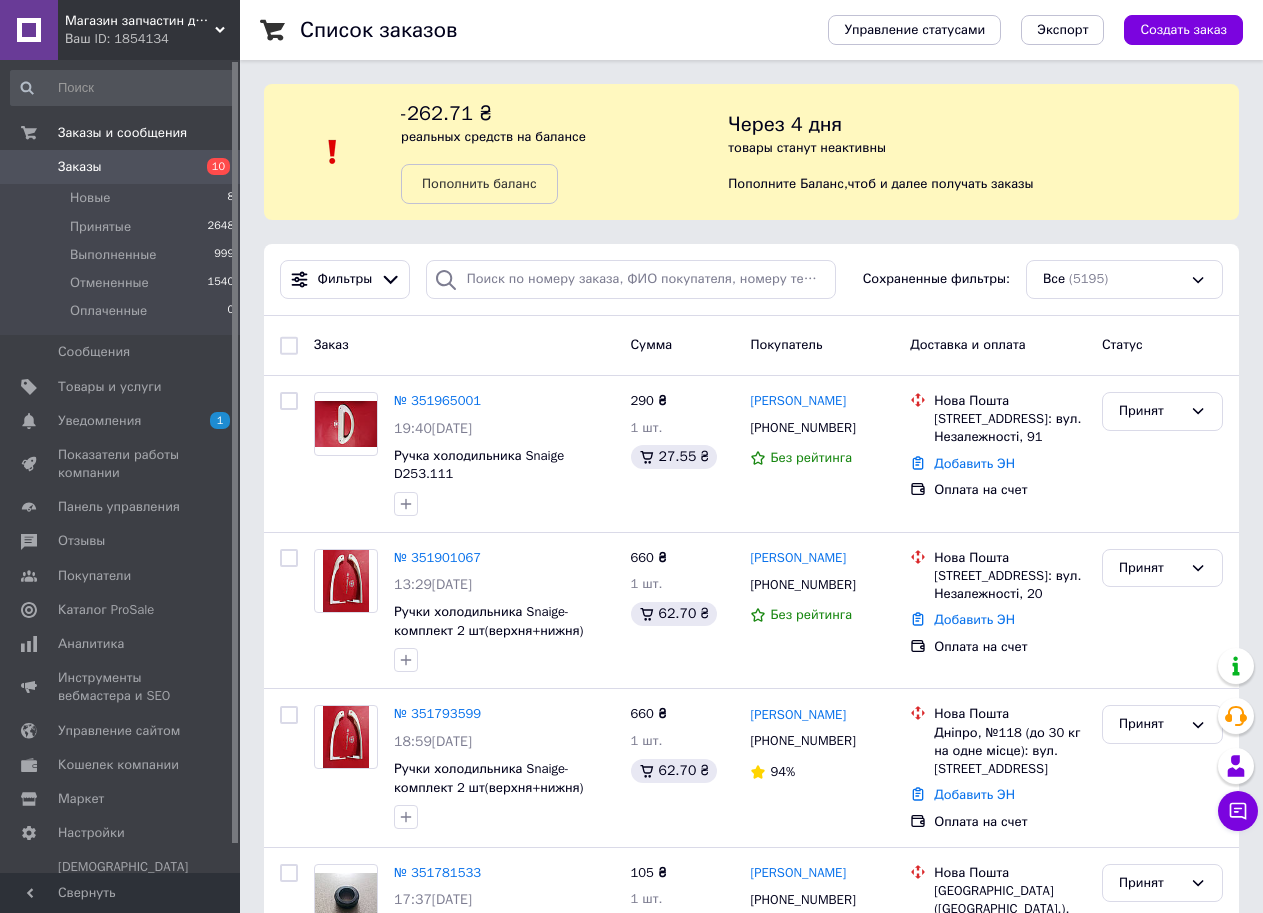 click on "Заказы" at bounding box center [121, 167] 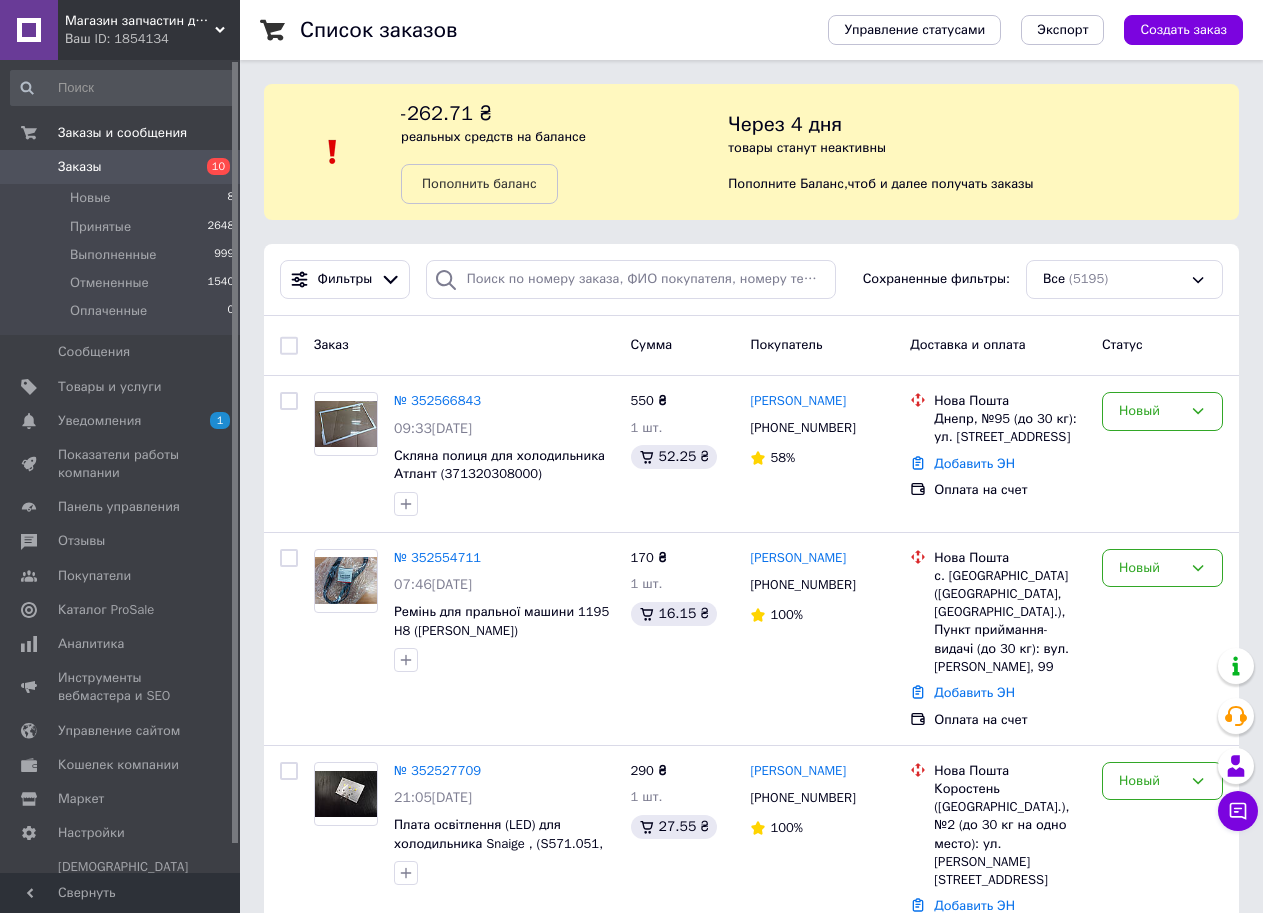 click on "Заказы" at bounding box center [121, 167] 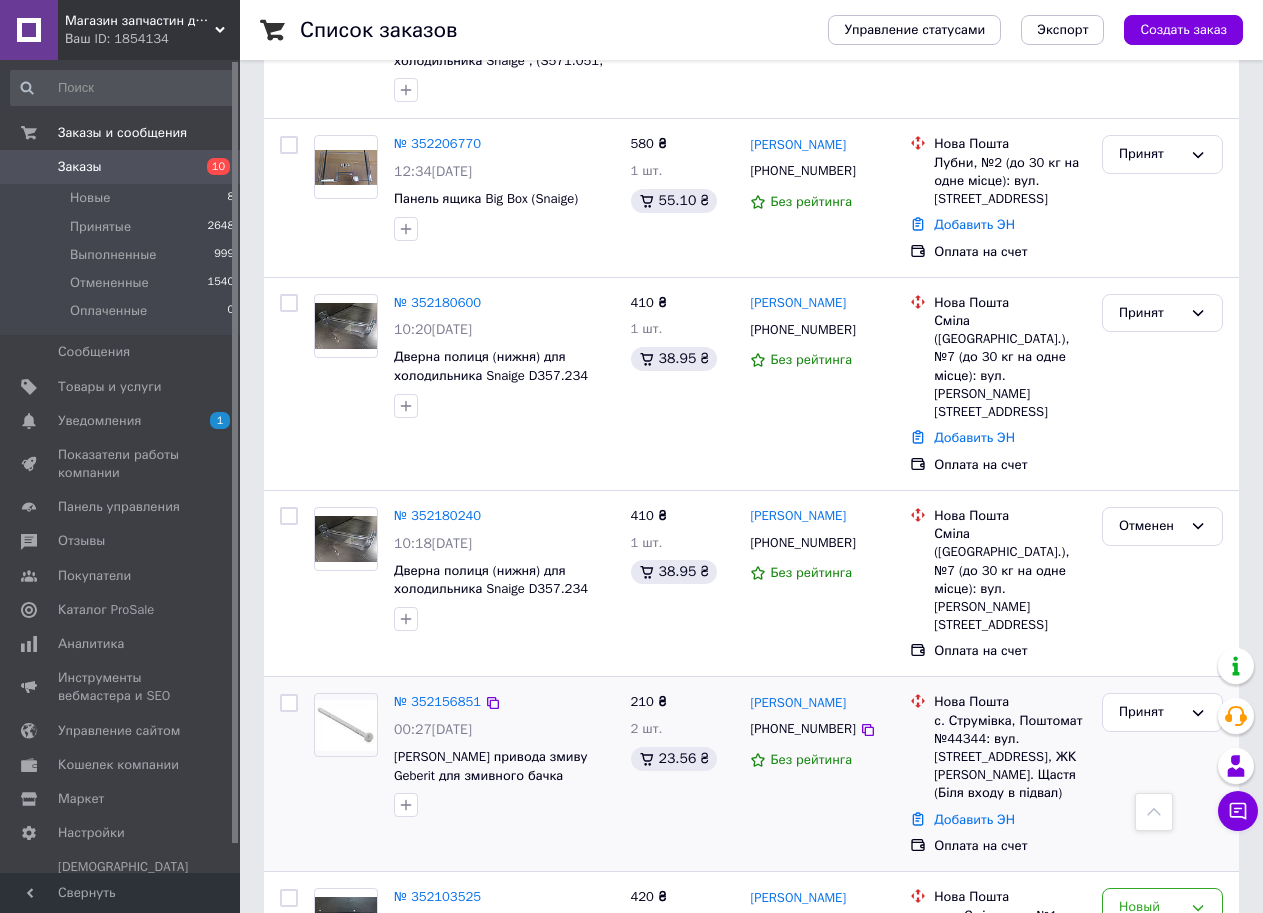 scroll, scrollTop: 2600, scrollLeft: 0, axis: vertical 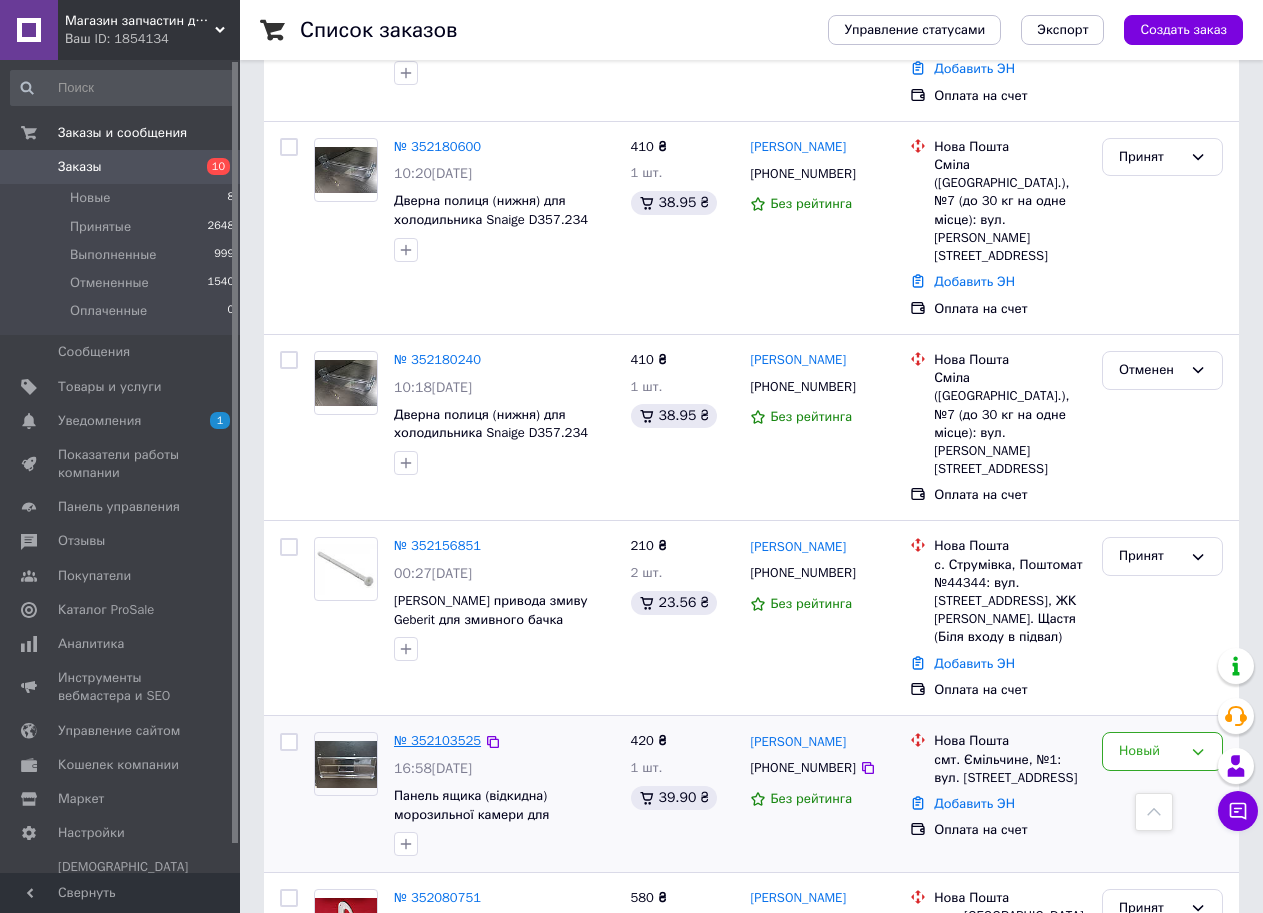 click on "№ 352103525" at bounding box center (437, 740) 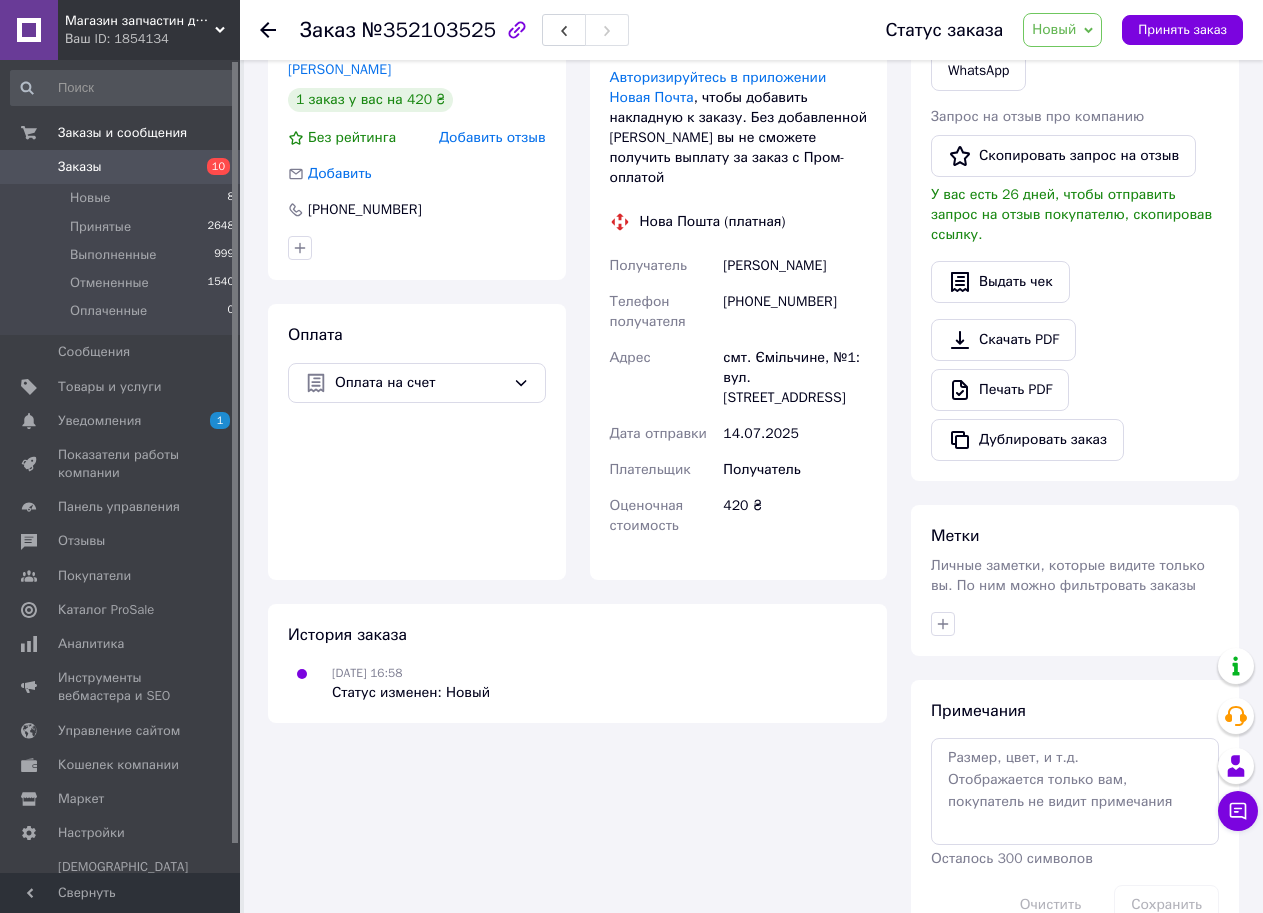 scroll, scrollTop: 522, scrollLeft: 0, axis: vertical 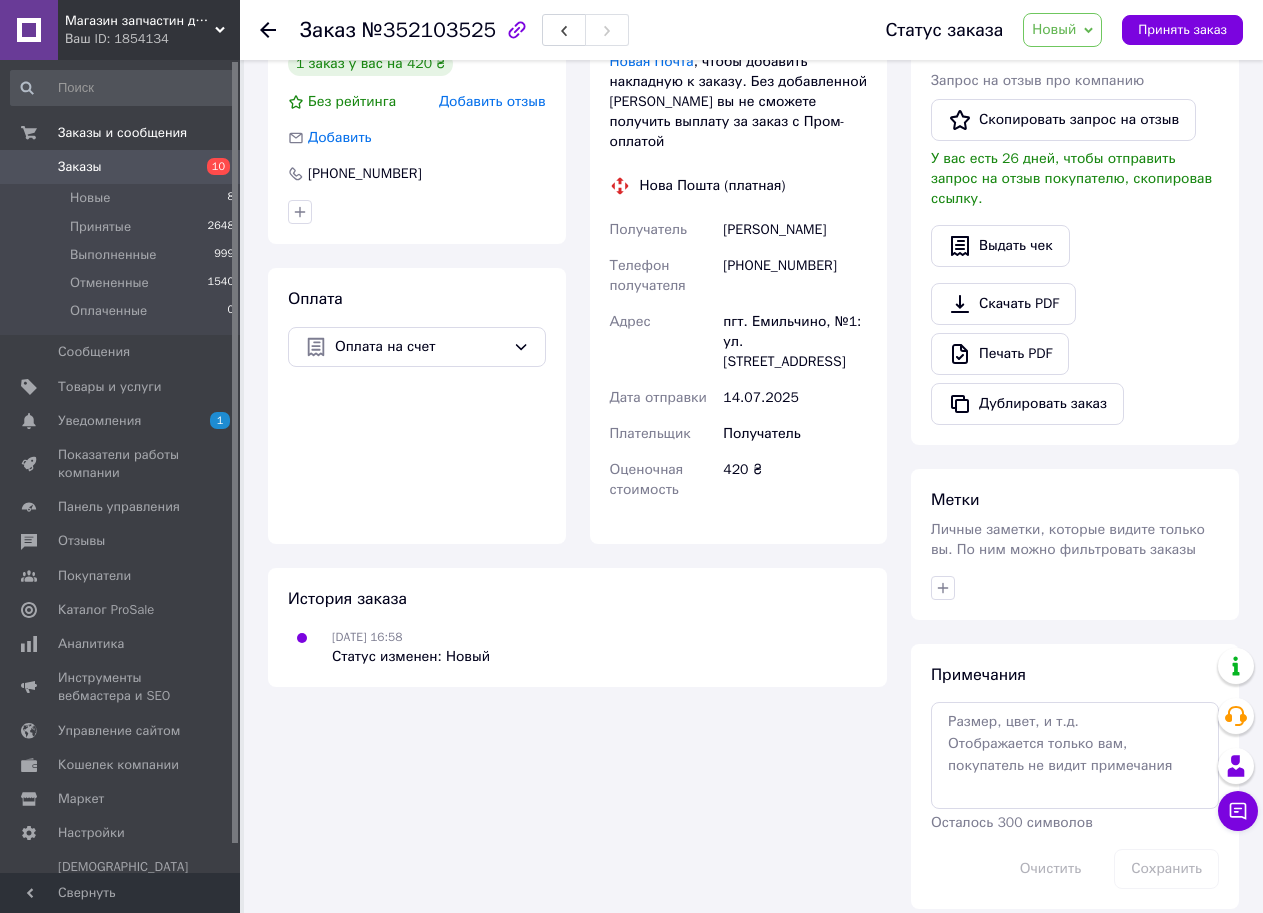 click on "Заказы" at bounding box center [80, 167] 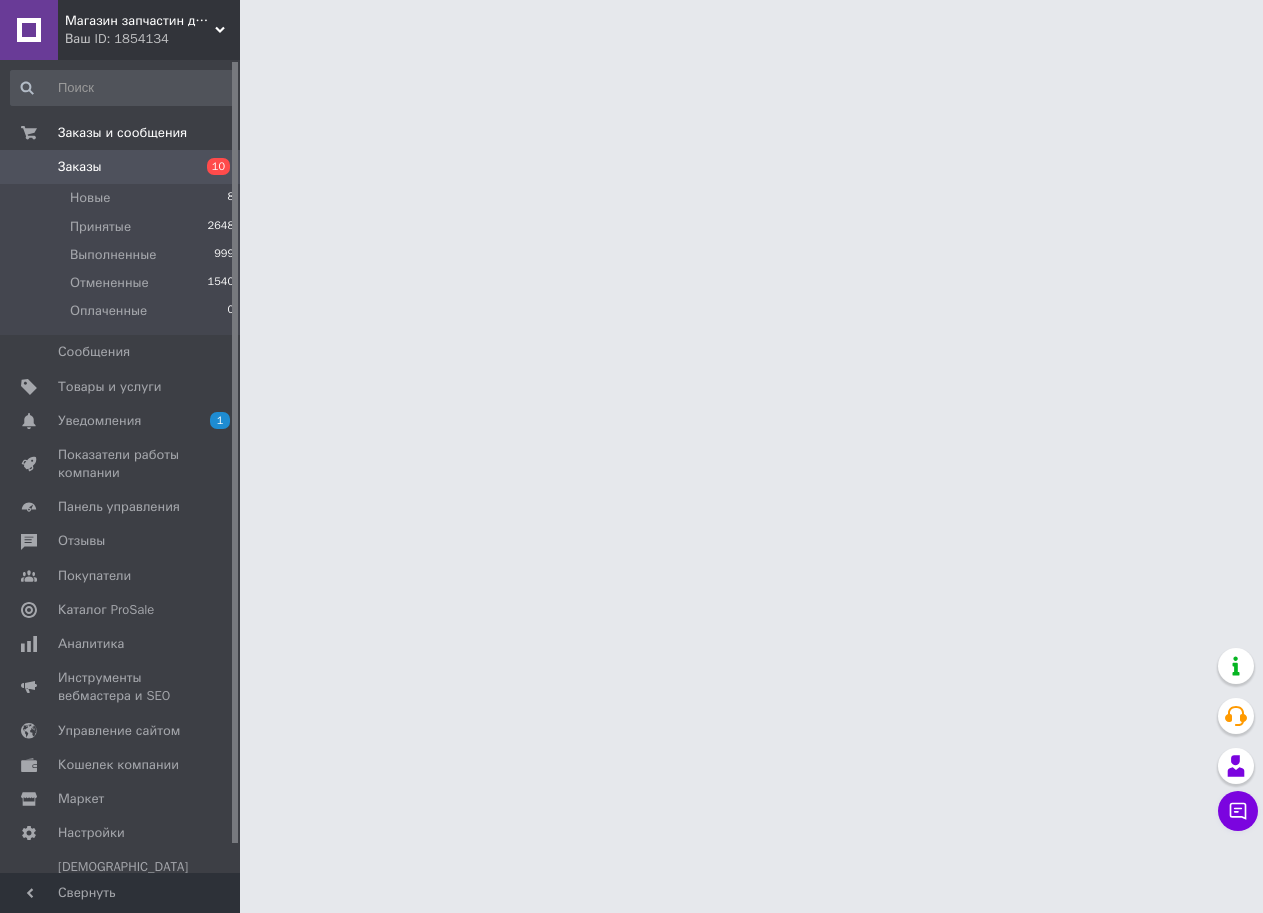 scroll, scrollTop: 0, scrollLeft: 0, axis: both 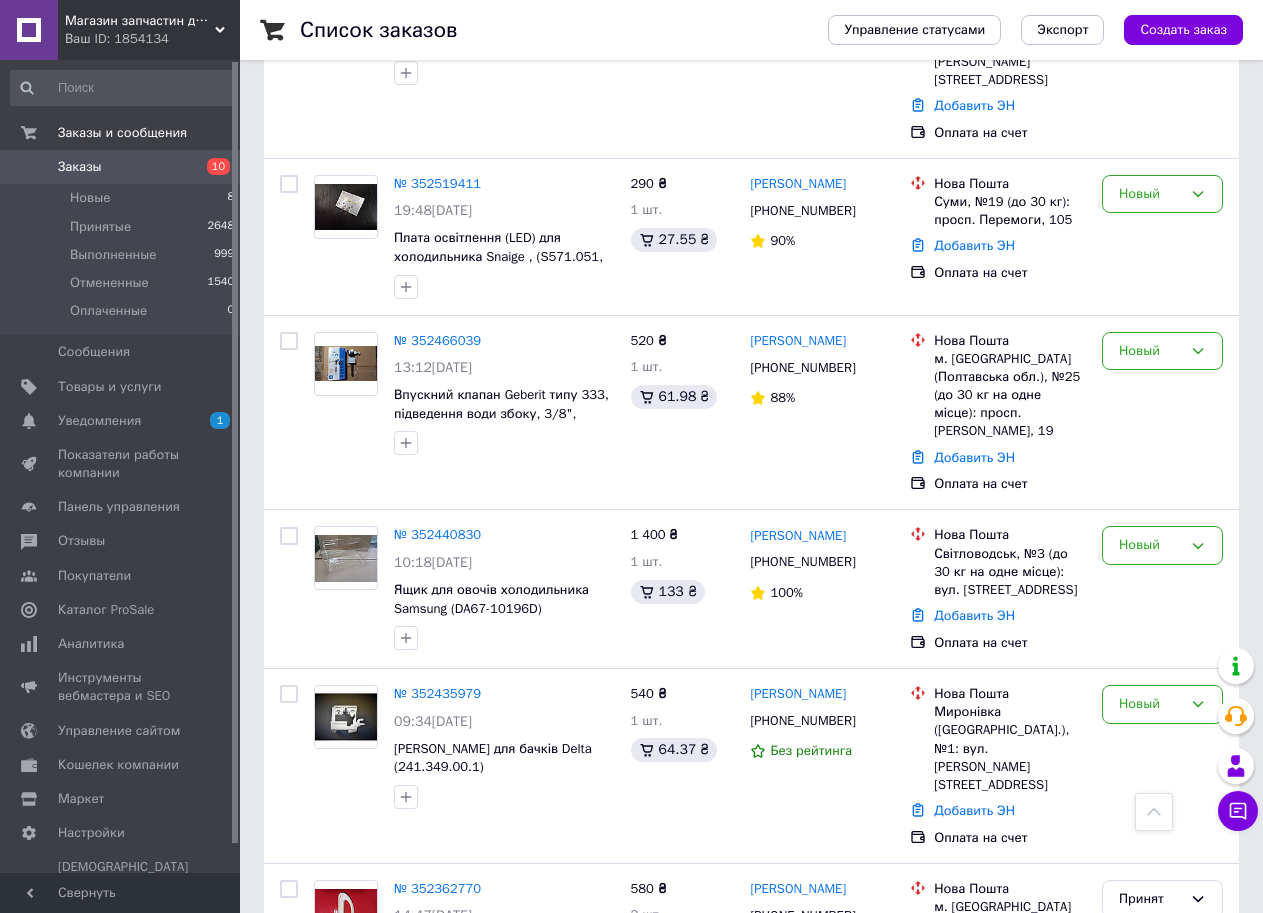 click on "10" at bounding box center (212, 167) 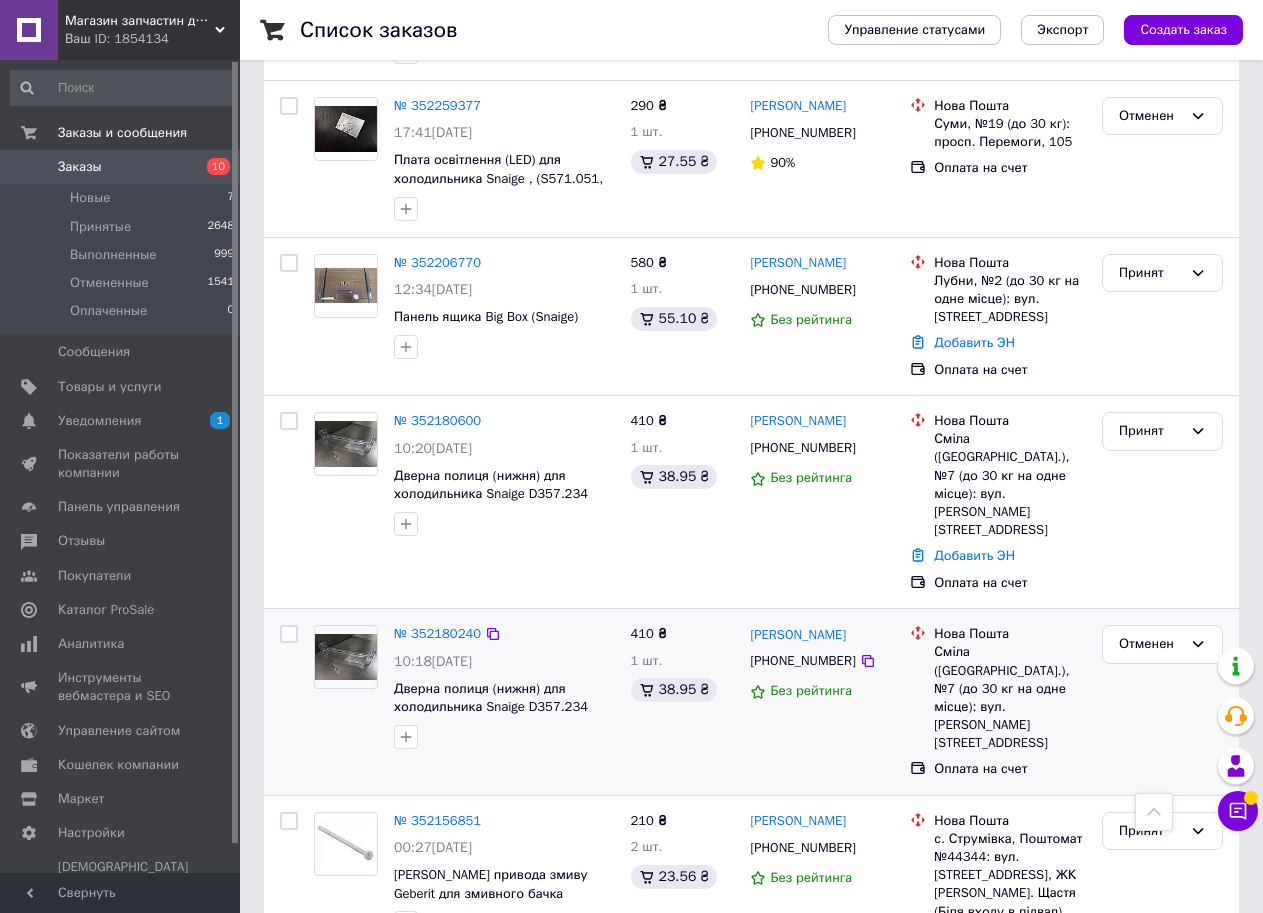 scroll, scrollTop: 2400, scrollLeft: 0, axis: vertical 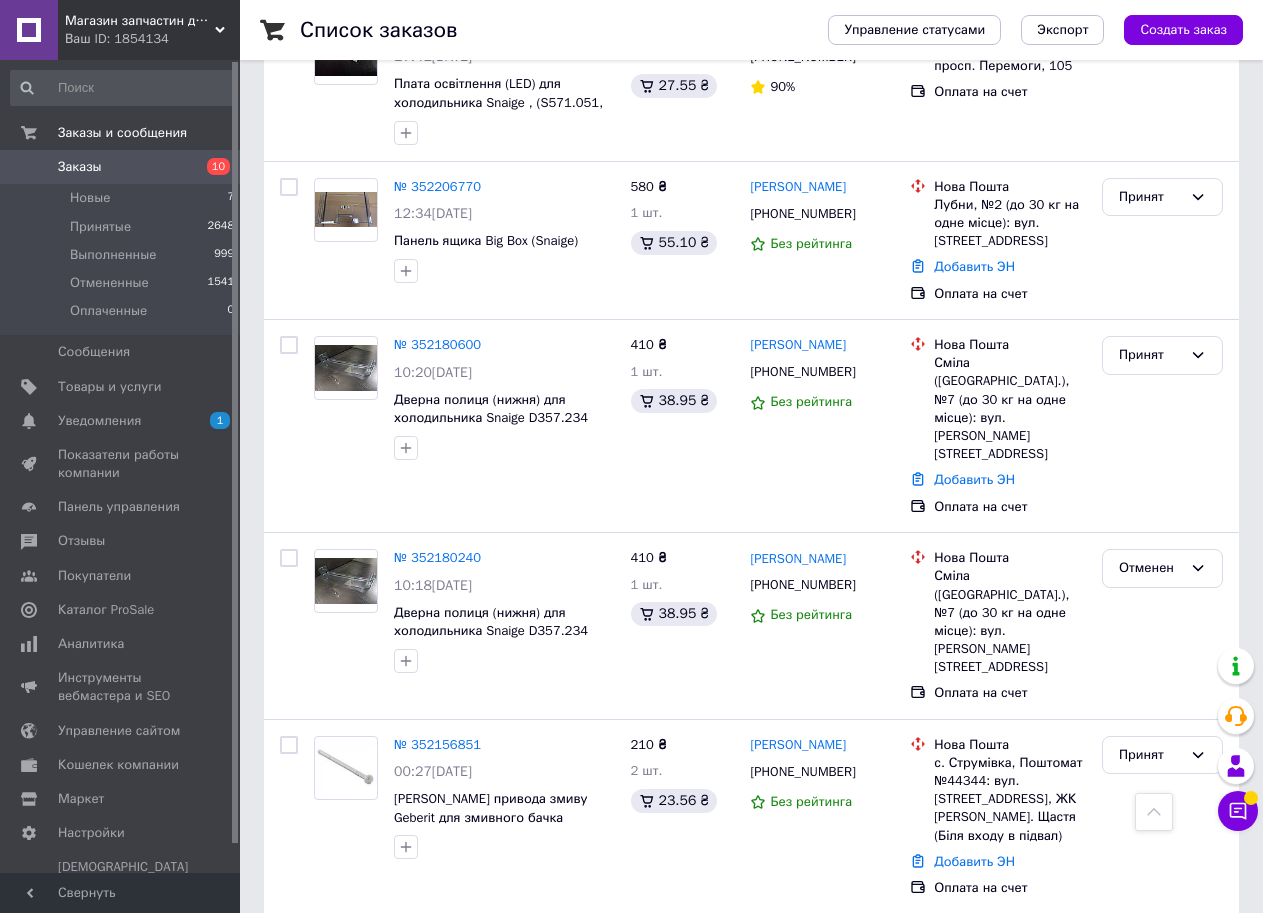 click on "Новый" at bounding box center (1150, 950) 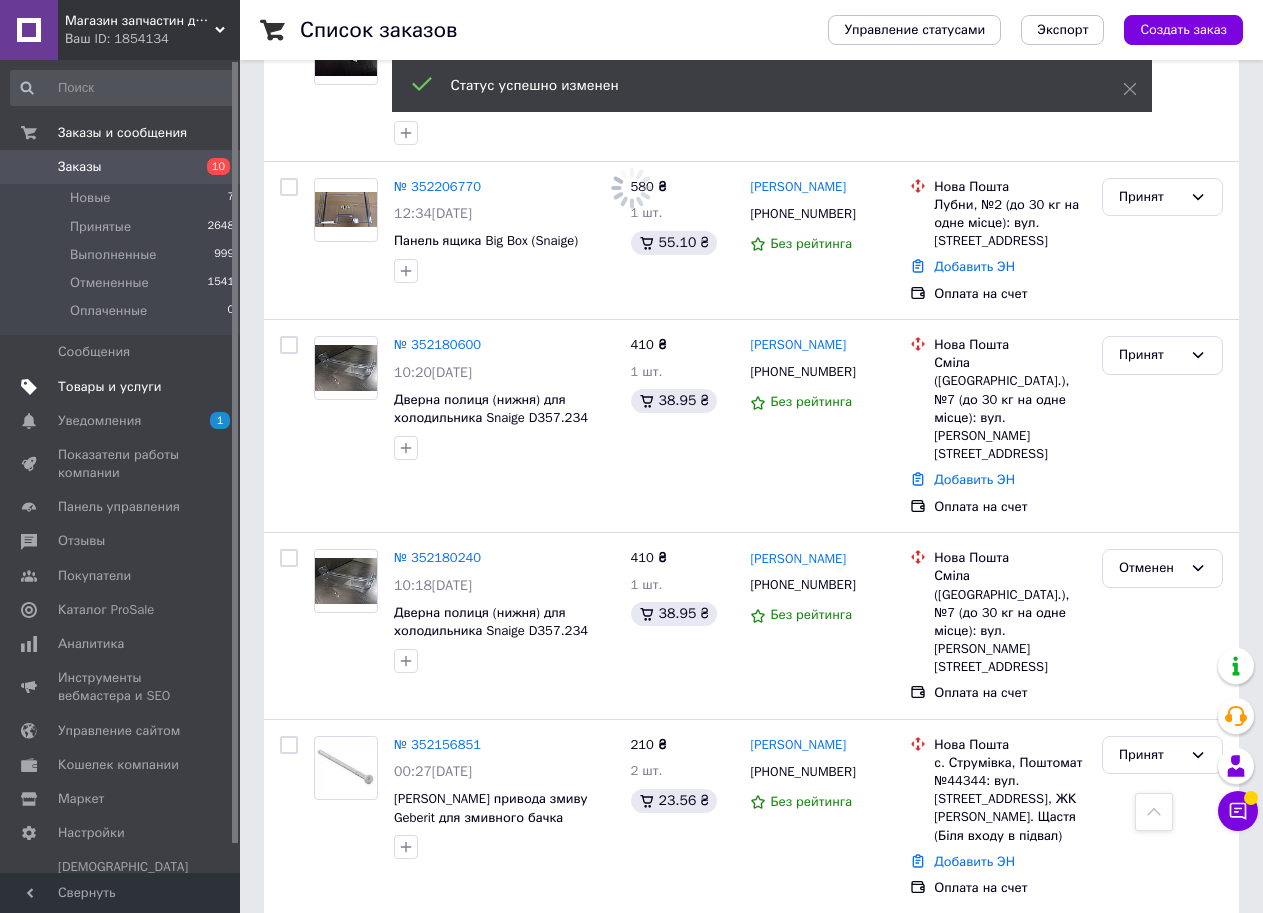 click on "Товары и услуги" at bounding box center [110, 387] 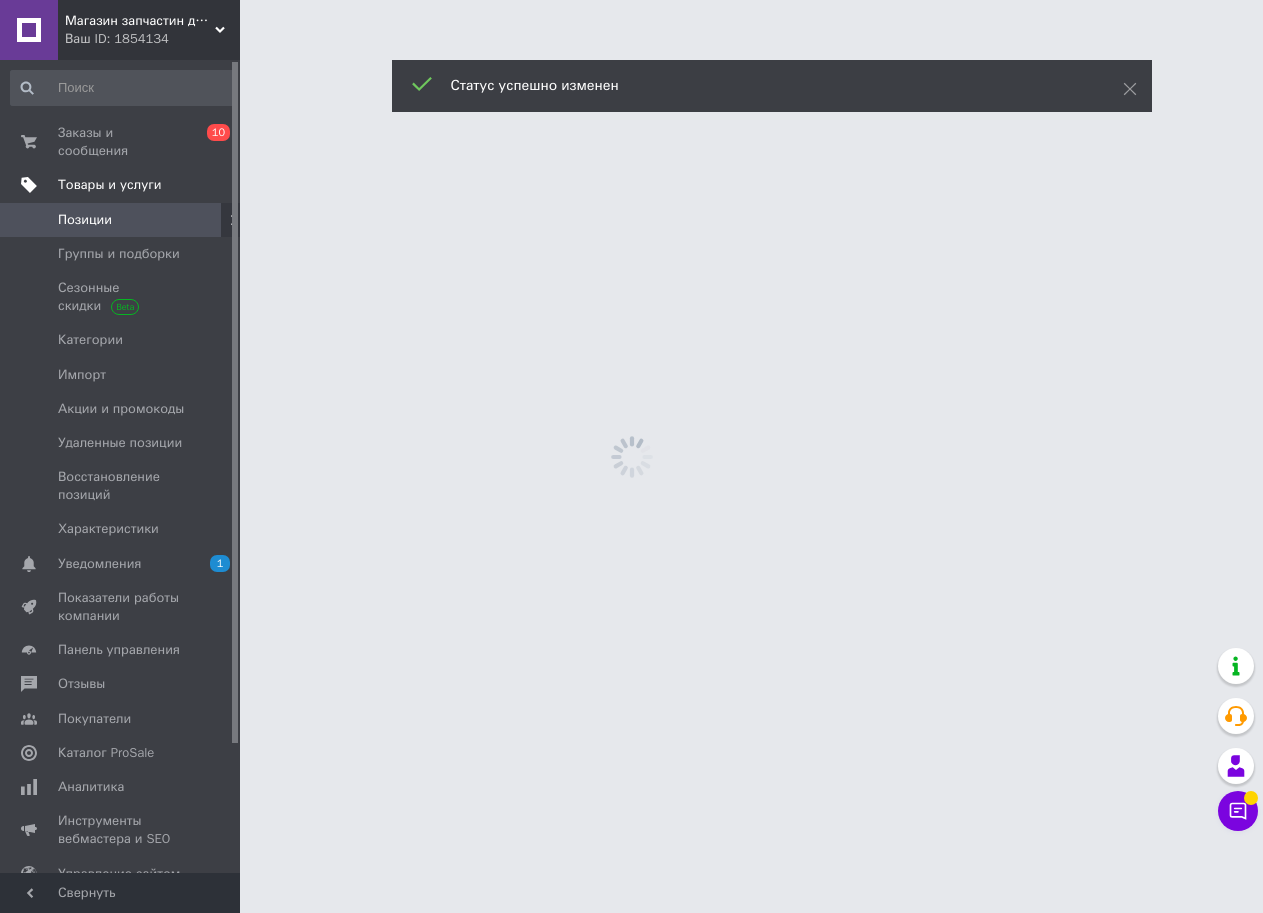 scroll, scrollTop: 0, scrollLeft: 0, axis: both 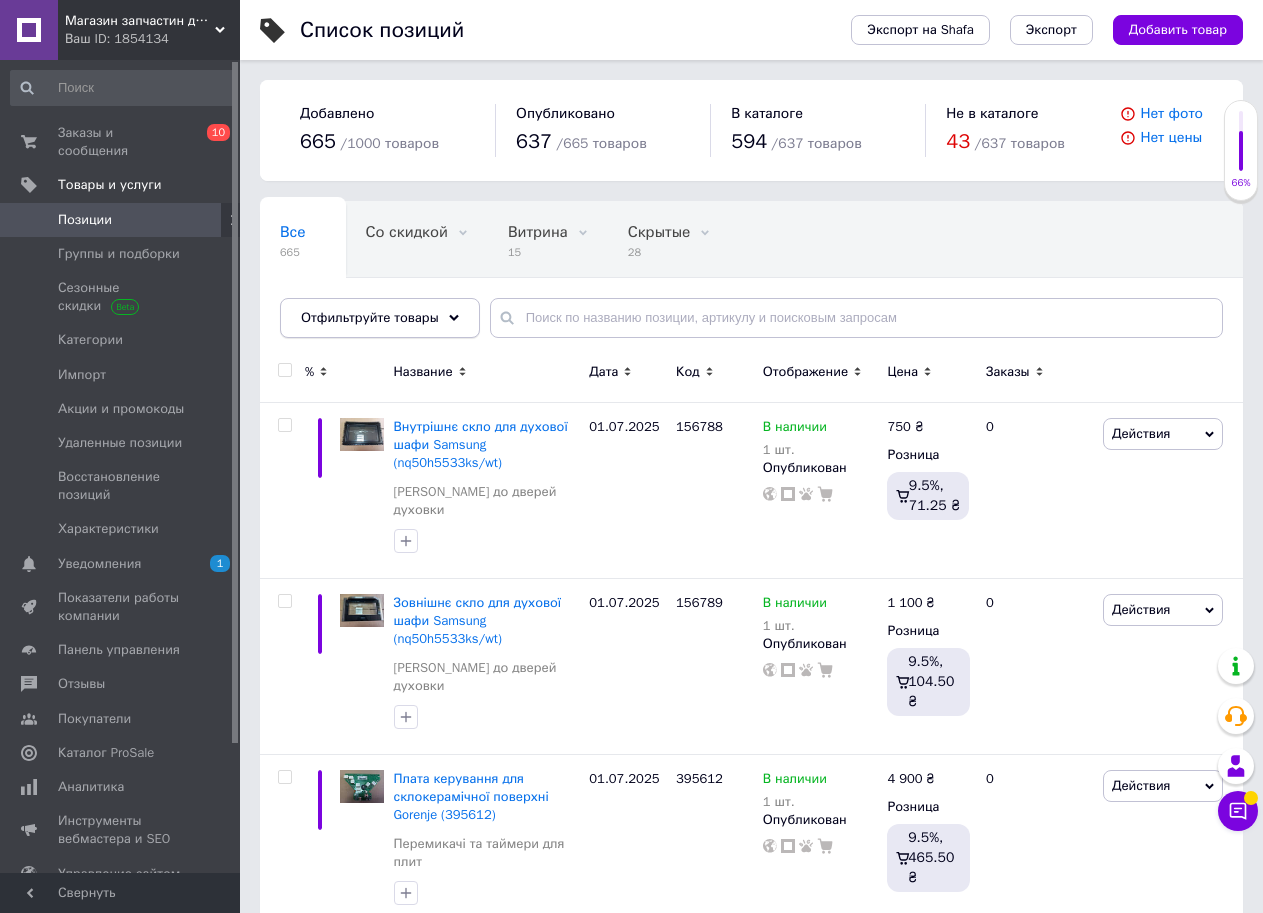 click on "Отфильтруйте товары" at bounding box center [370, 317] 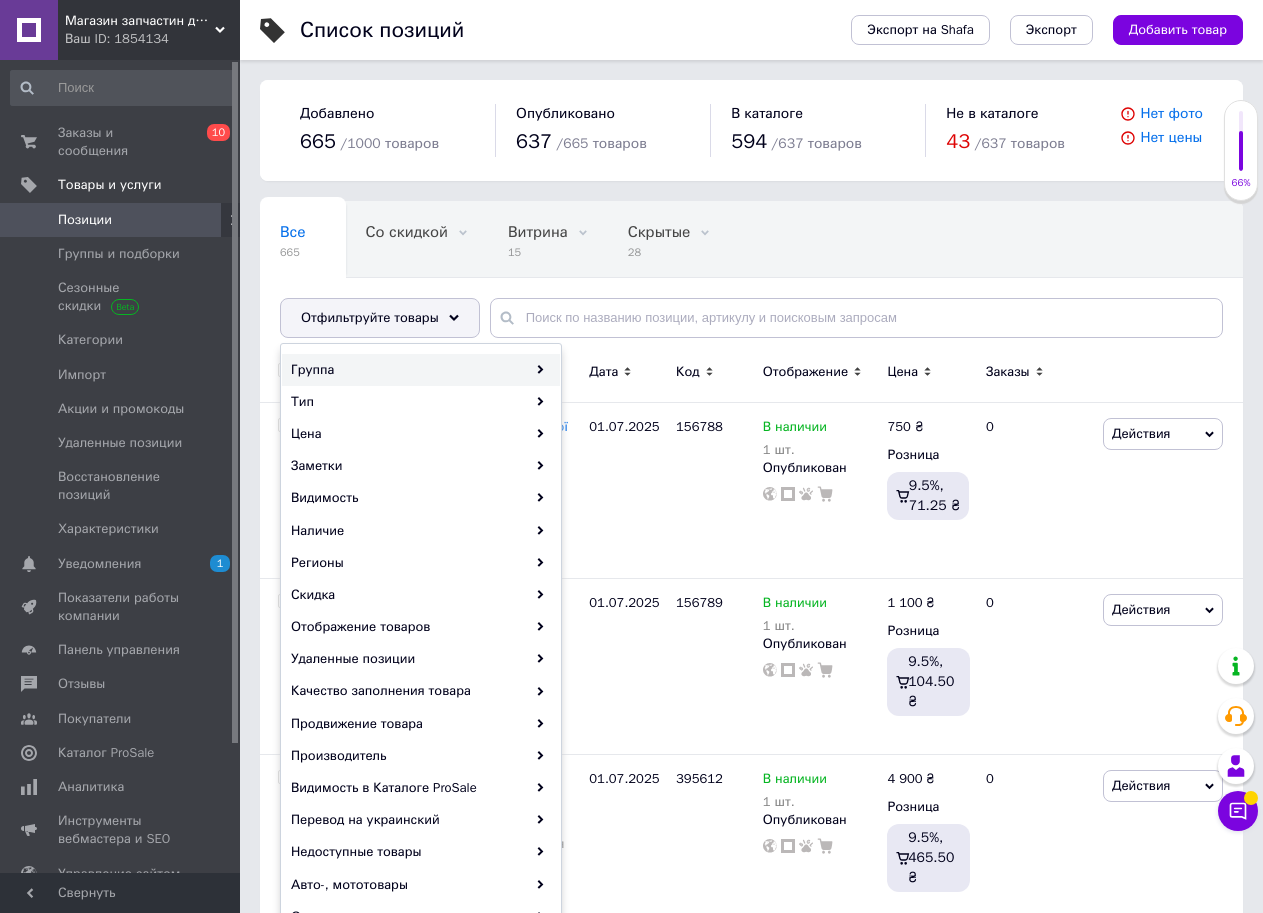 click on "Группа" at bounding box center (421, 370) 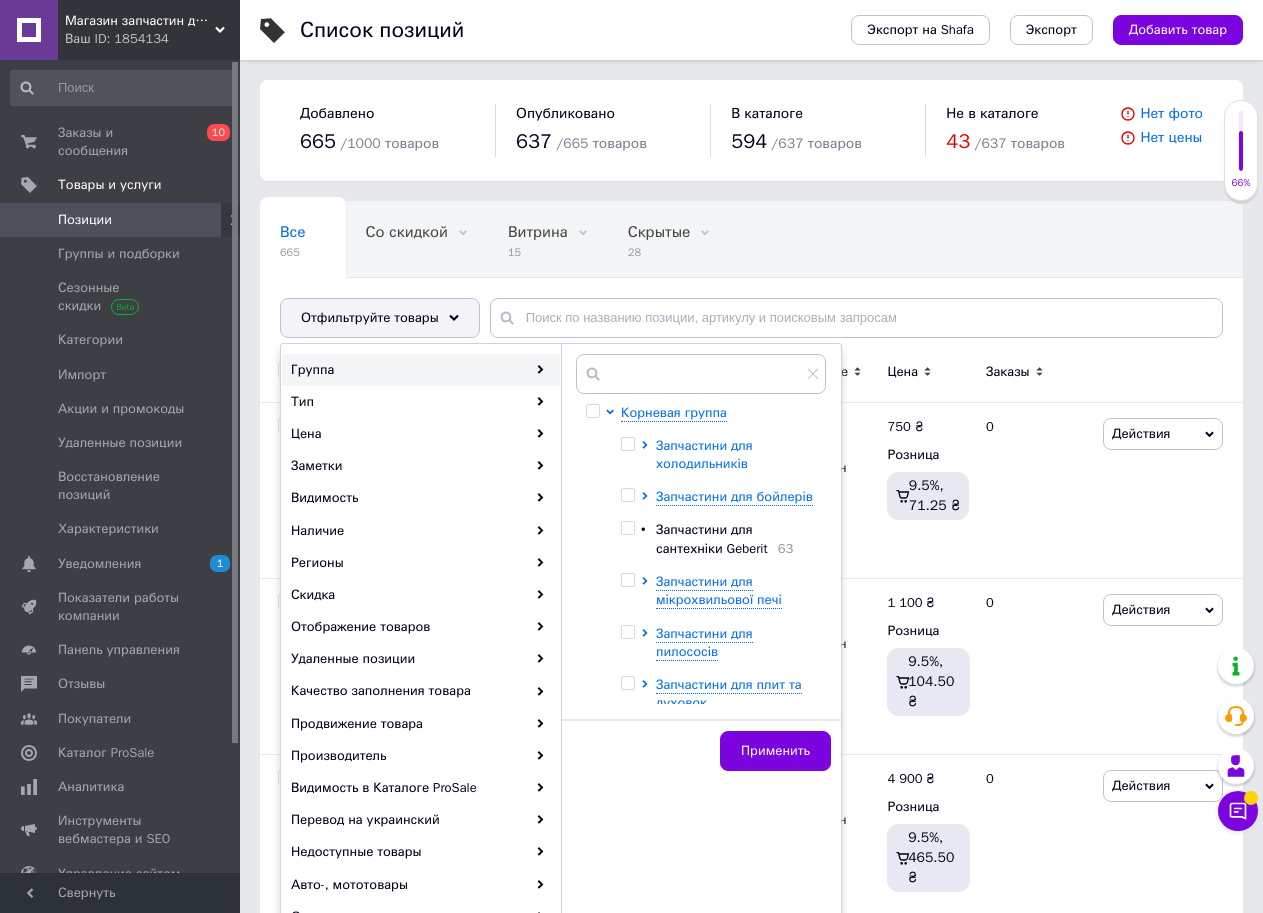 click on "Запчастини для холодильників" at bounding box center (704, 454) 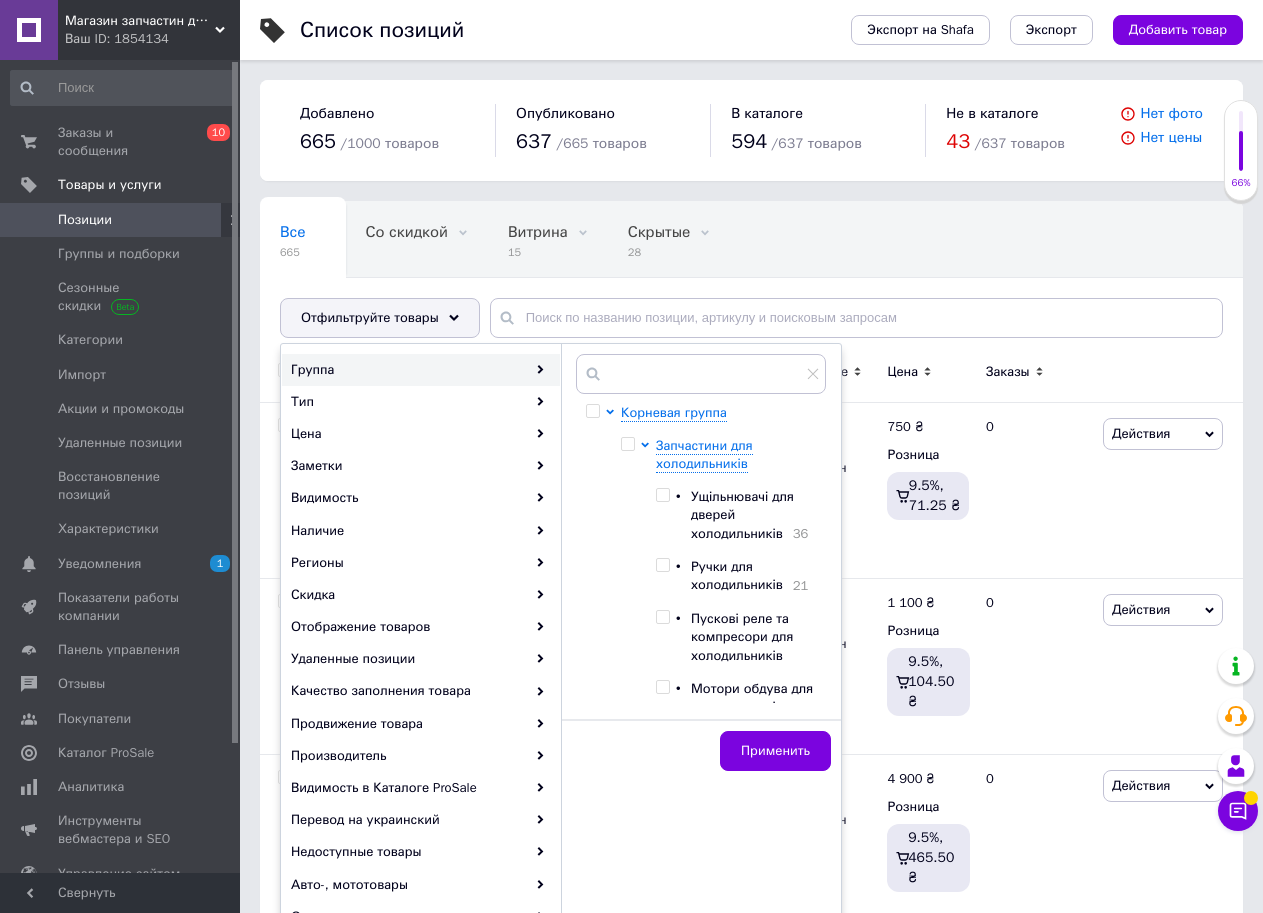 click at bounding box center (662, 565) 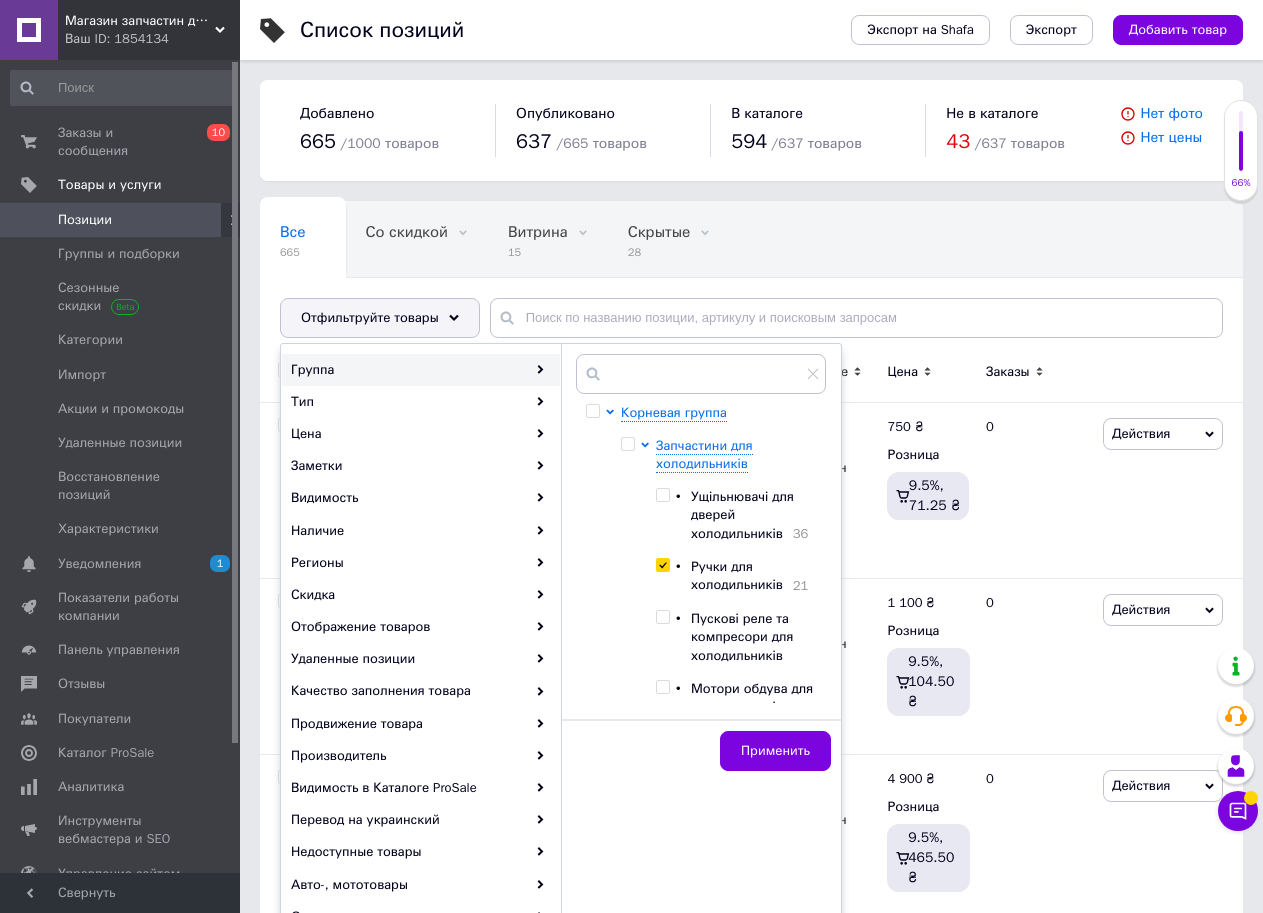 checkbox on "true" 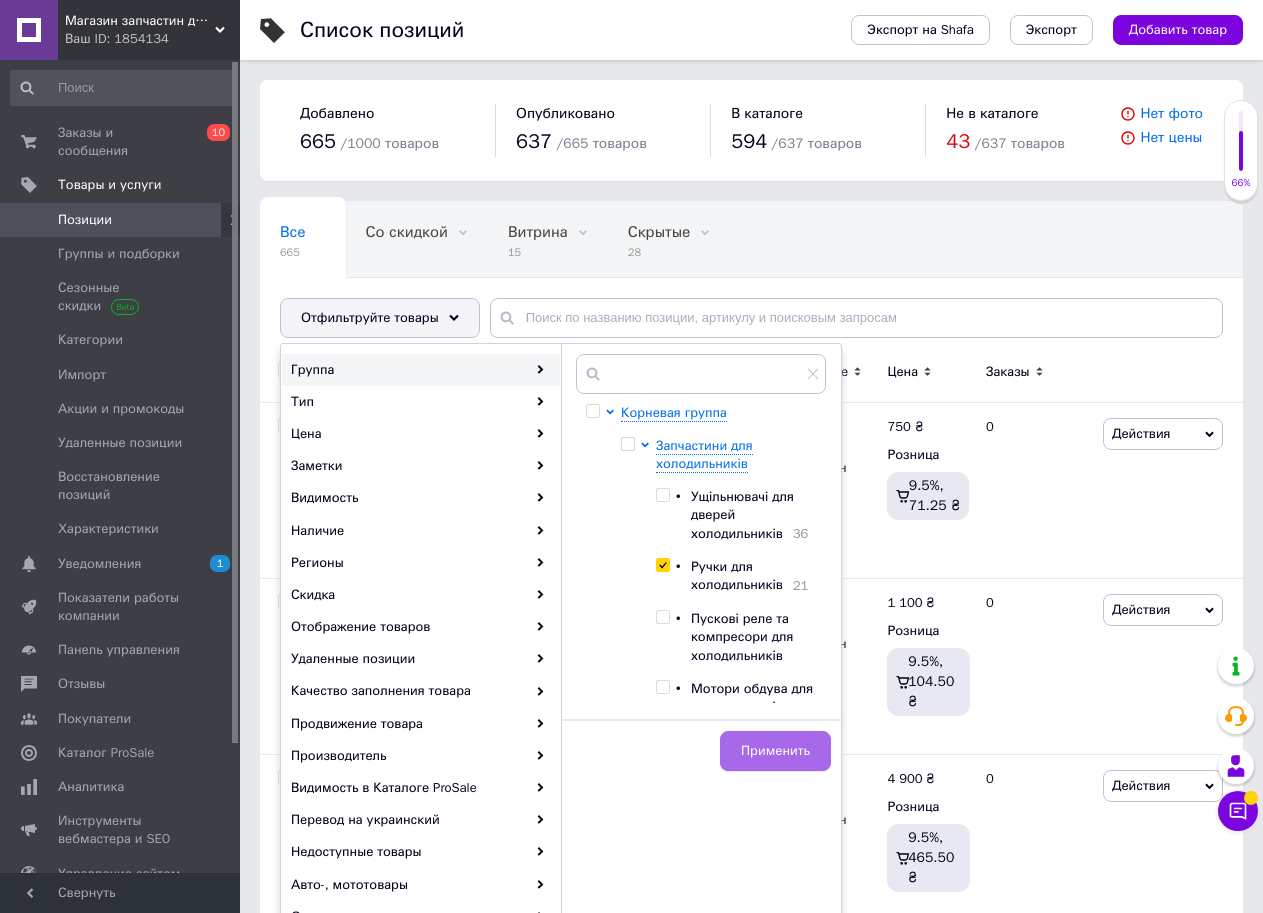 click on "Применить" at bounding box center [775, 751] 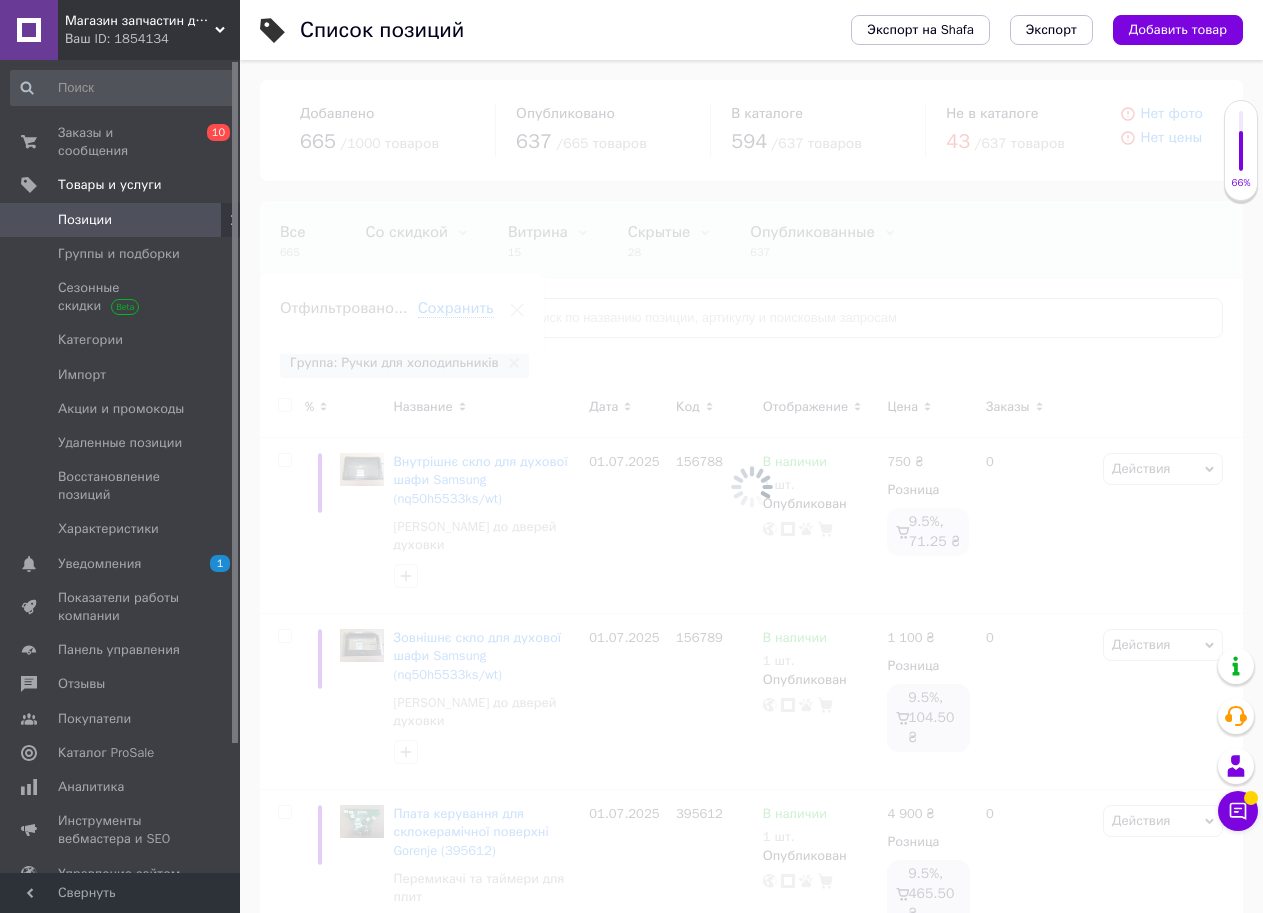 scroll, scrollTop: 0, scrollLeft: 110, axis: horizontal 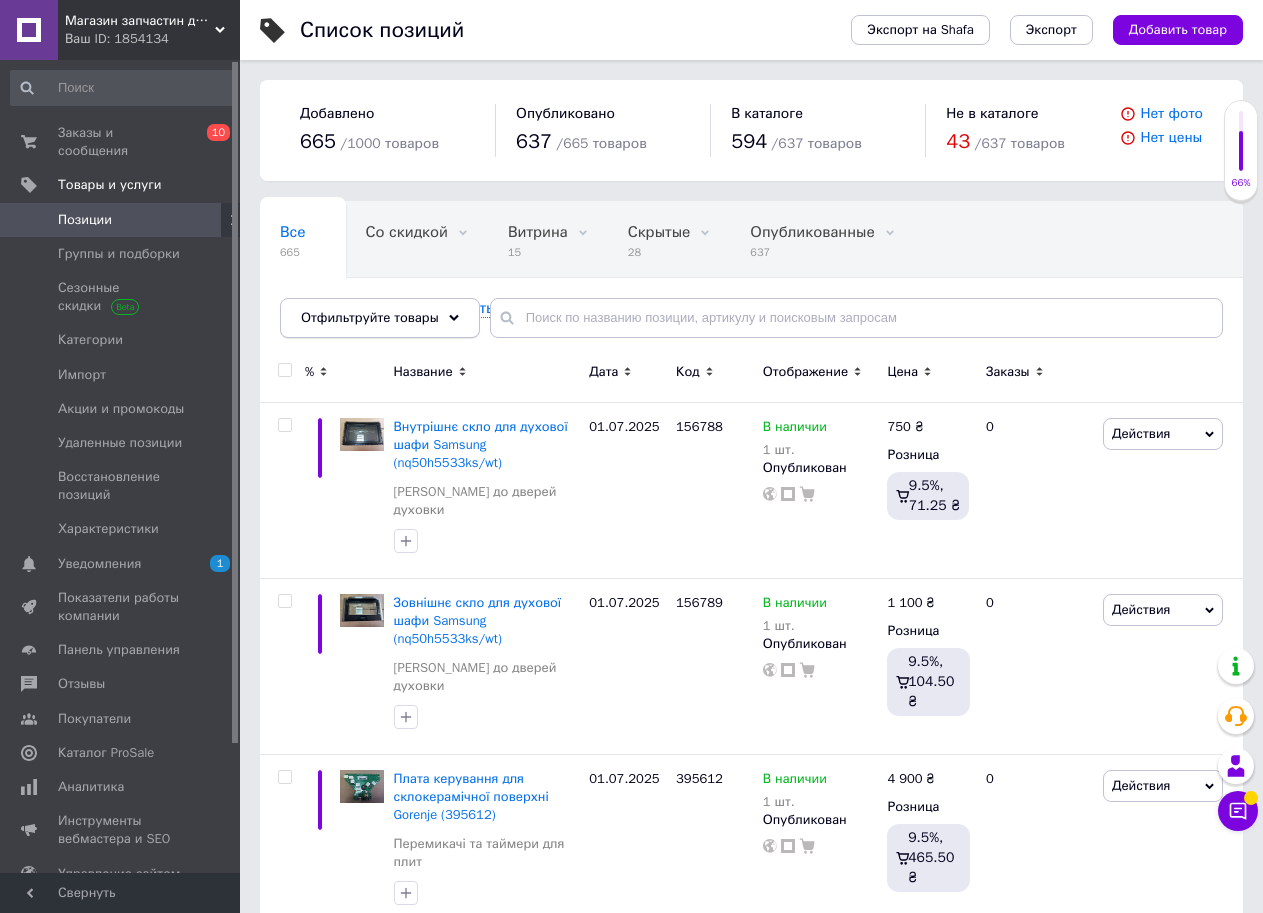 click on "Отфильтруйте товары" at bounding box center [370, 317] 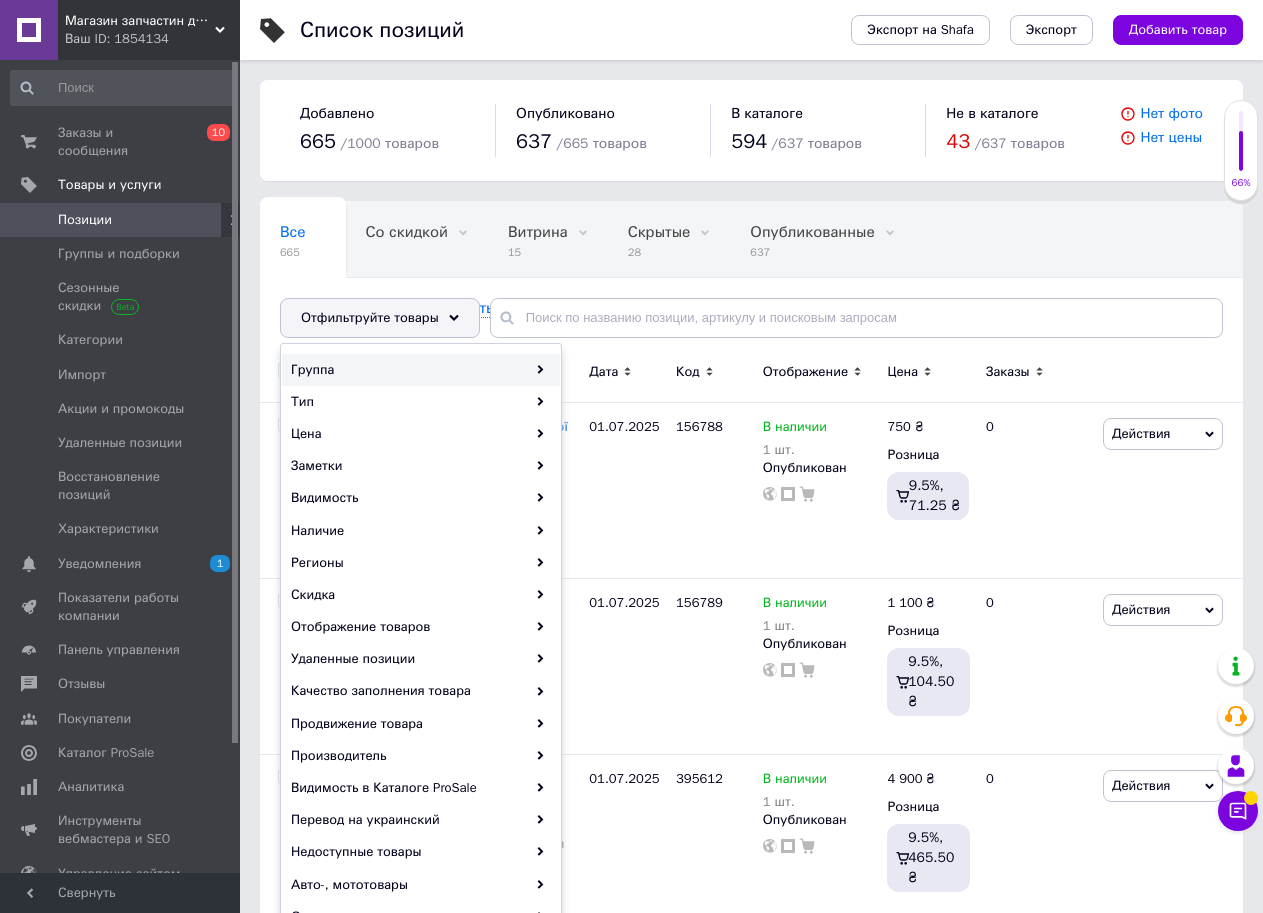 click on "Группа" at bounding box center (421, 370) 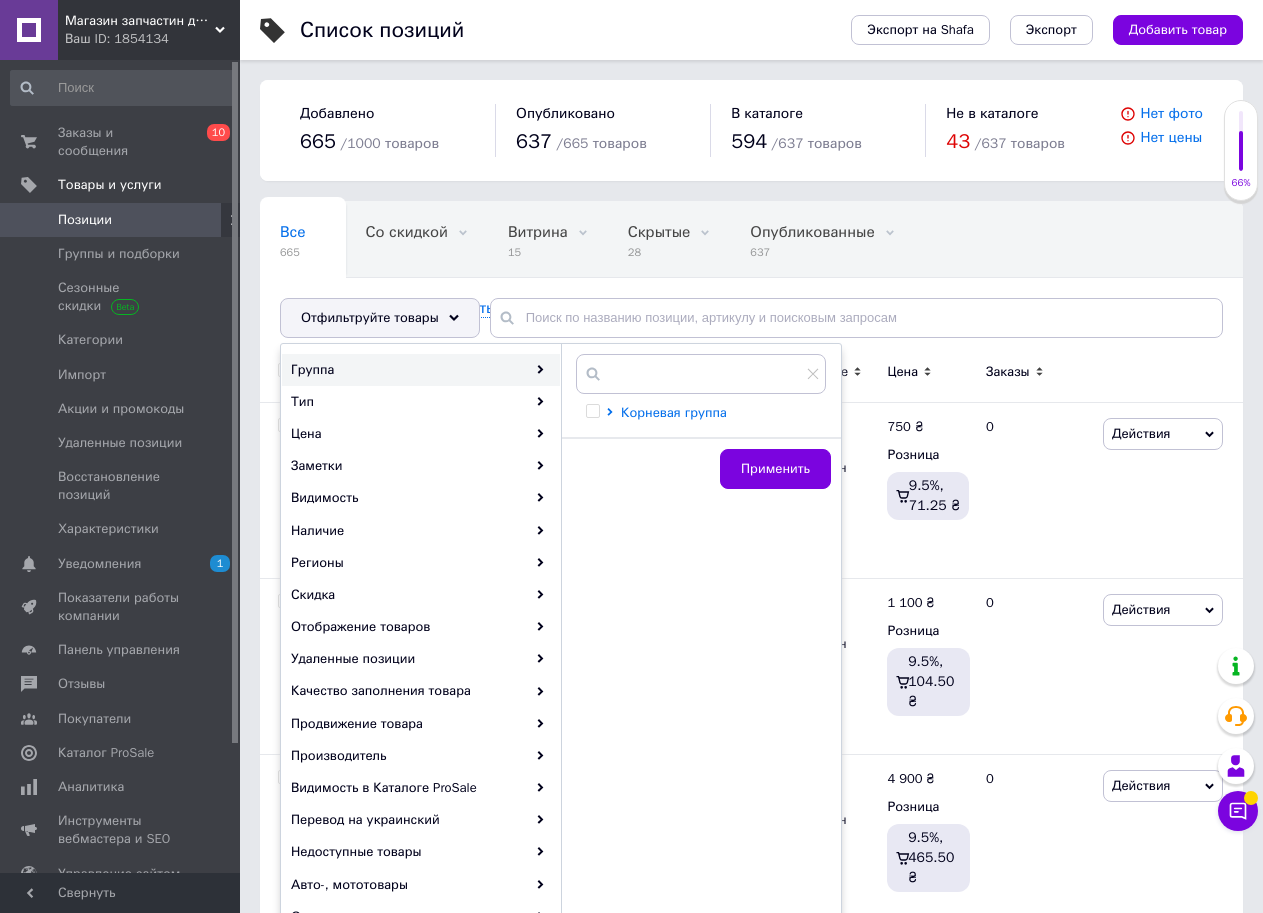 click on "Корневая группа" at bounding box center (674, 412) 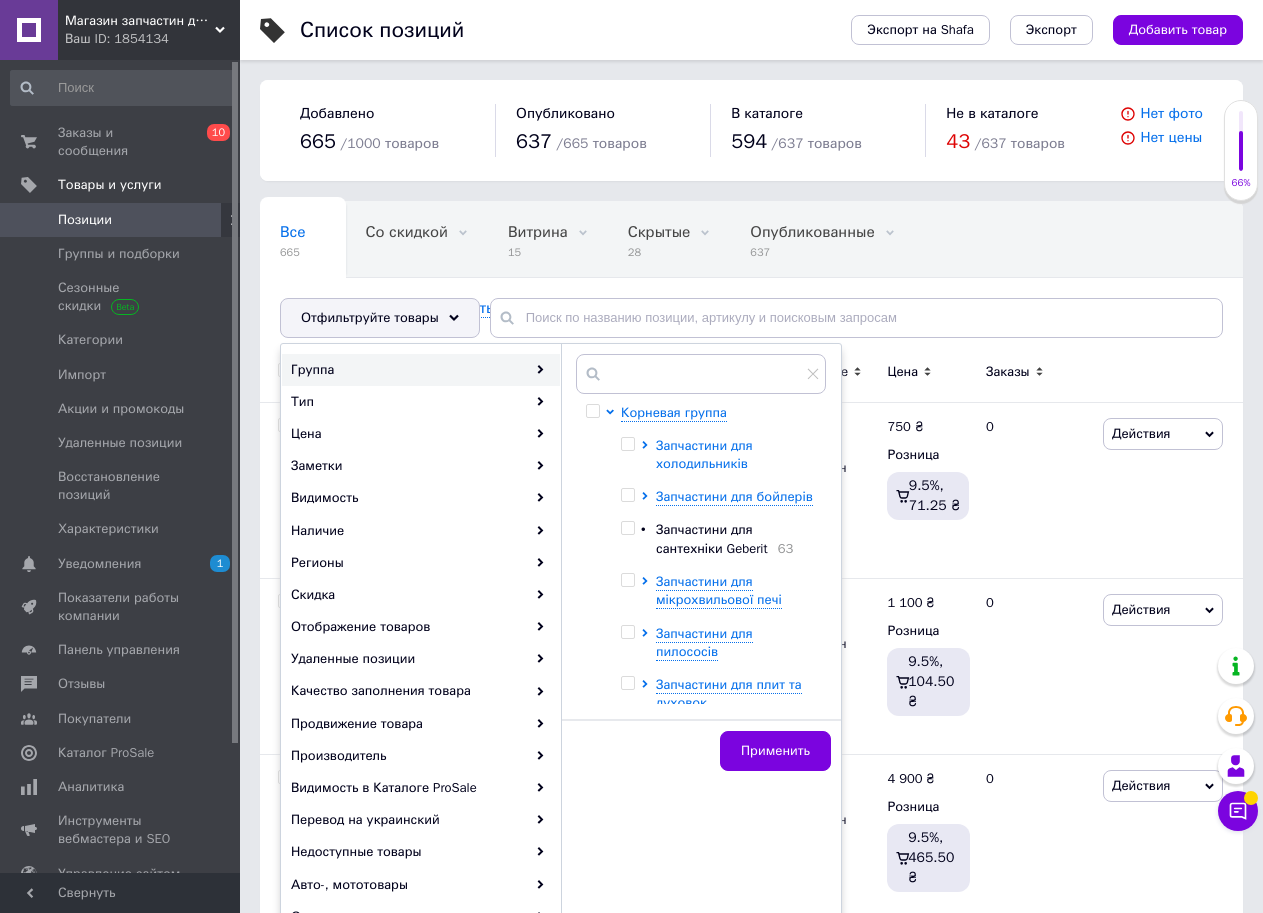 click on "Запчастини для холодильників" at bounding box center [704, 454] 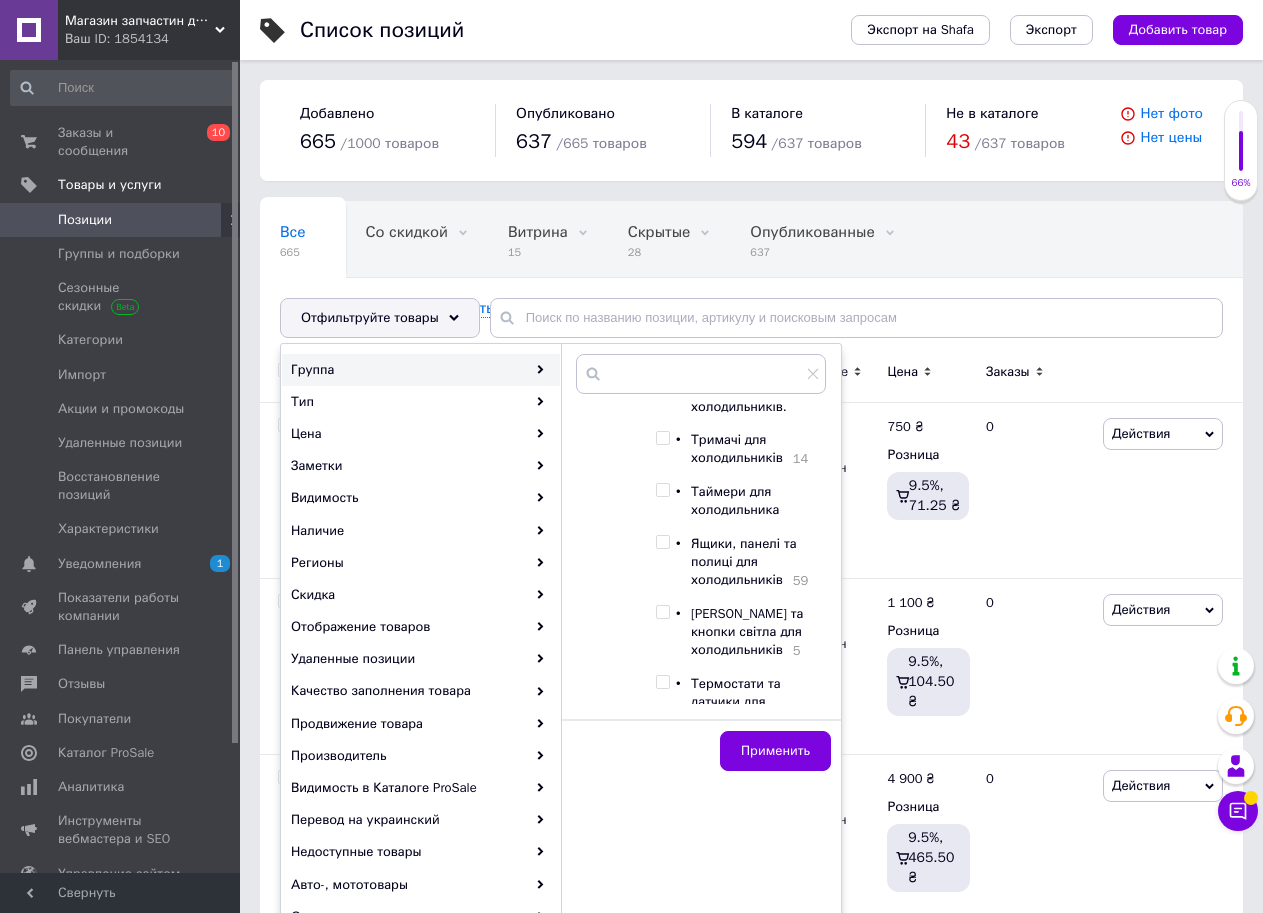 scroll, scrollTop: 400, scrollLeft: 0, axis: vertical 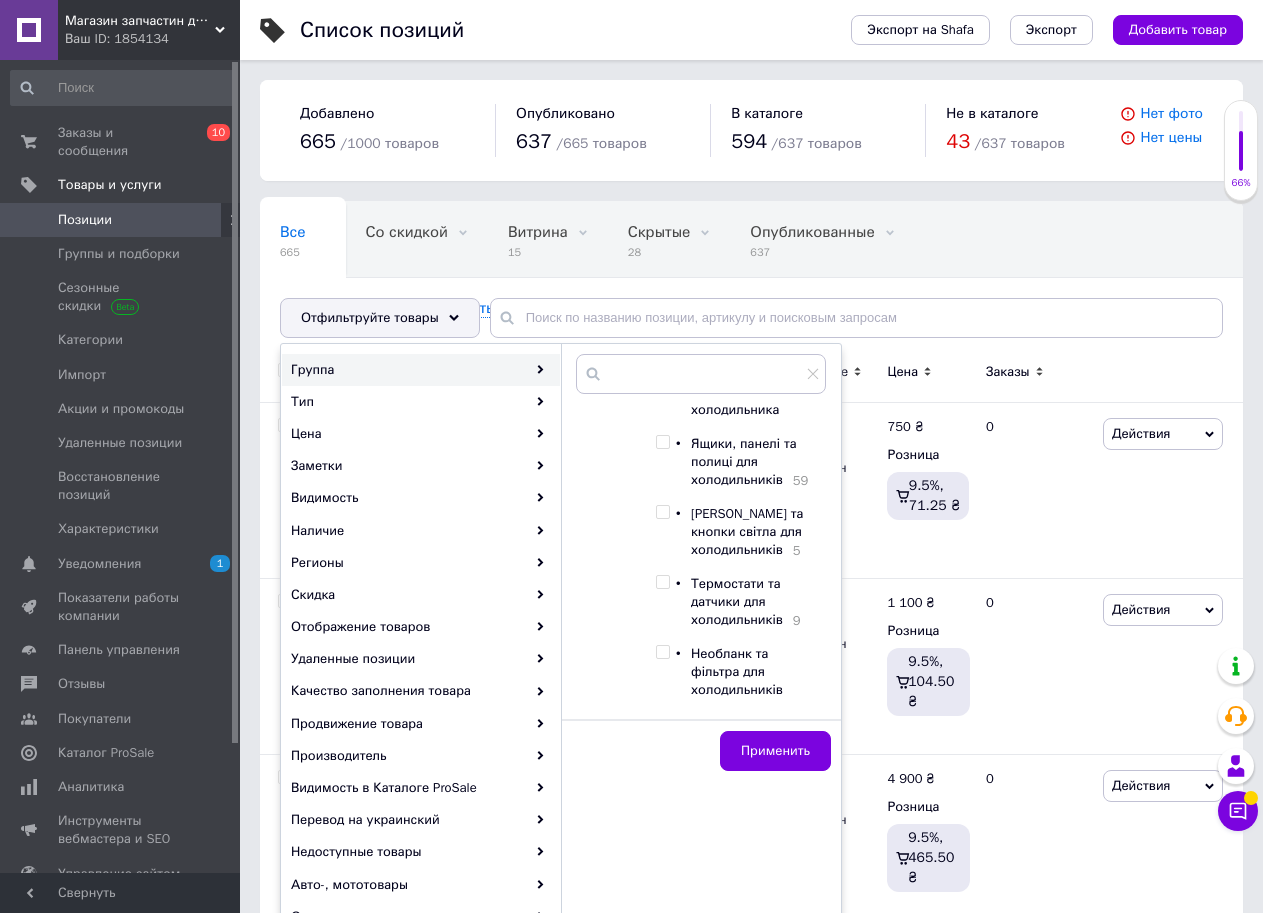 click at bounding box center [662, 512] 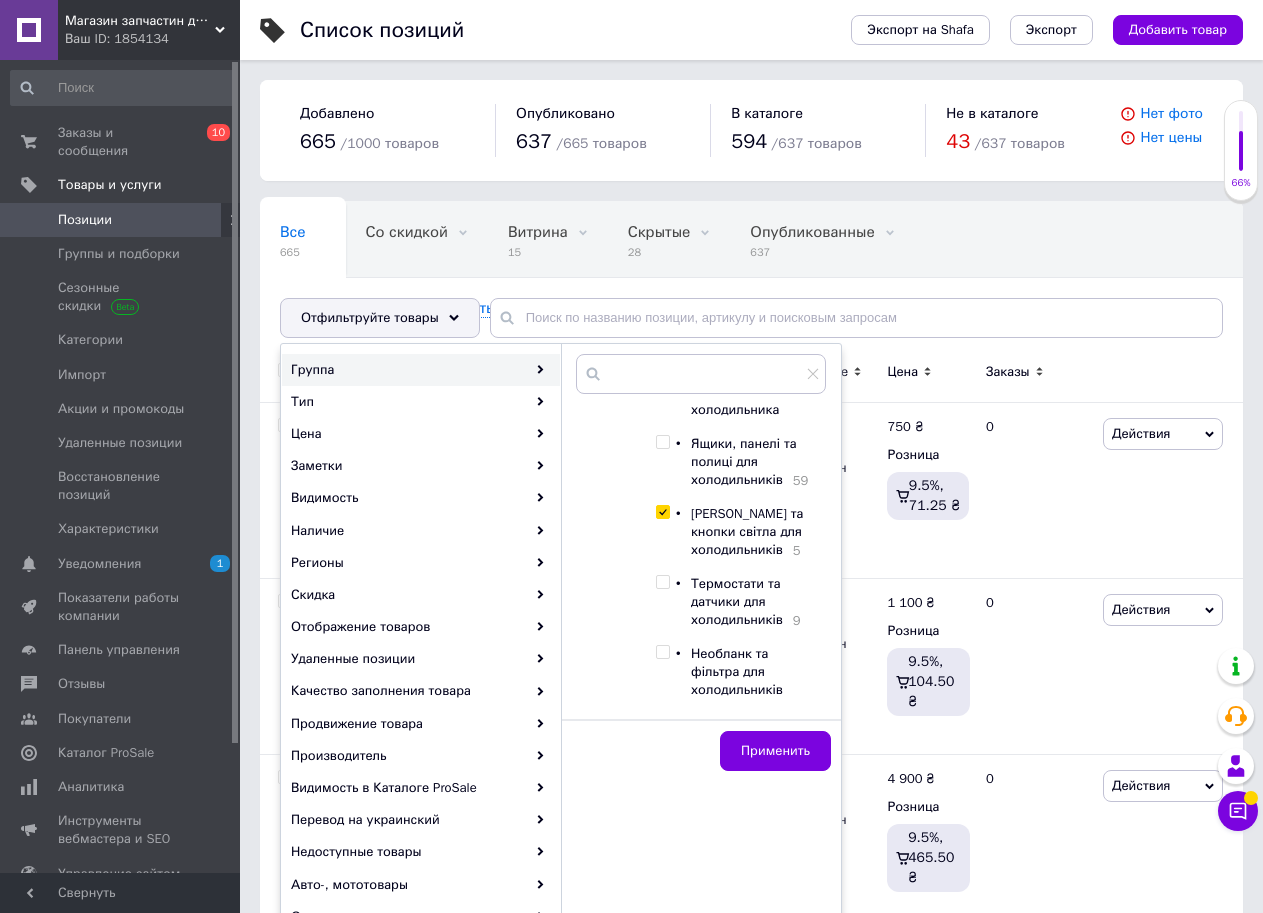 checkbox on "true" 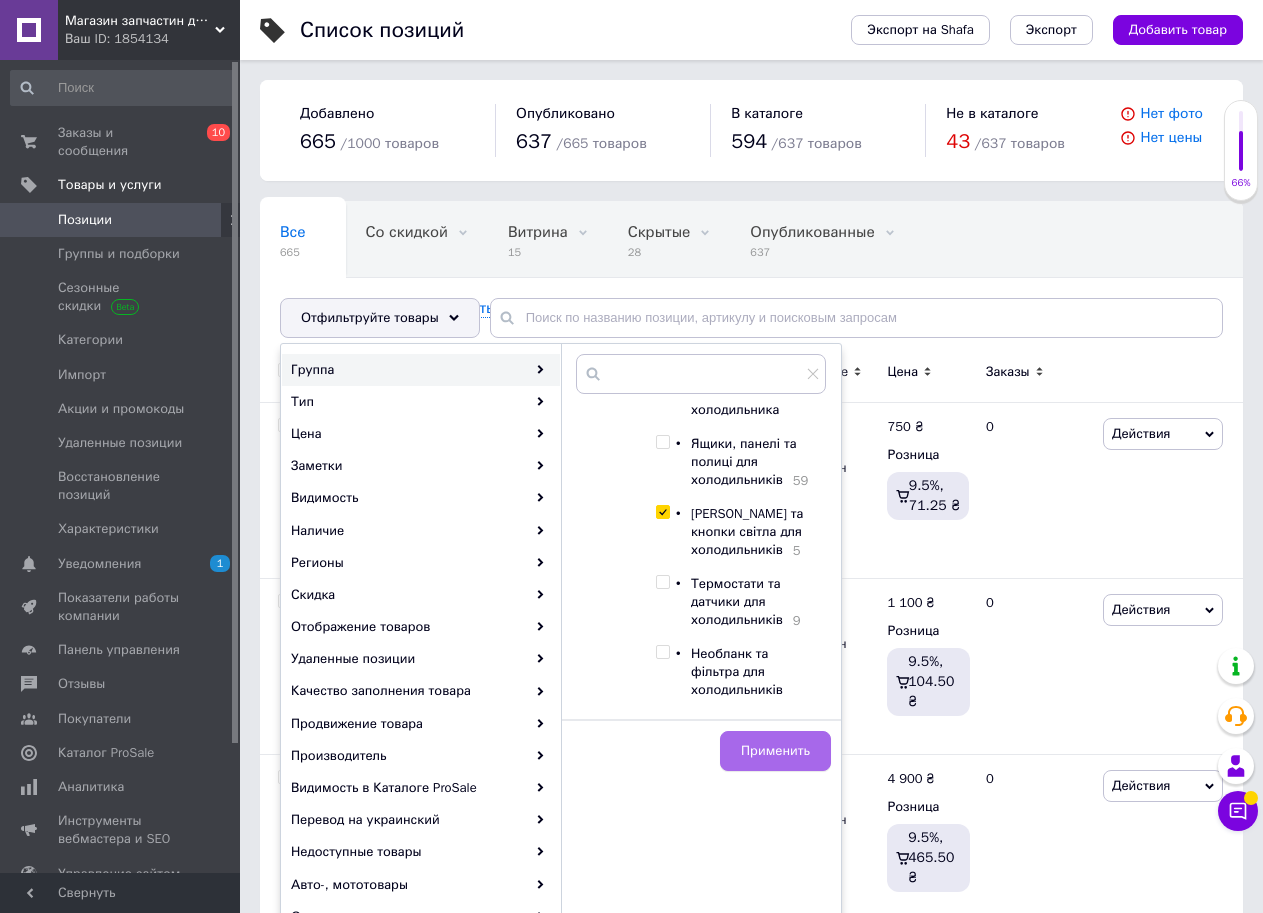 click on "Применить" at bounding box center [775, 751] 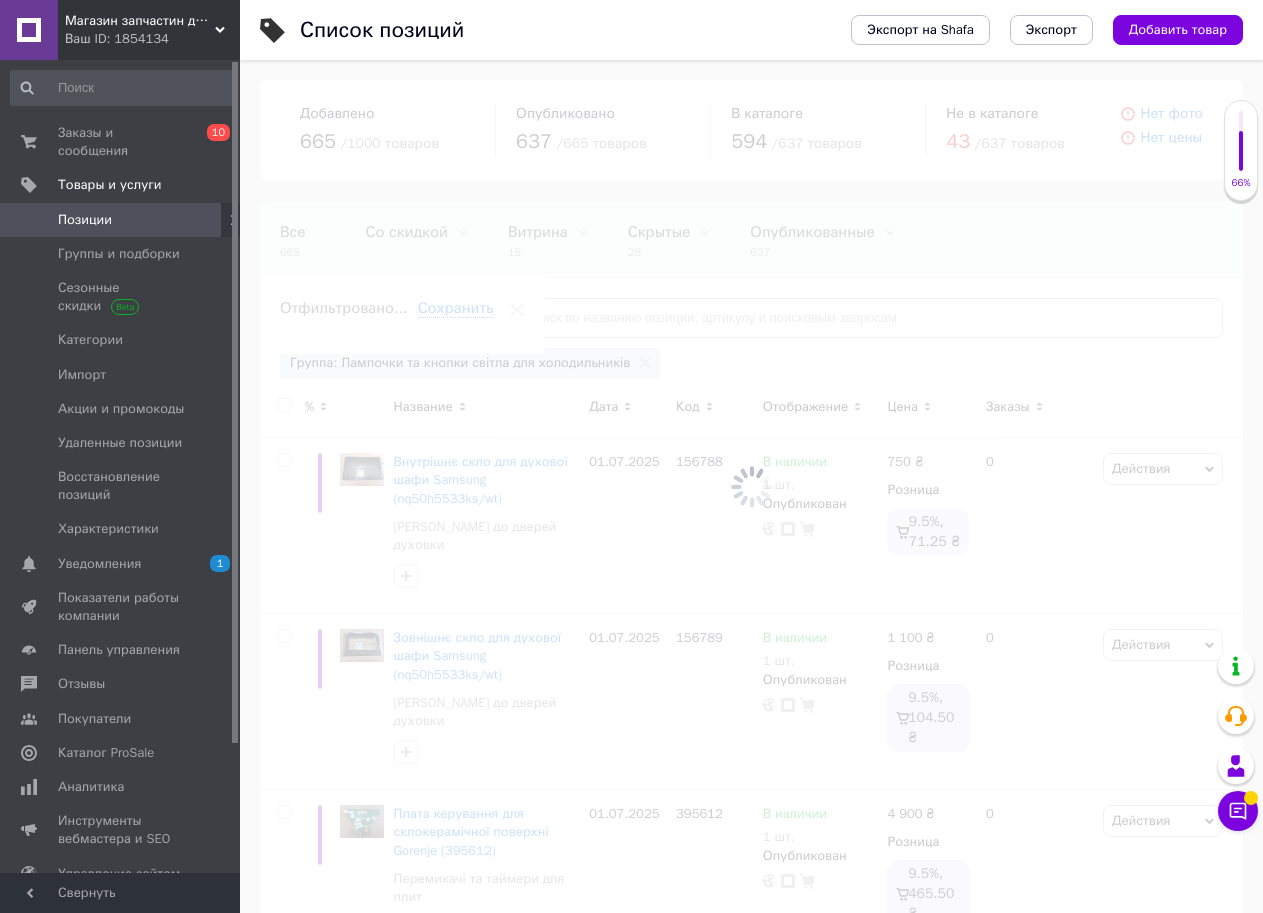 scroll, scrollTop: 0, scrollLeft: 110, axis: horizontal 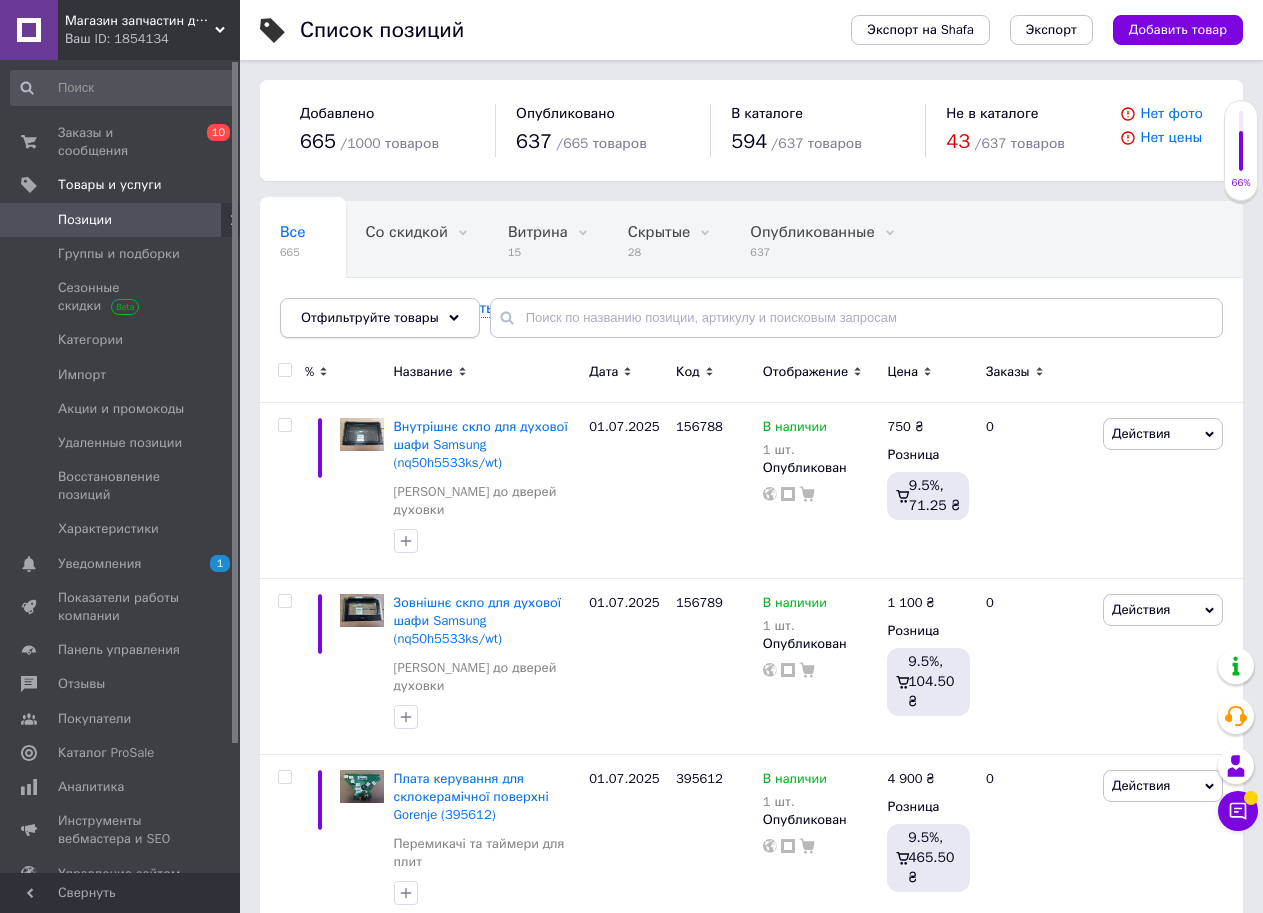 click on "Отфильтруйте товары" at bounding box center [380, 318] 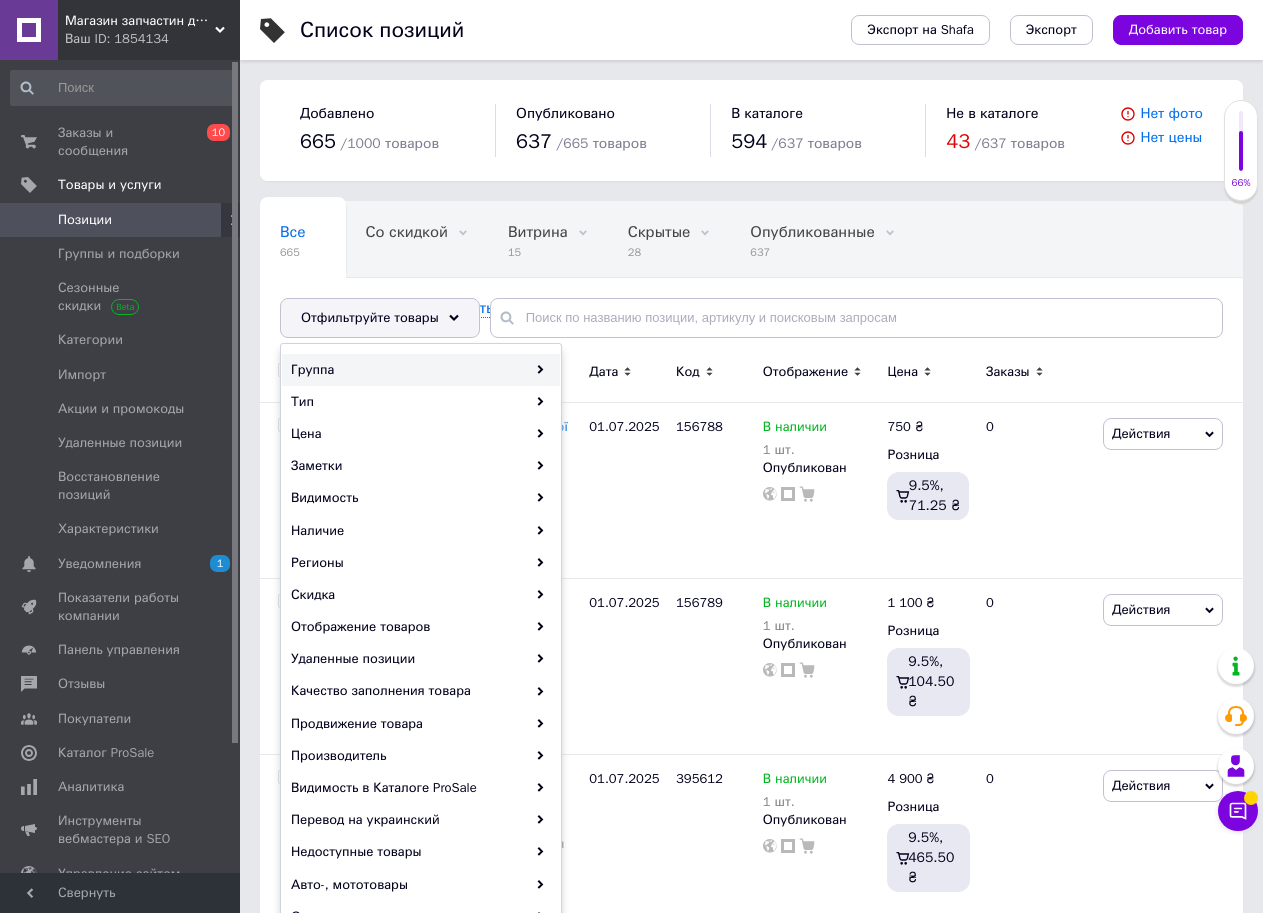 click on "Группа" at bounding box center [421, 370] 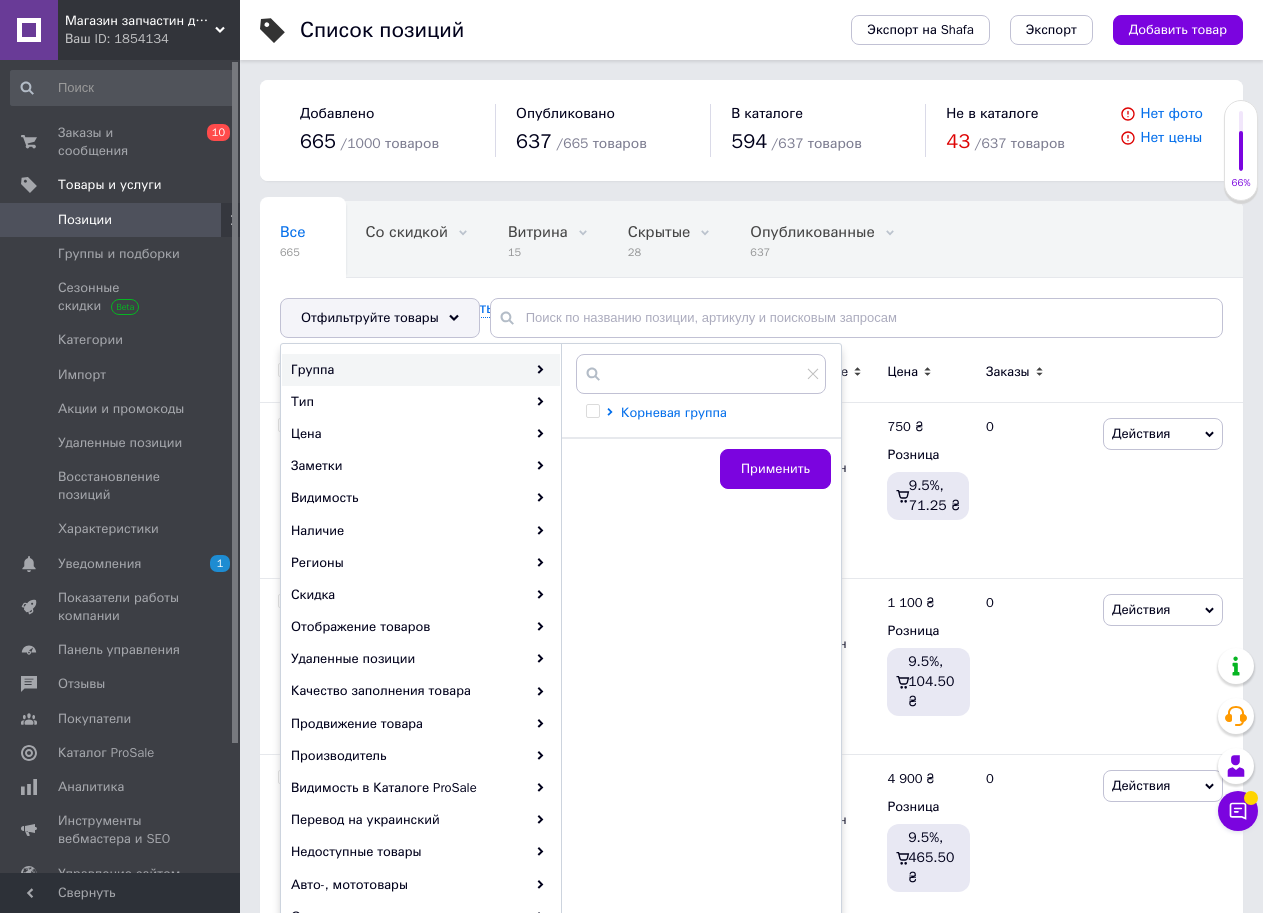 click on "Корневая группа" at bounding box center [674, 412] 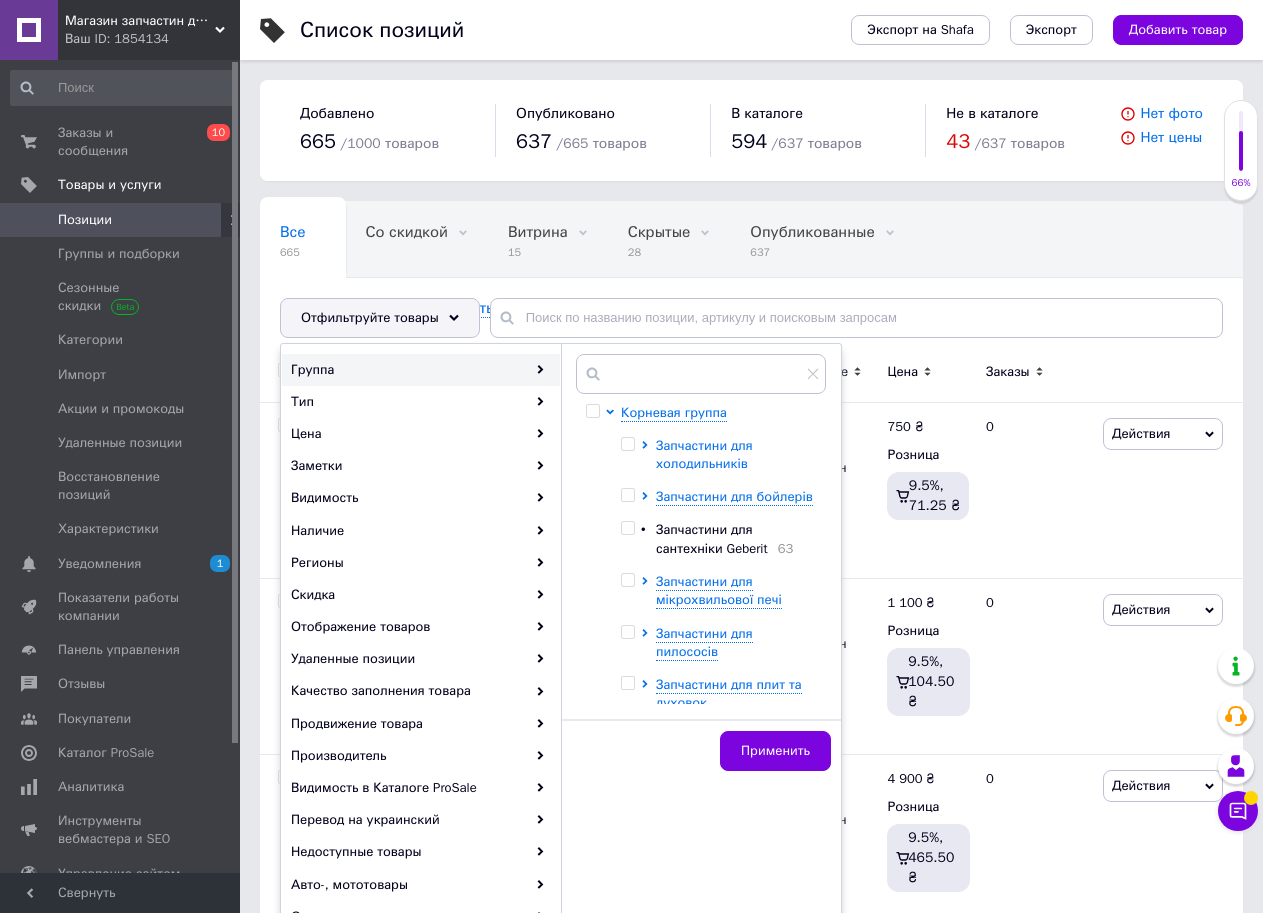 click on "Запчастини для холодильників" at bounding box center [704, 454] 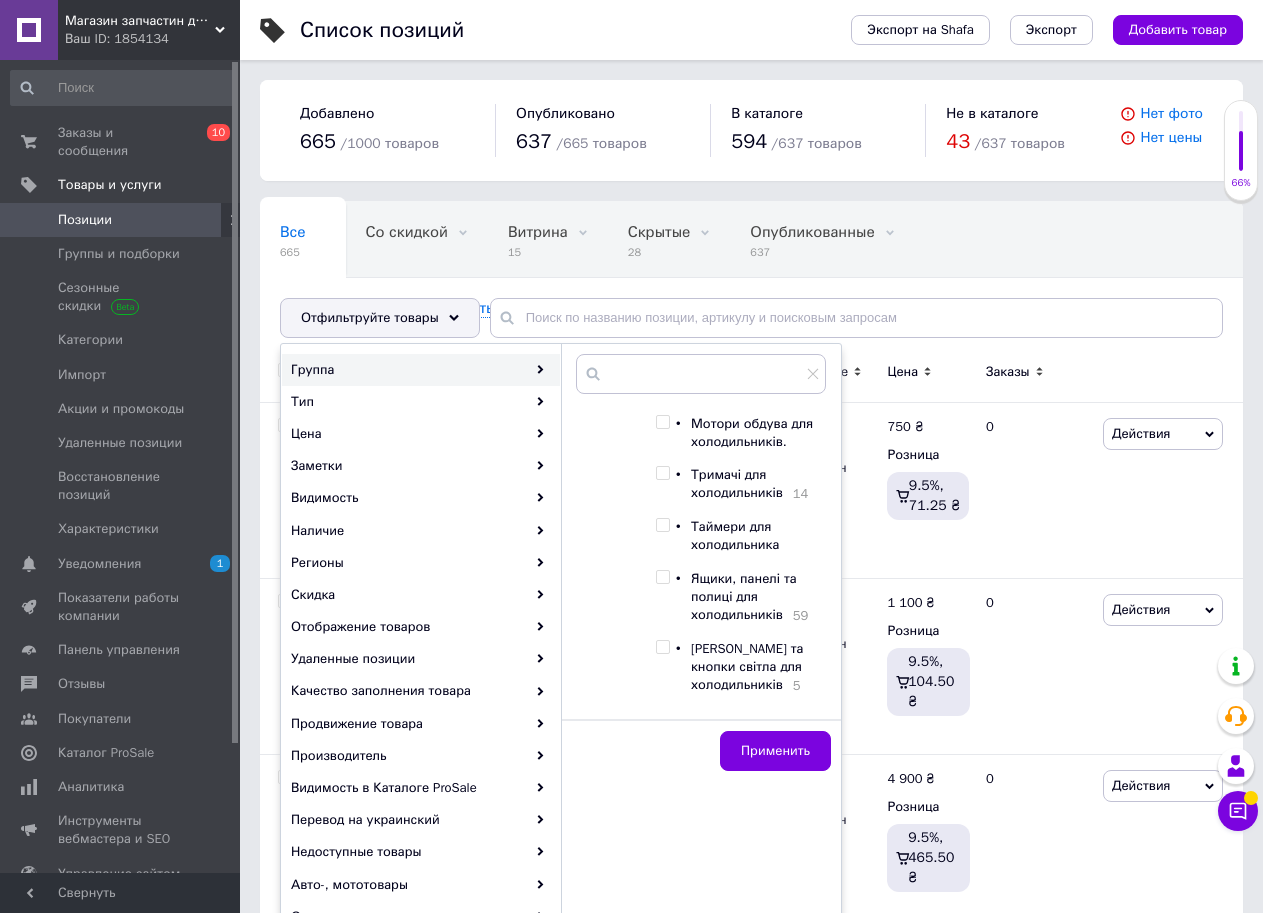 scroll, scrollTop: 300, scrollLeft: 0, axis: vertical 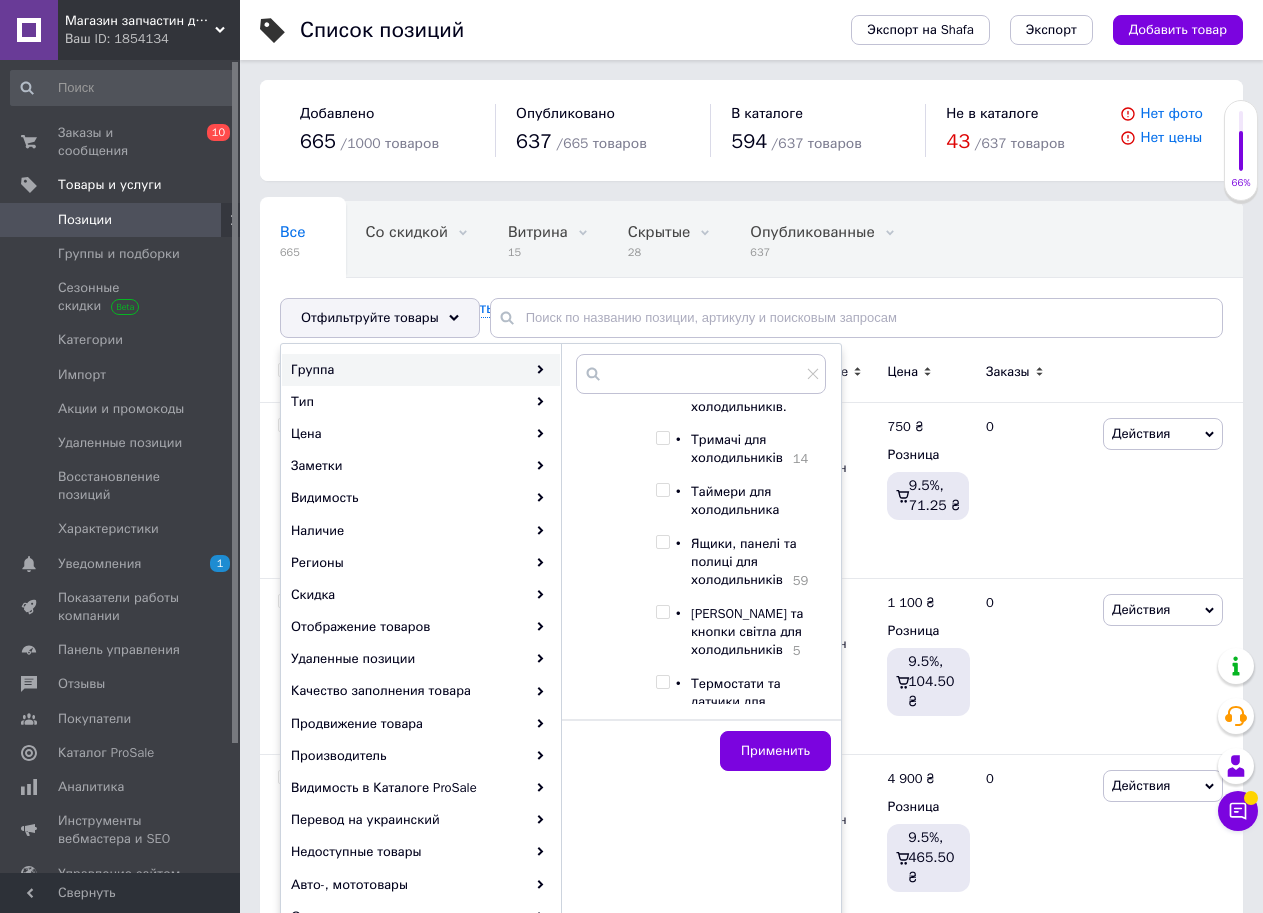 click at bounding box center (662, 542) 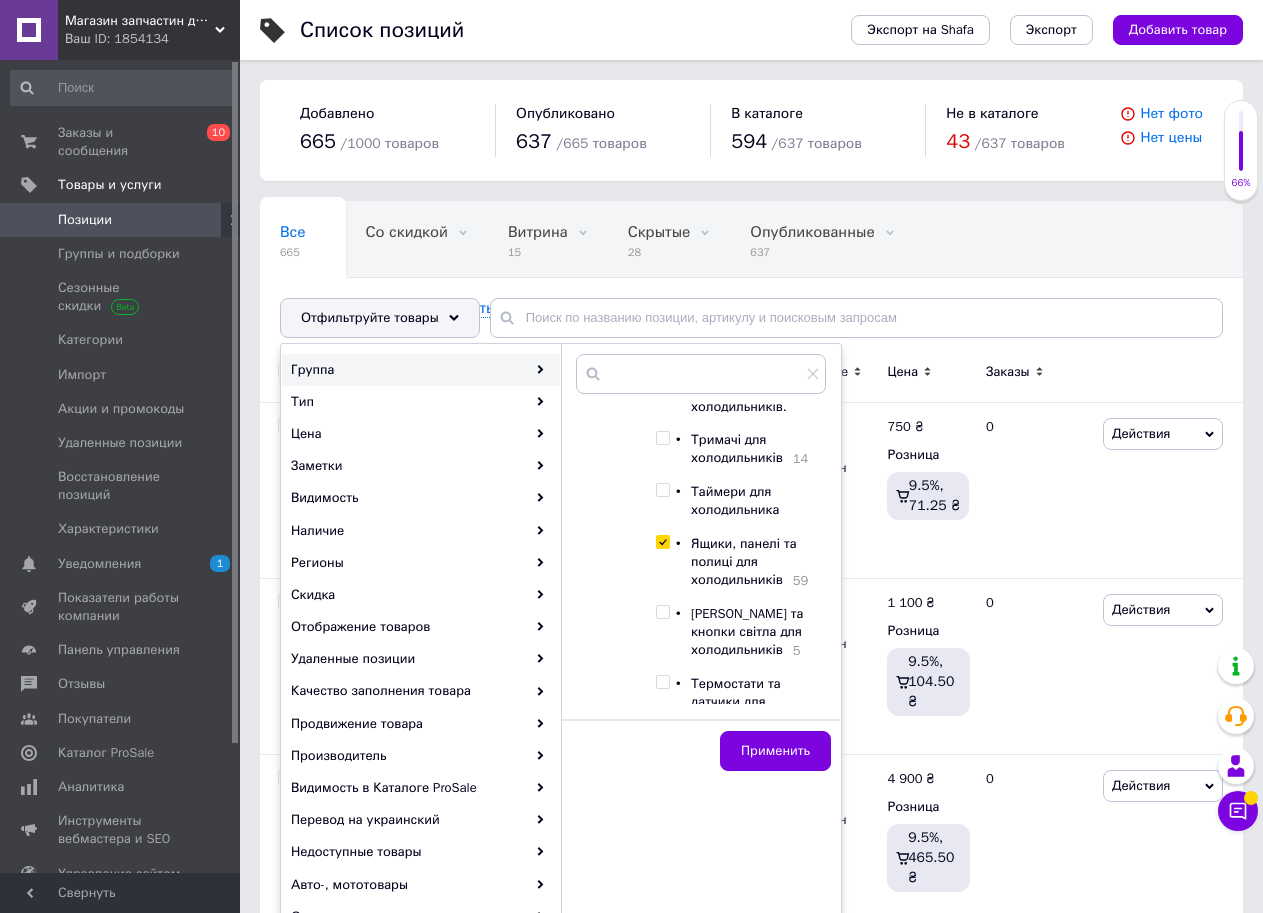 checkbox on "true" 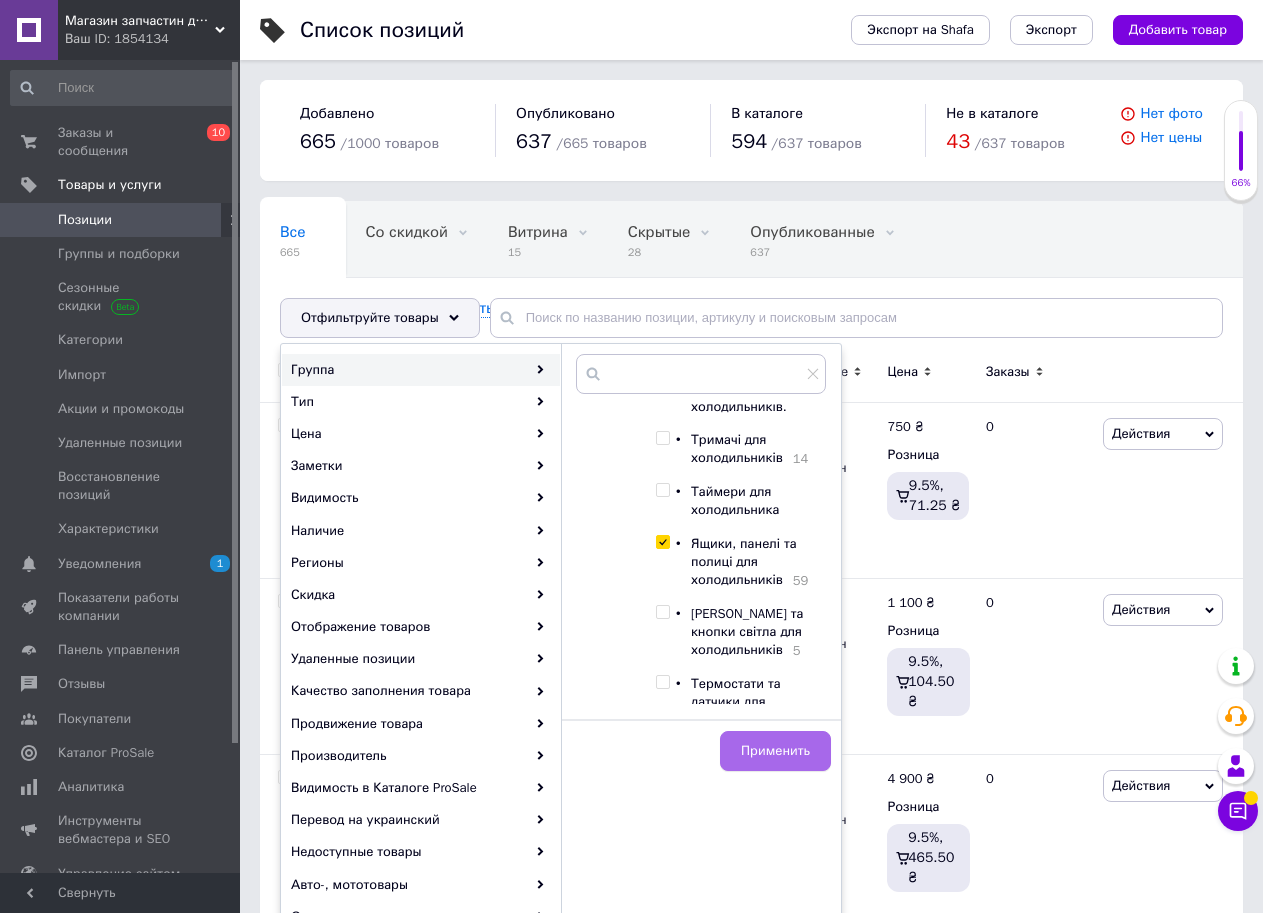 click on "Применить" at bounding box center [775, 751] 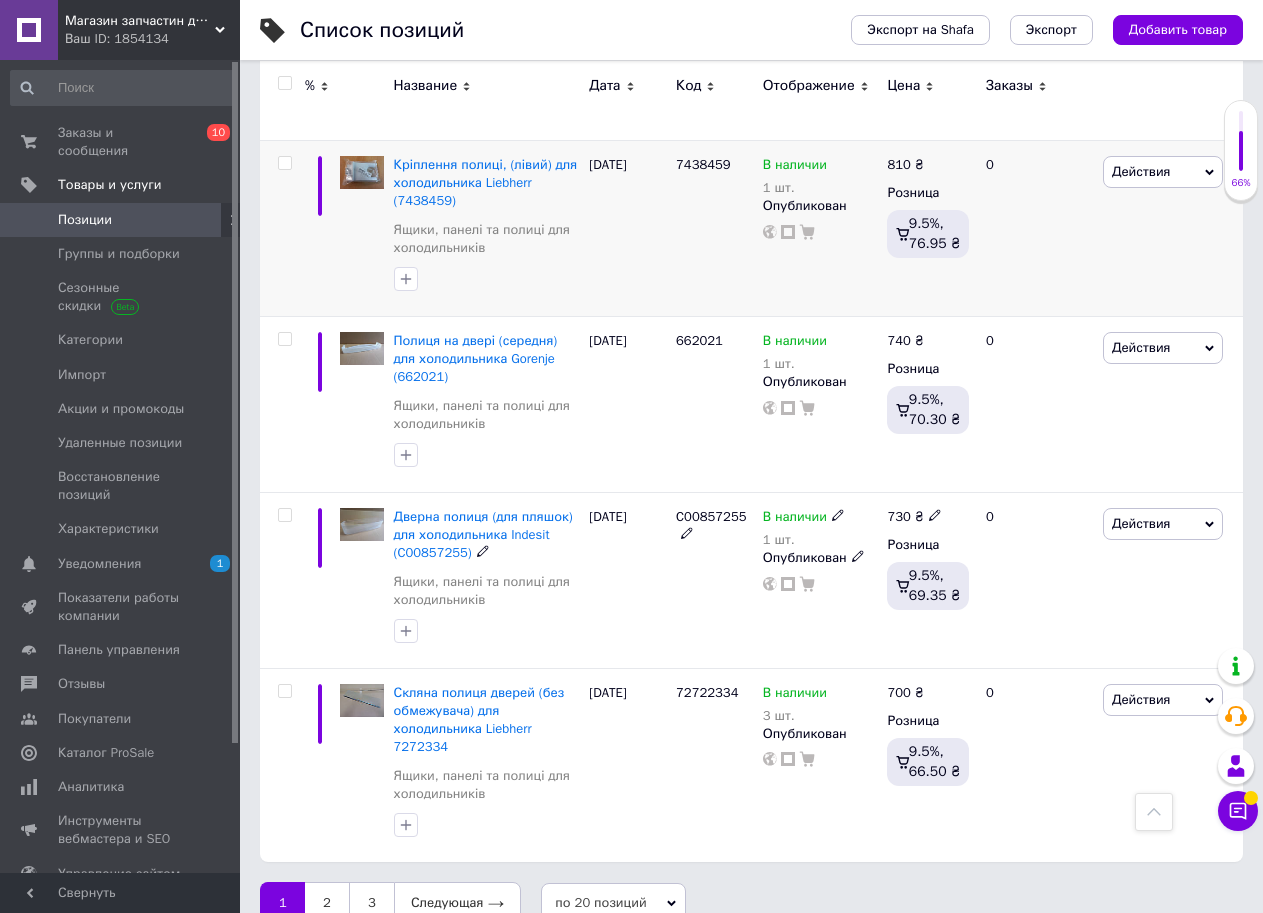scroll, scrollTop: 3148, scrollLeft: 0, axis: vertical 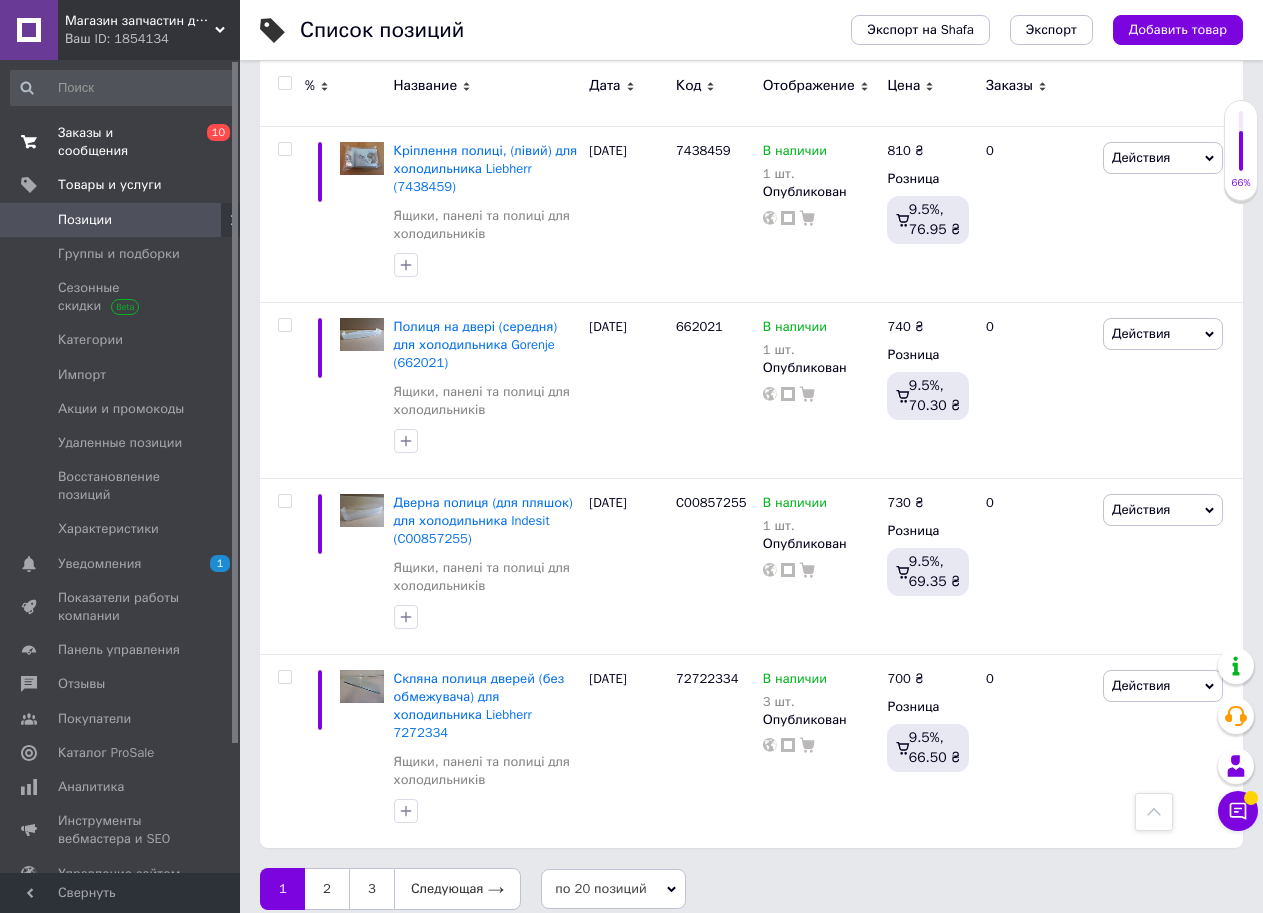 click on "Заказы и сообщения 0 10" at bounding box center (123, 142) 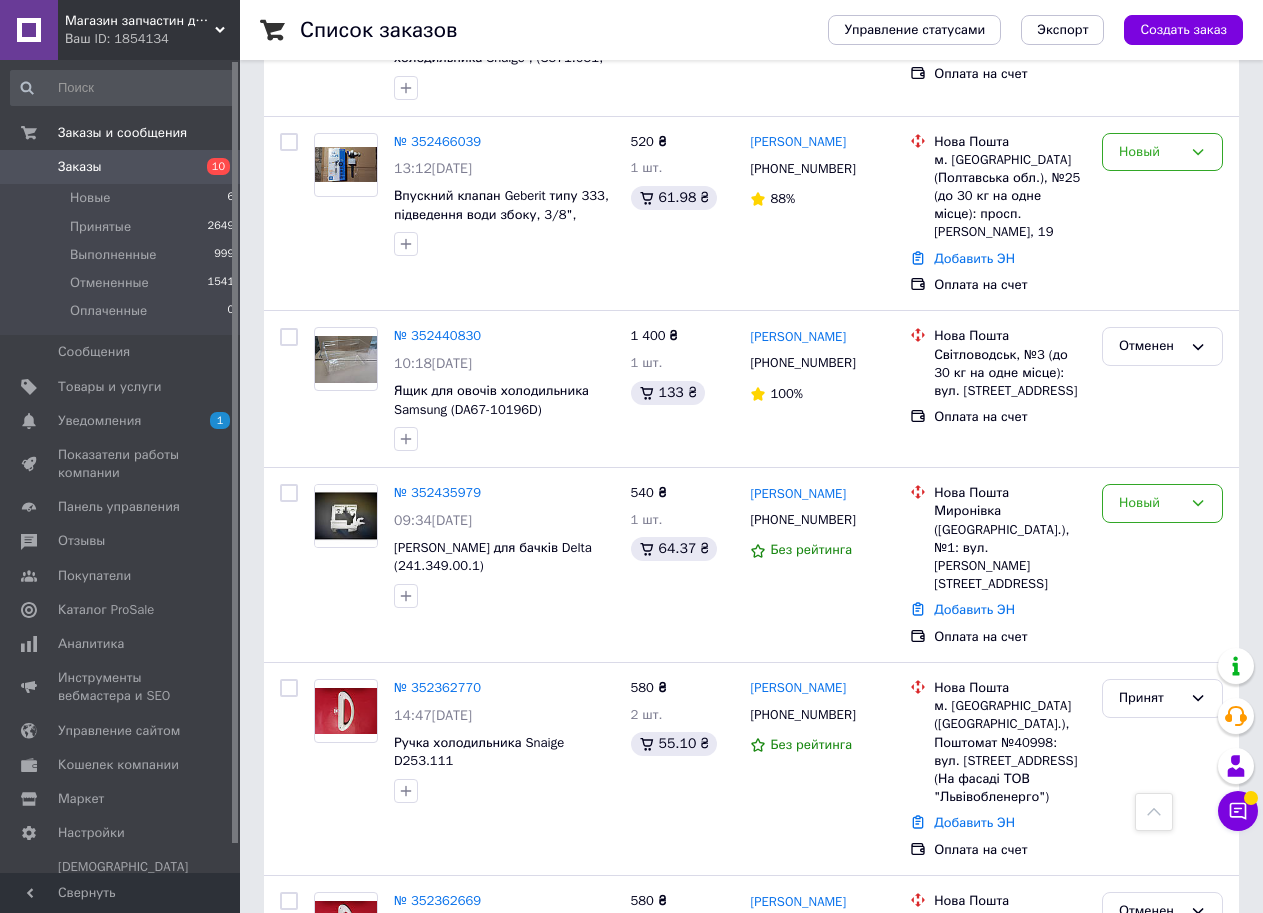 scroll, scrollTop: 1000, scrollLeft: 0, axis: vertical 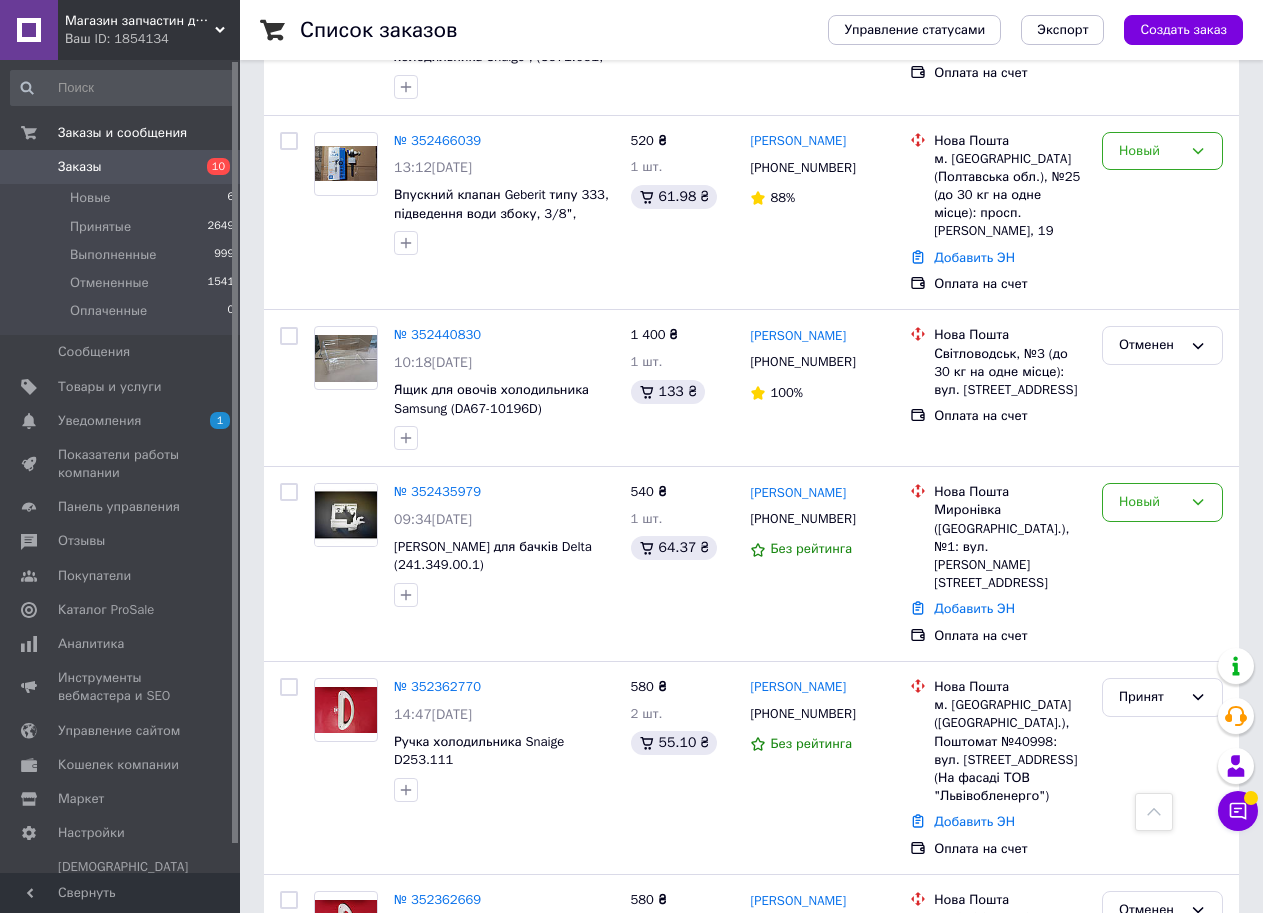click on "Заказы 10" at bounding box center [123, 167] 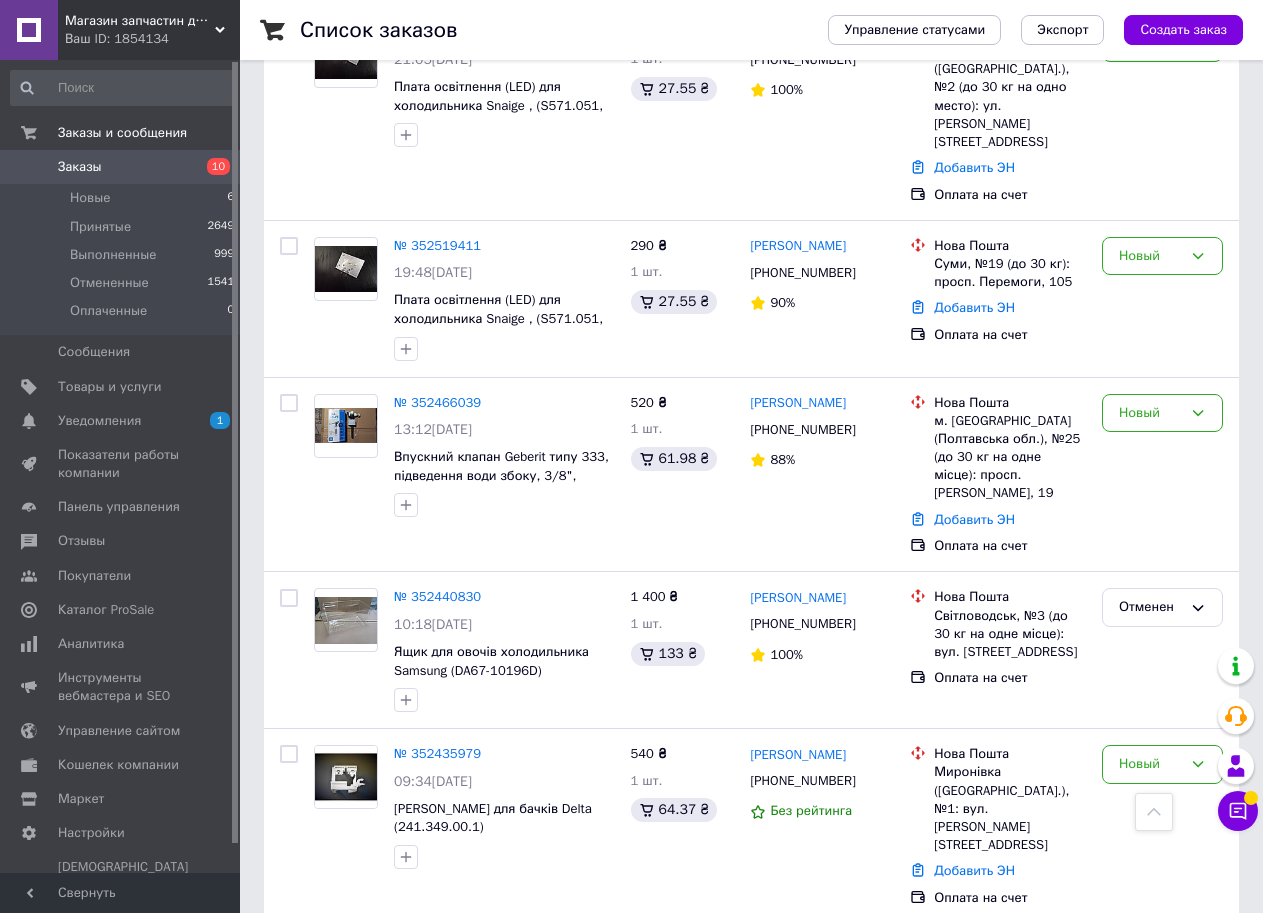 scroll, scrollTop: 900, scrollLeft: 0, axis: vertical 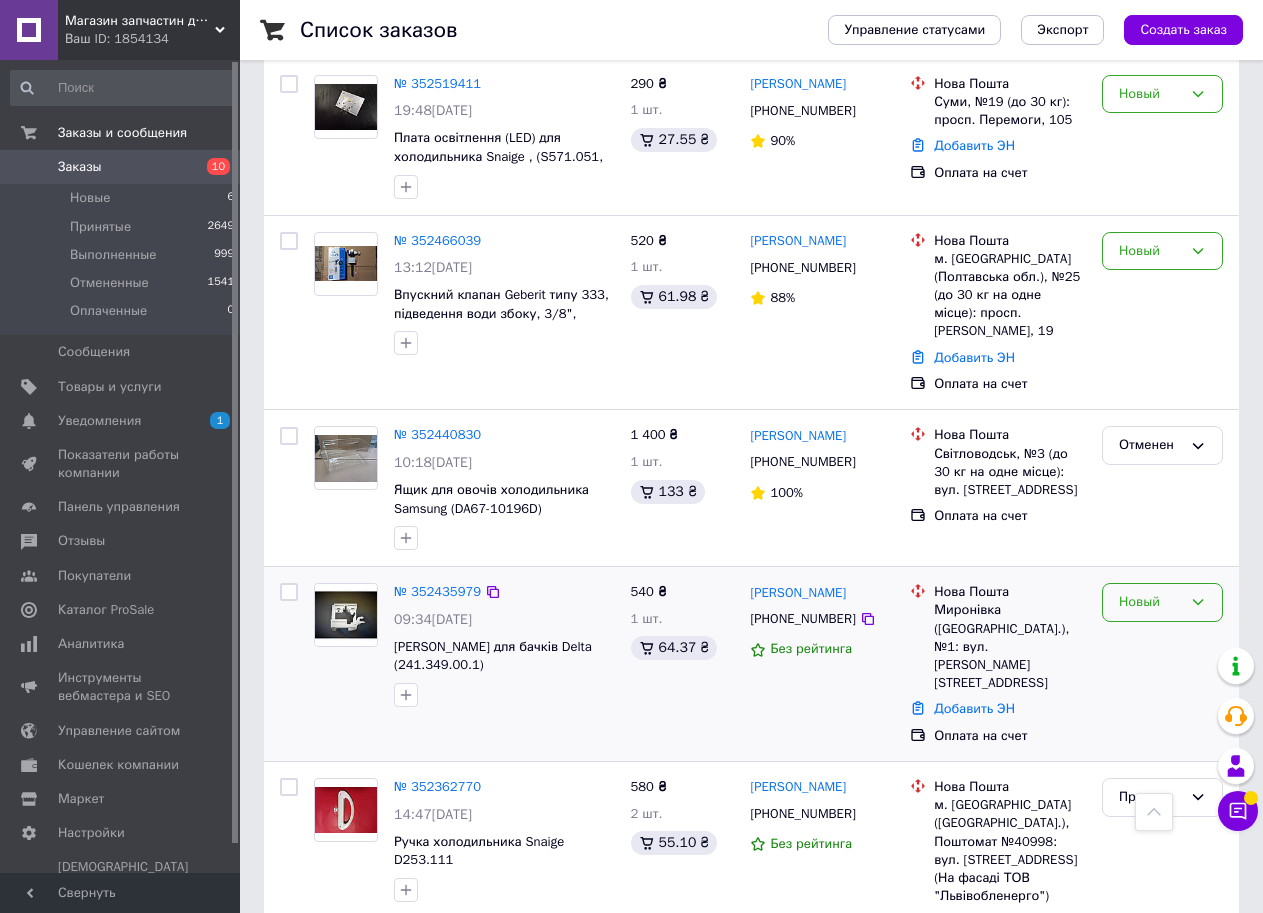 click on "Новый" at bounding box center [1150, 602] 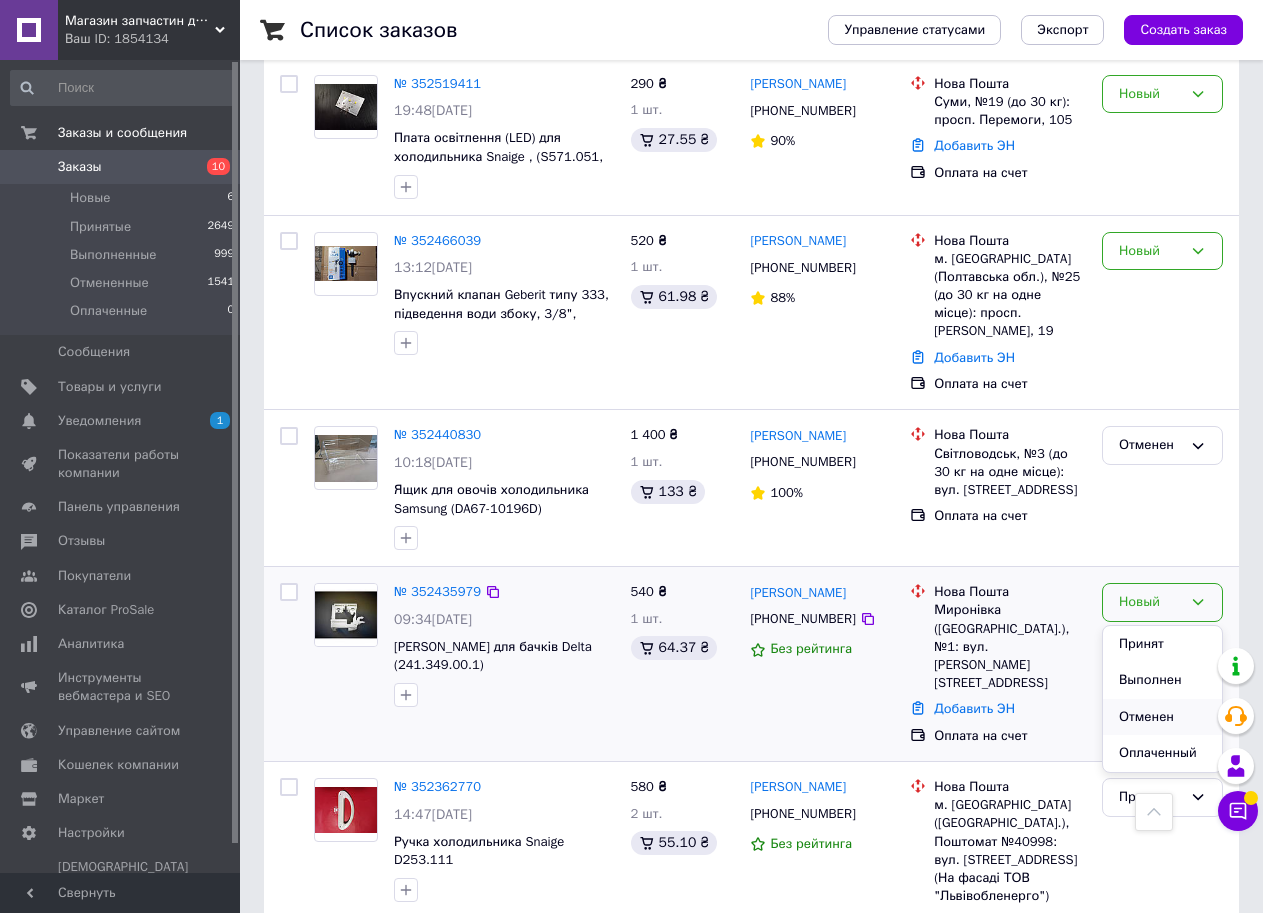 click on "Отменен" at bounding box center [1162, 717] 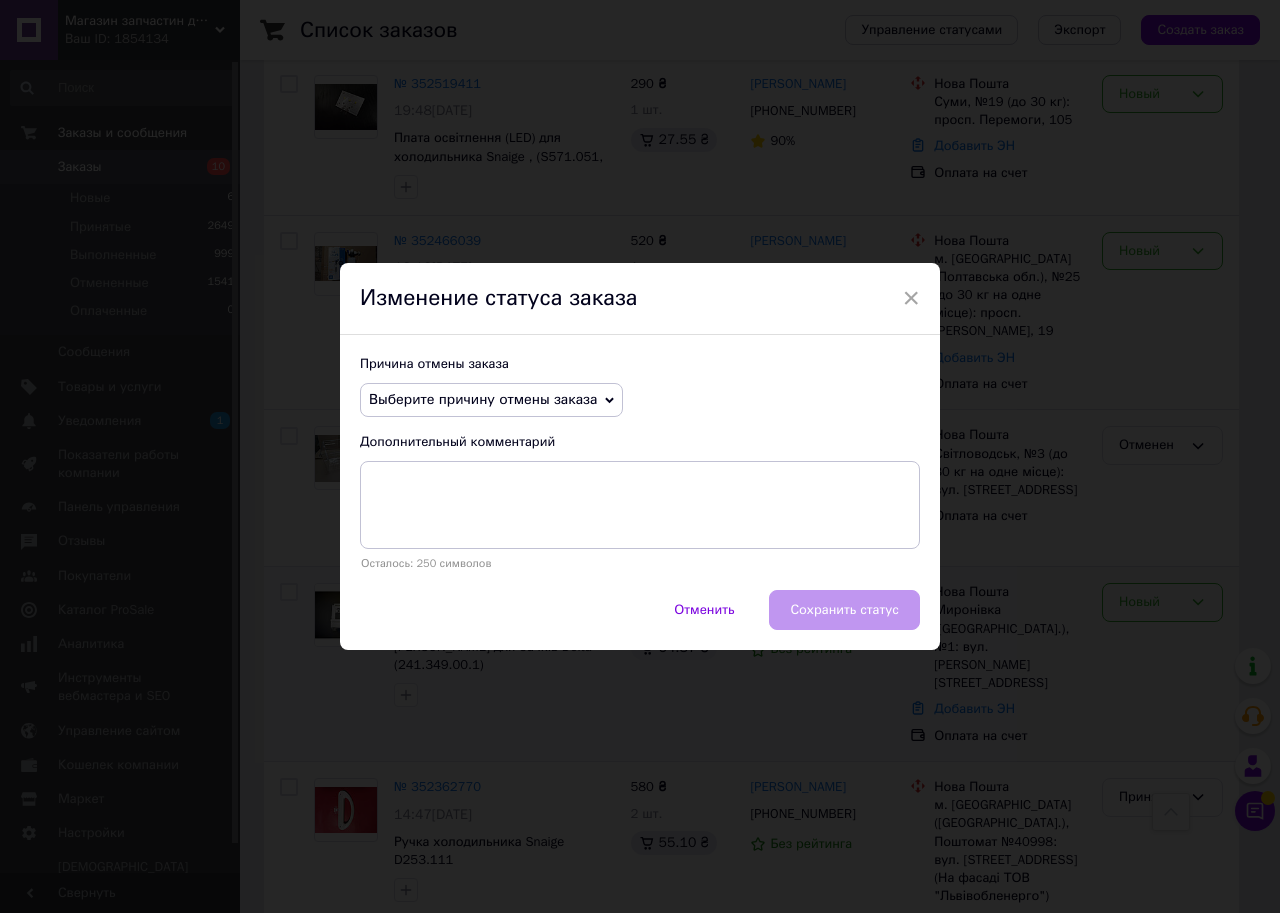 click on "Выберите причину отмены заказа" at bounding box center [491, 400] 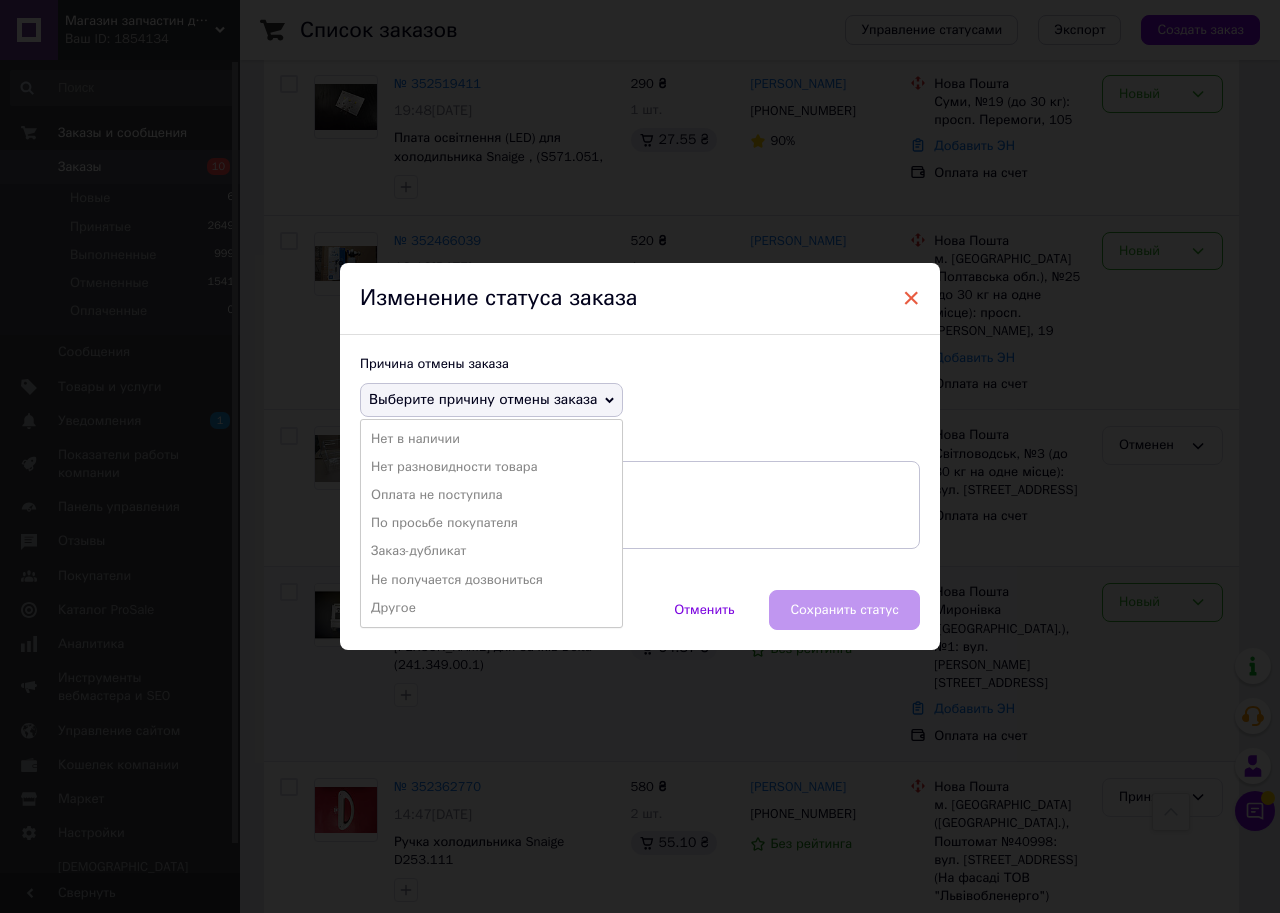 click on "×" at bounding box center (911, 298) 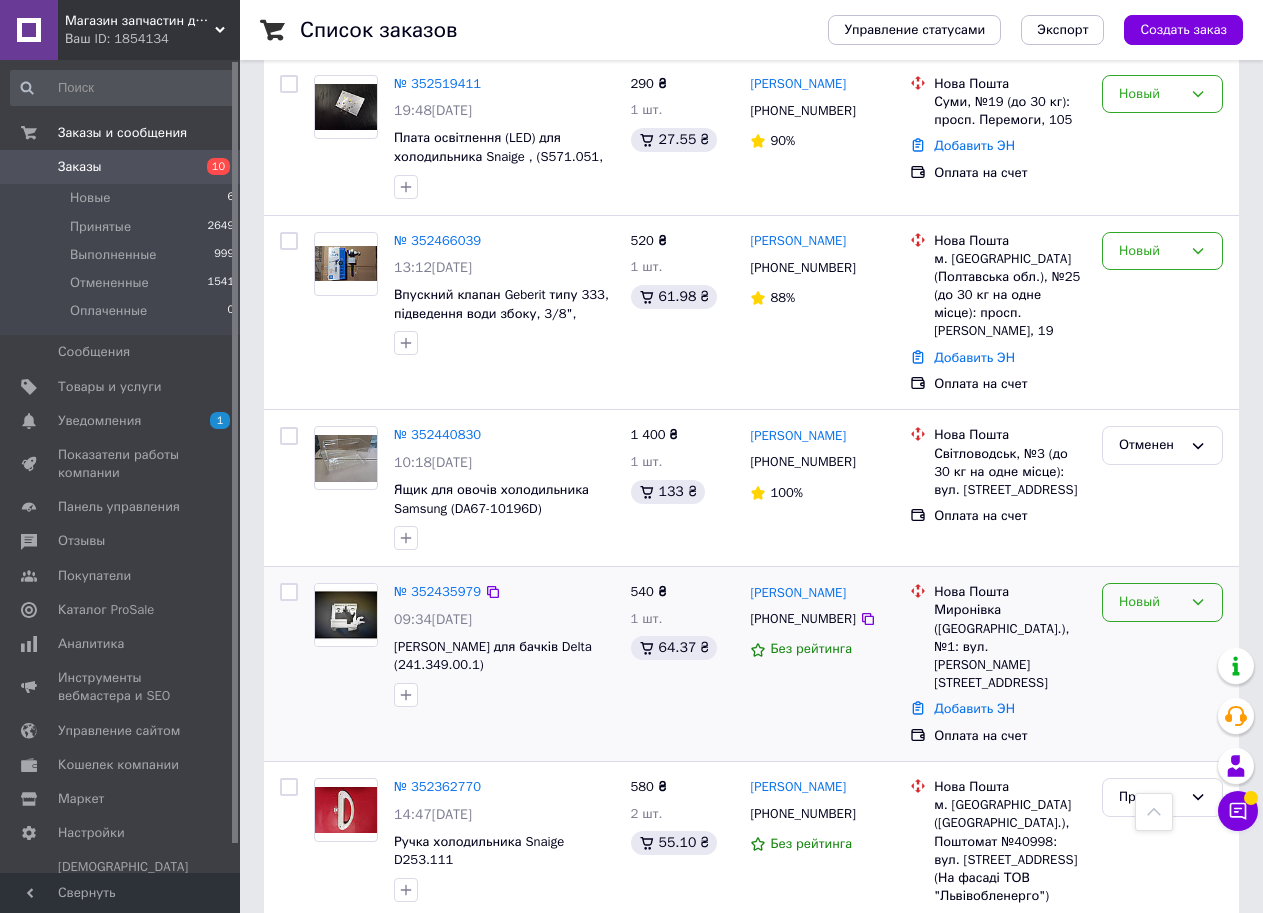 click on "Чат с покупателем" at bounding box center [1238, 811] 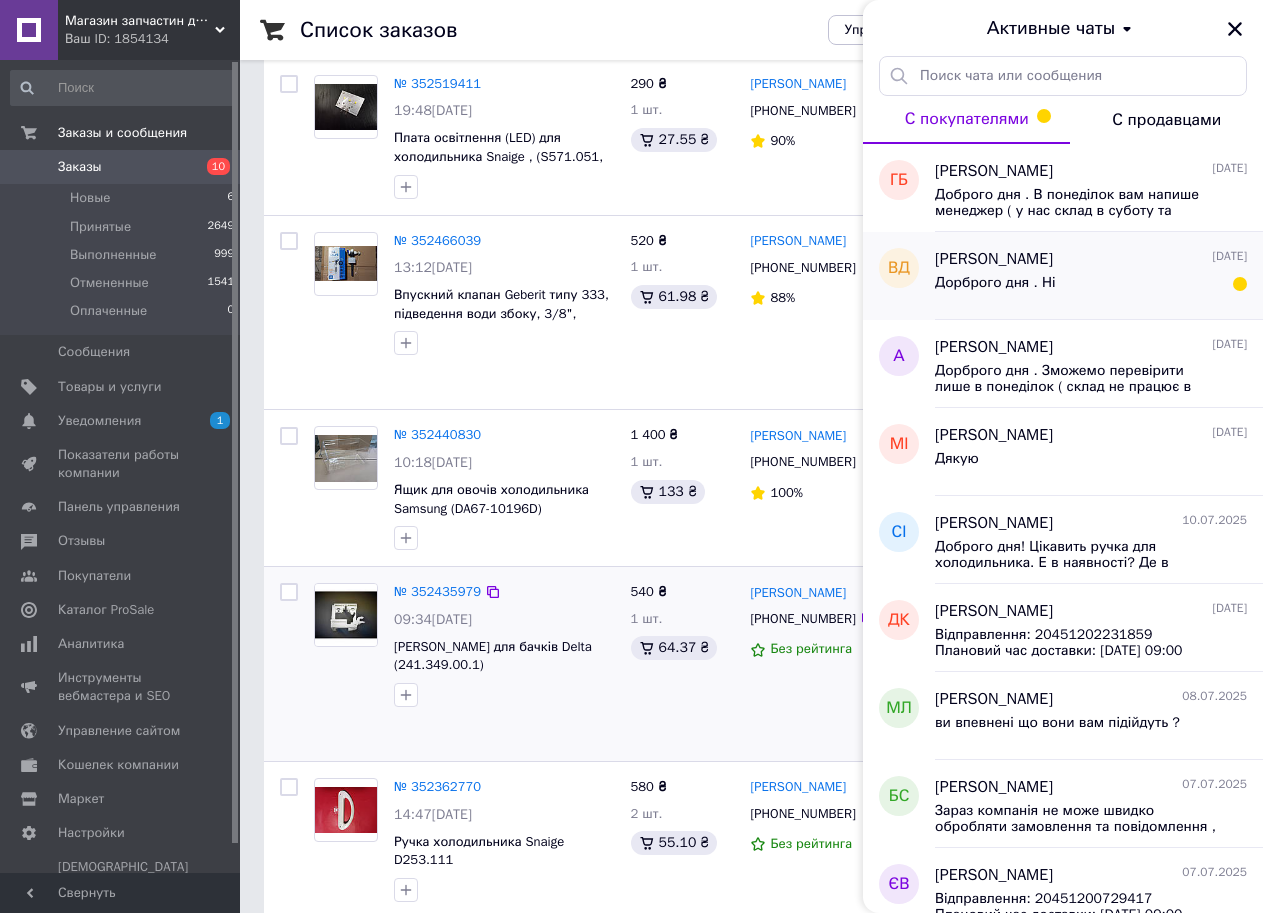 click on "Дорброго дня . Ні" at bounding box center [1091, 287] 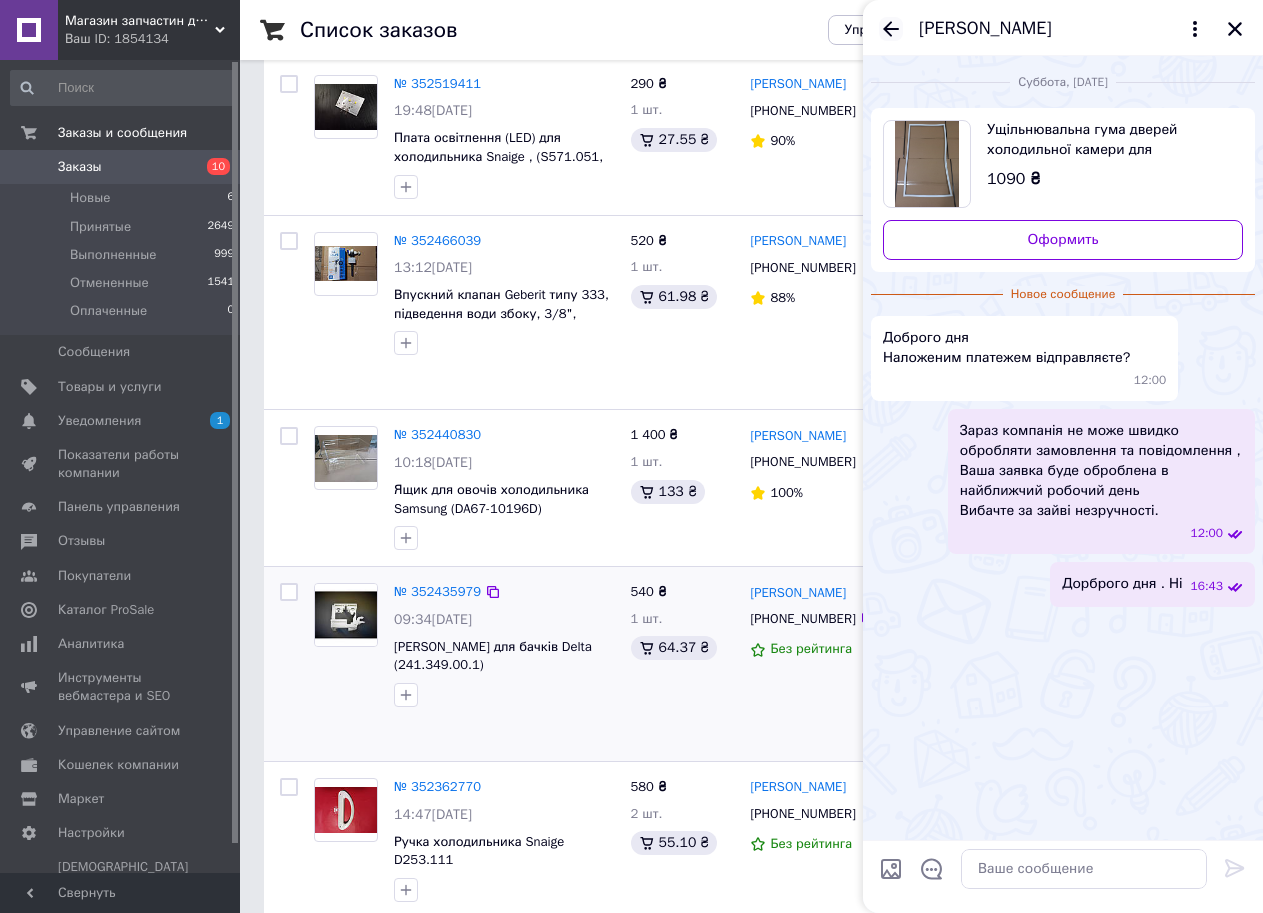 click 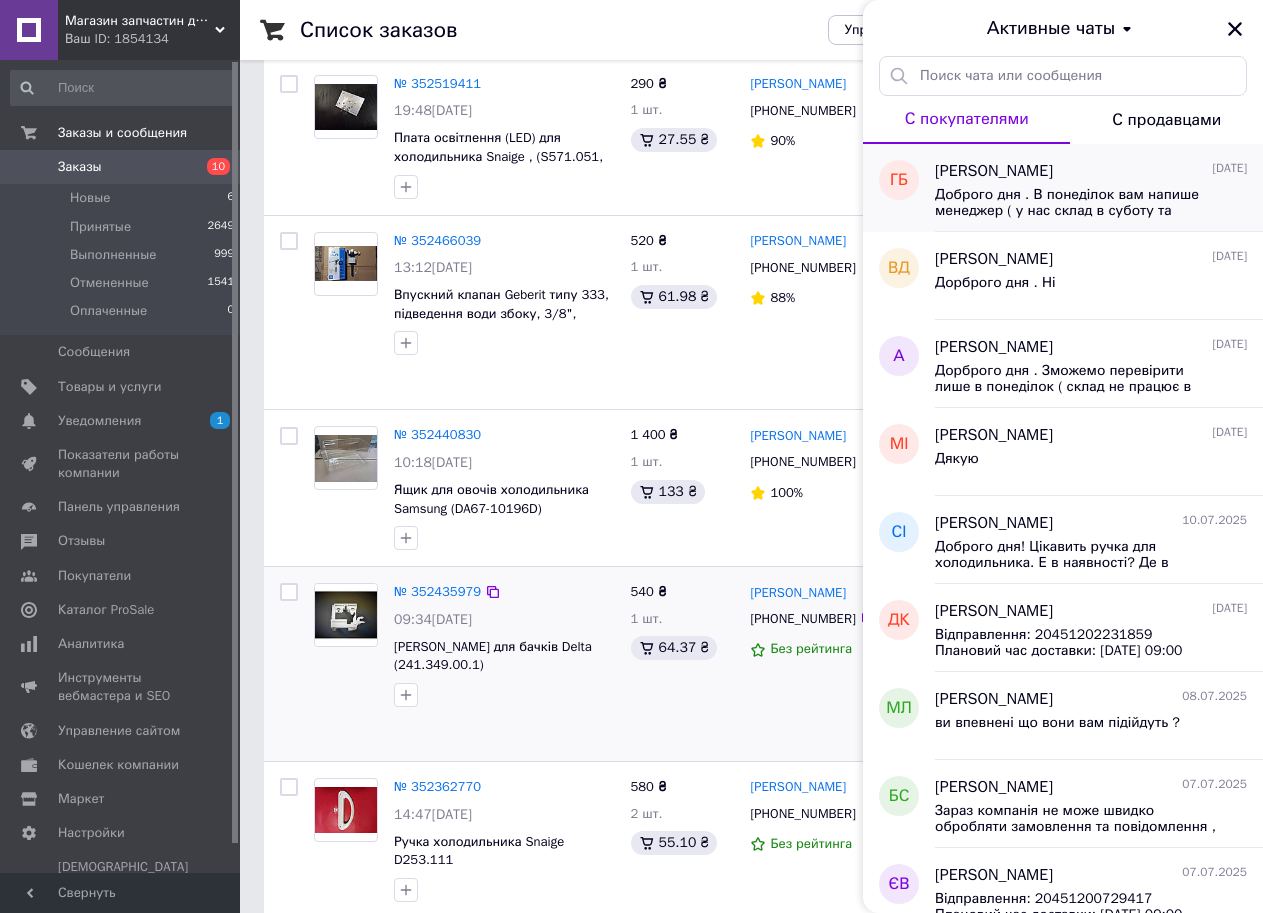 click on "Доброго дня . В понеділок вам напише менеджер ( у нас склад в суботу та неділю не працює)" at bounding box center (1077, 203) 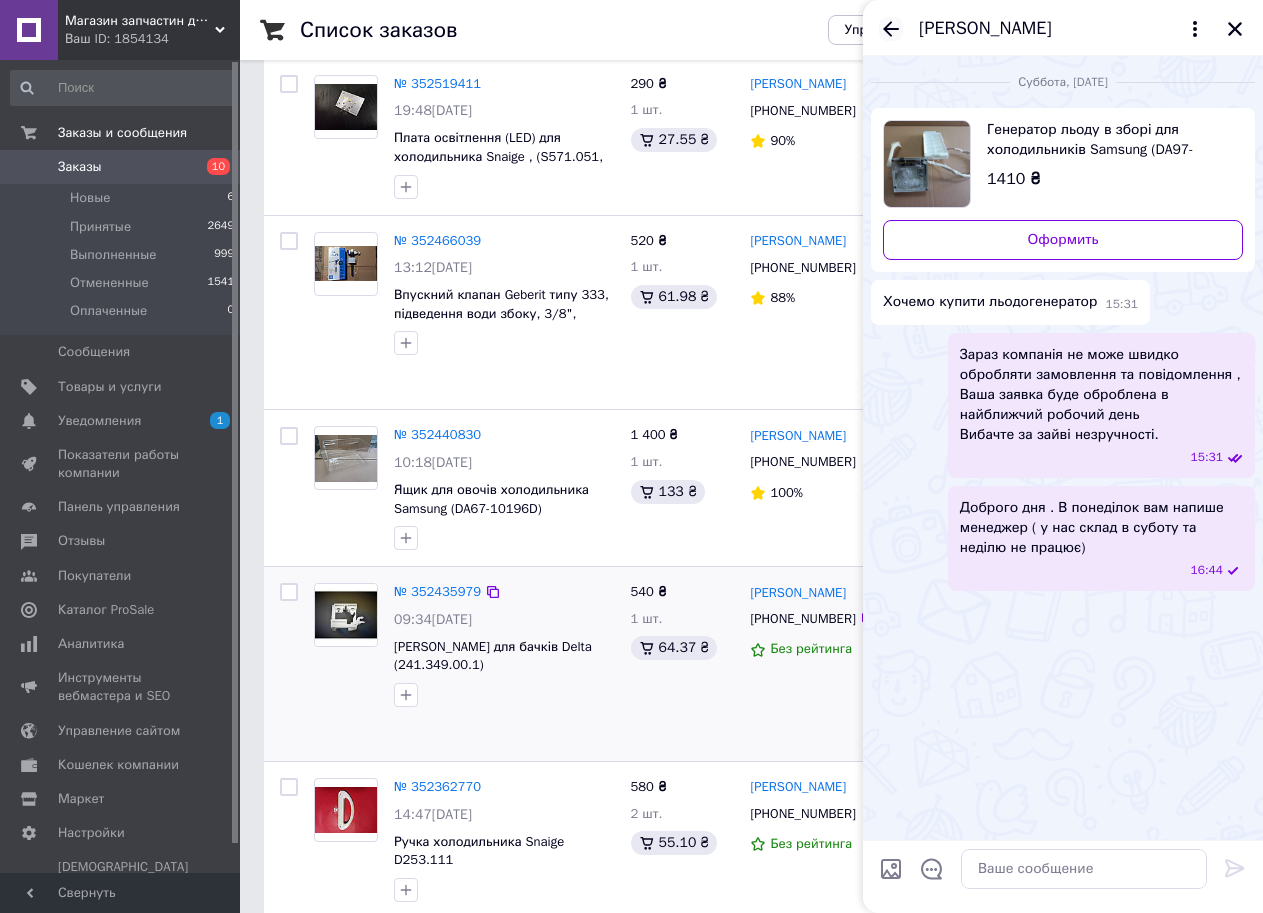 click 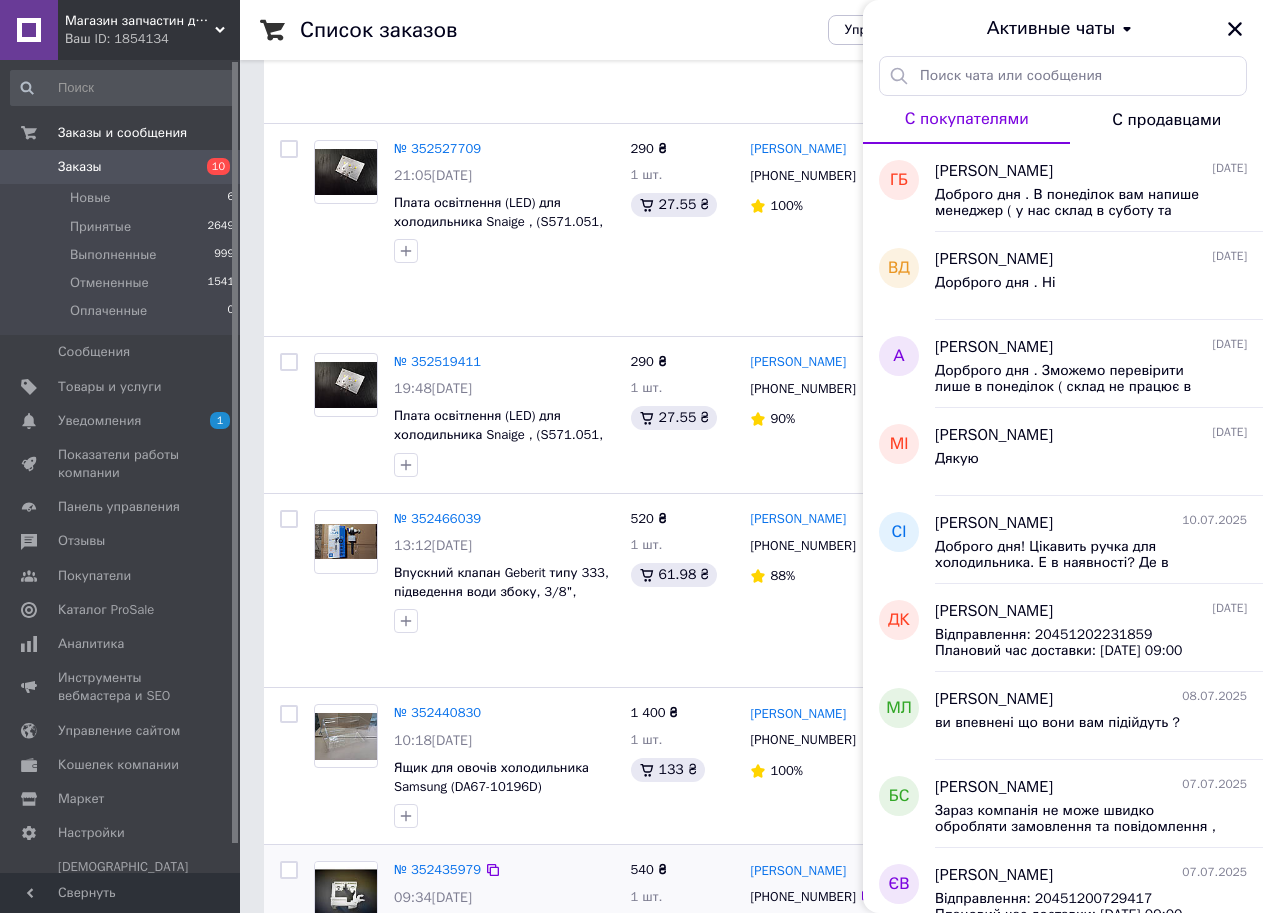 scroll, scrollTop: 500, scrollLeft: 0, axis: vertical 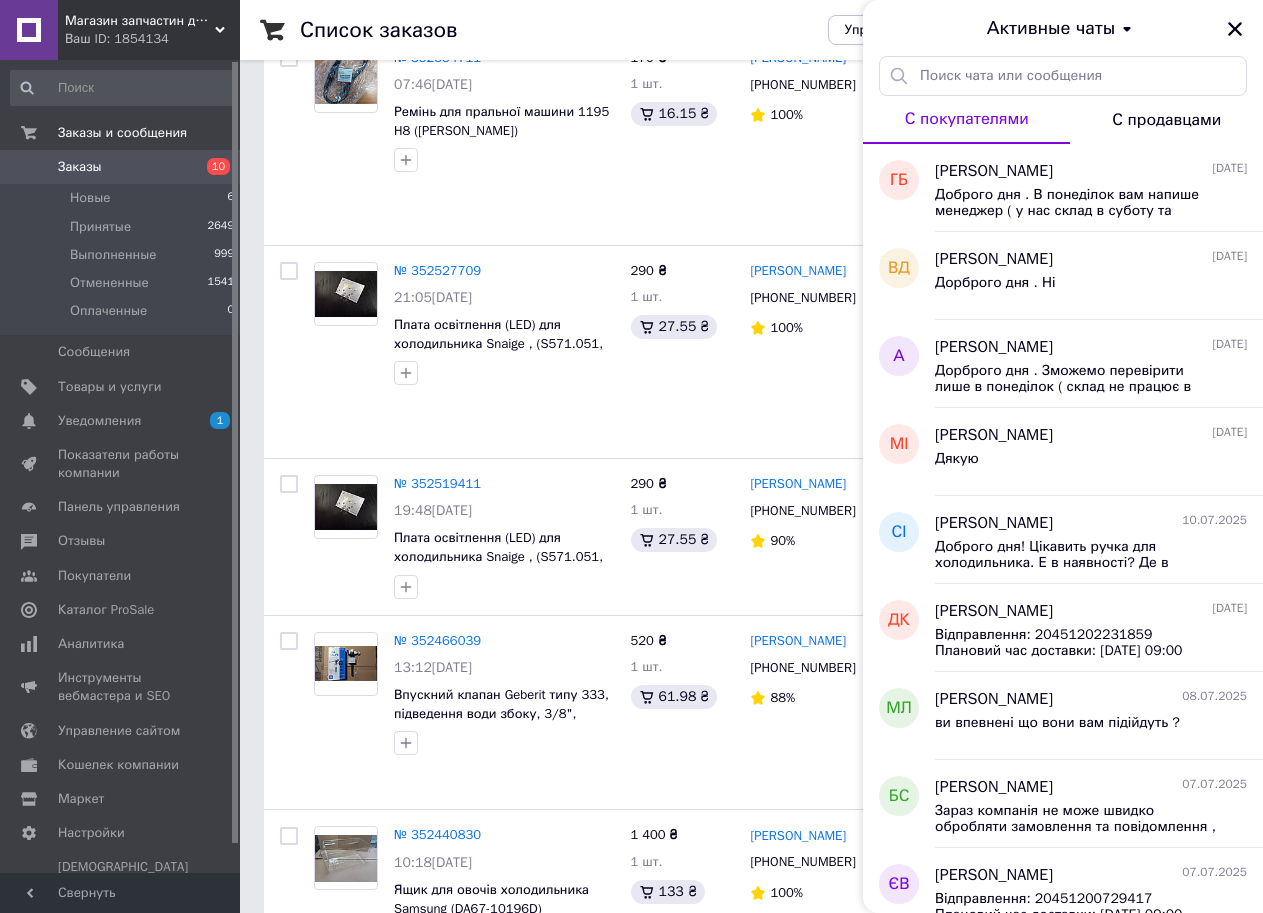 click on "Список заказов" at bounding box center [544, 30] 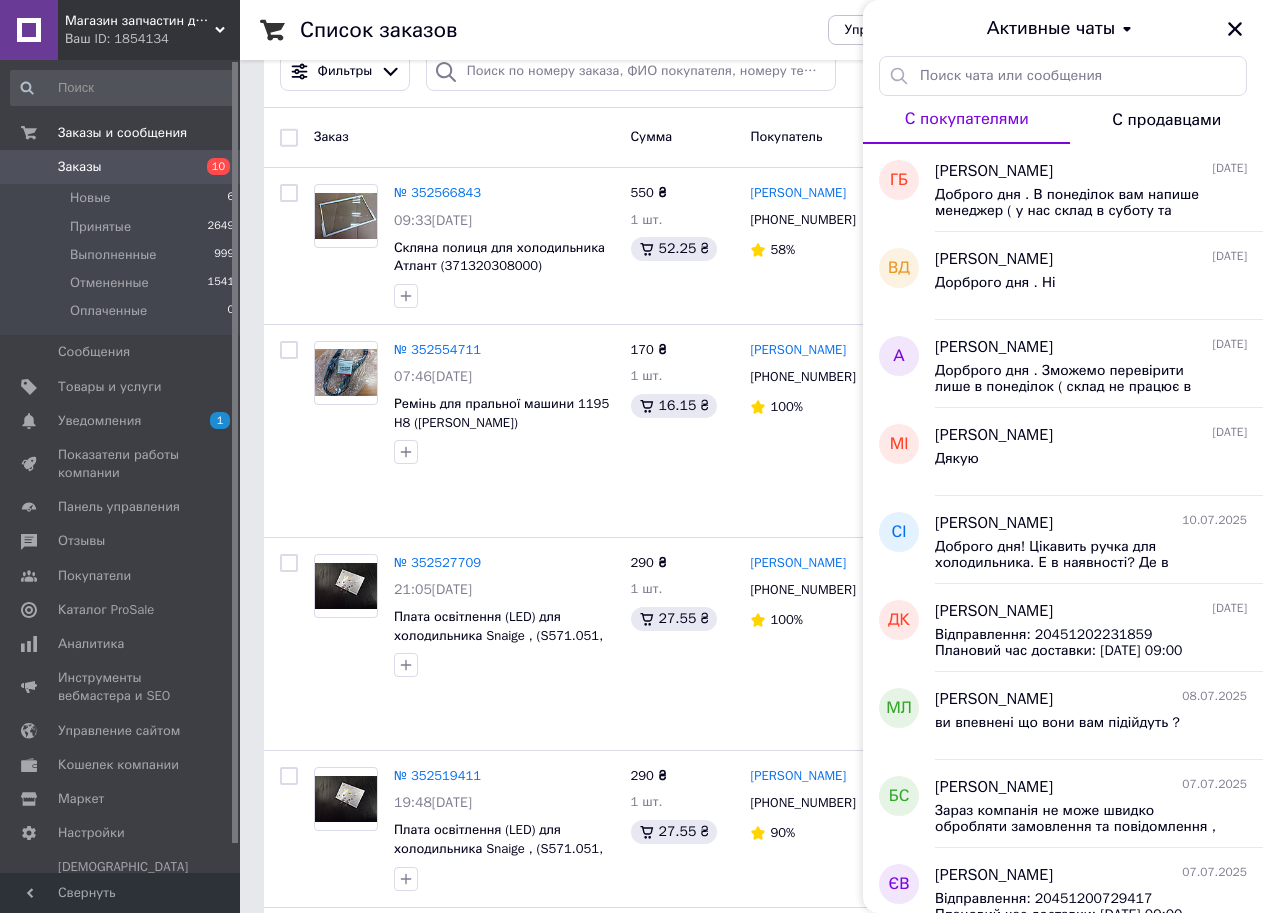 scroll, scrollTop: 0, scrollLeft: 0, axis: both 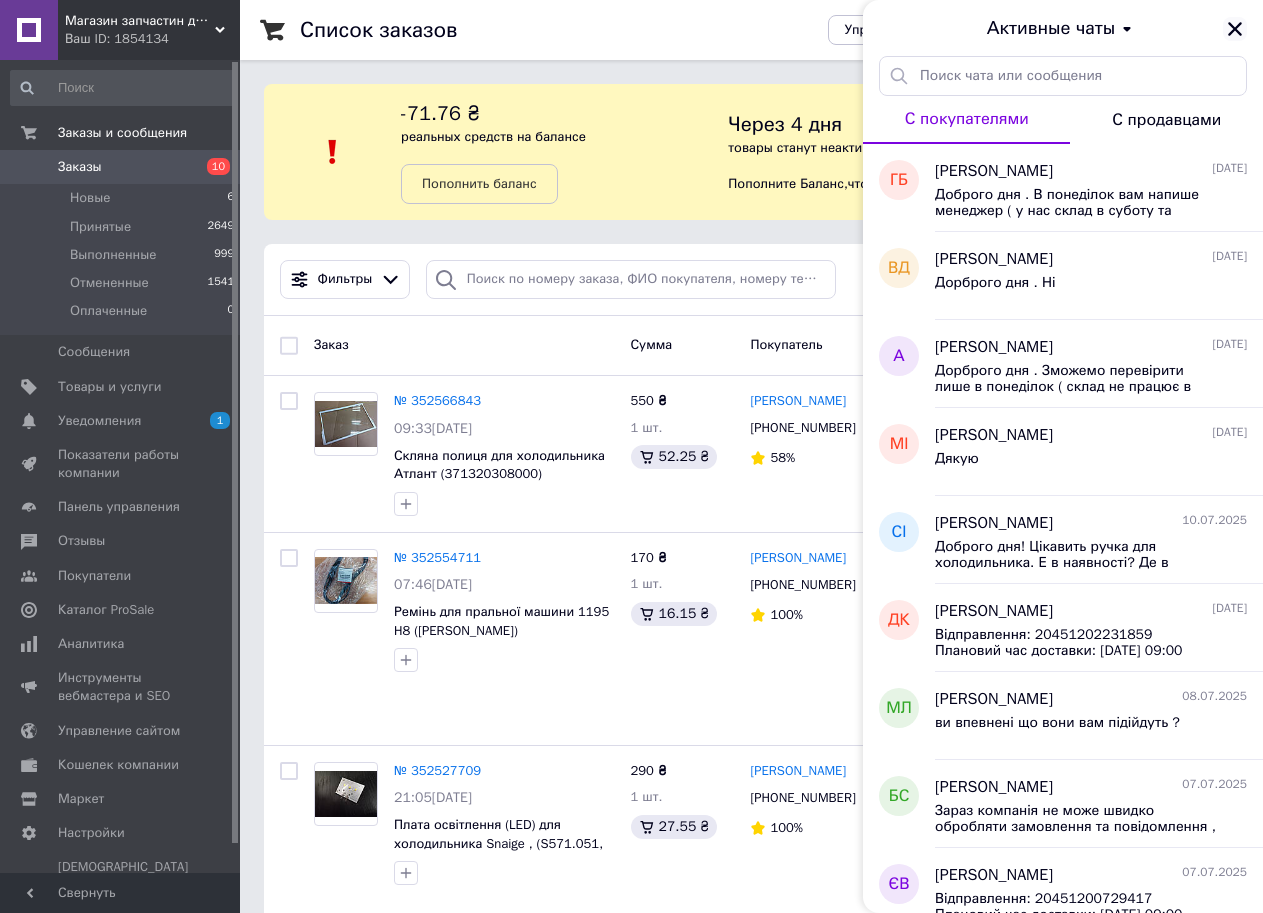 click 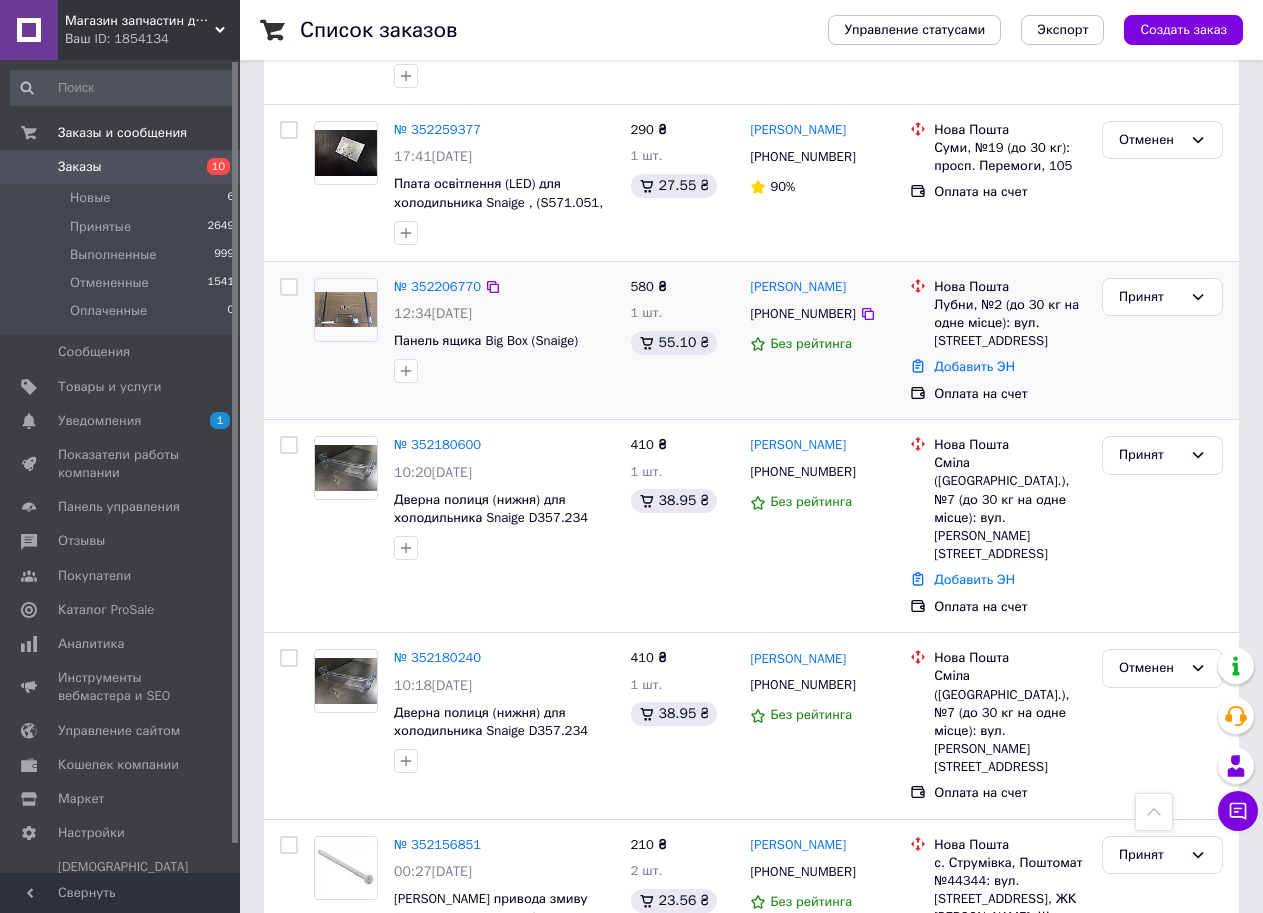 scroll, scrollTop: 2500, scrollLeft: 0, axis: vertical 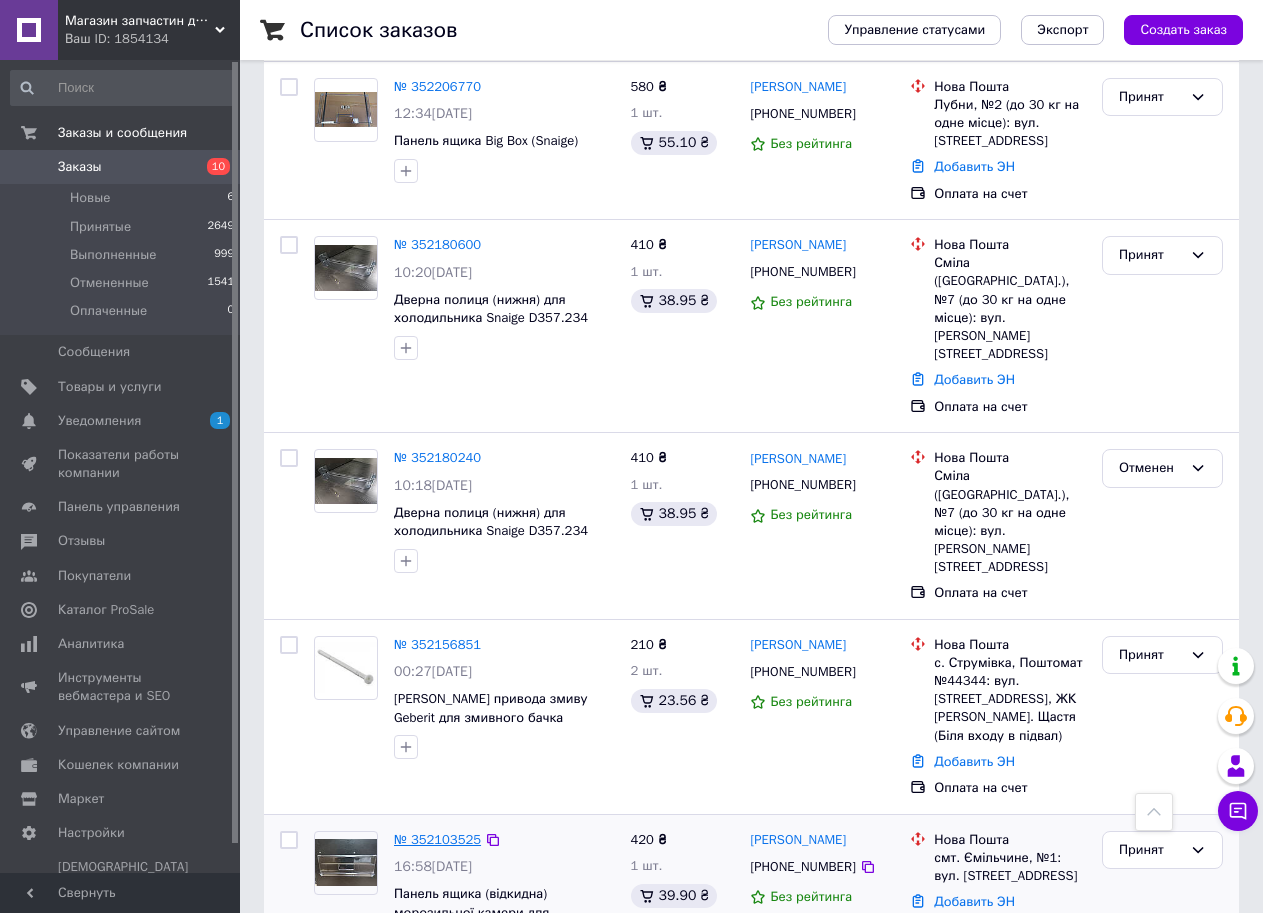 click on "№ 352103525" at bounding box center [437, 839] 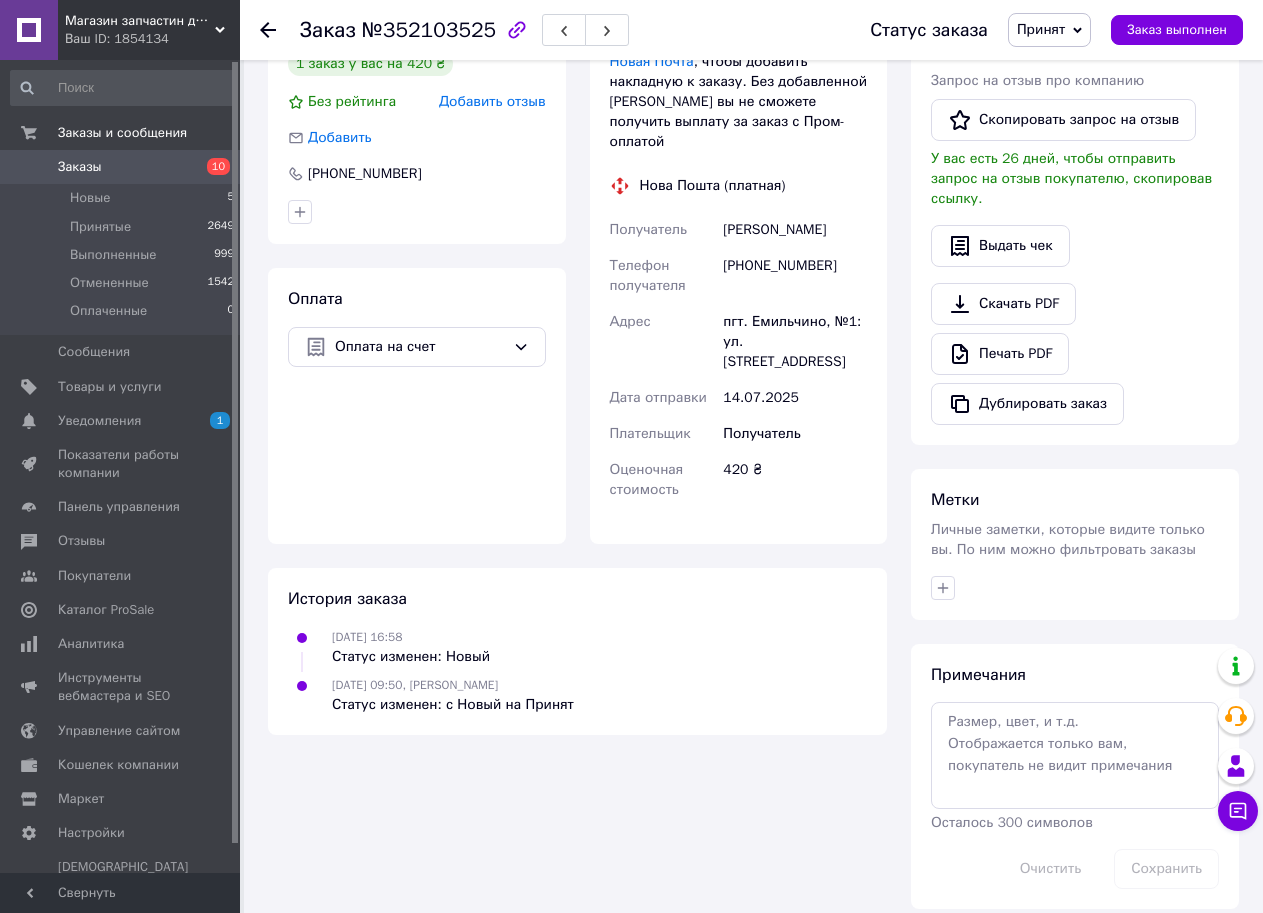 scroll, scrollTop: 422, scrollLeft: 0, axis: vertical 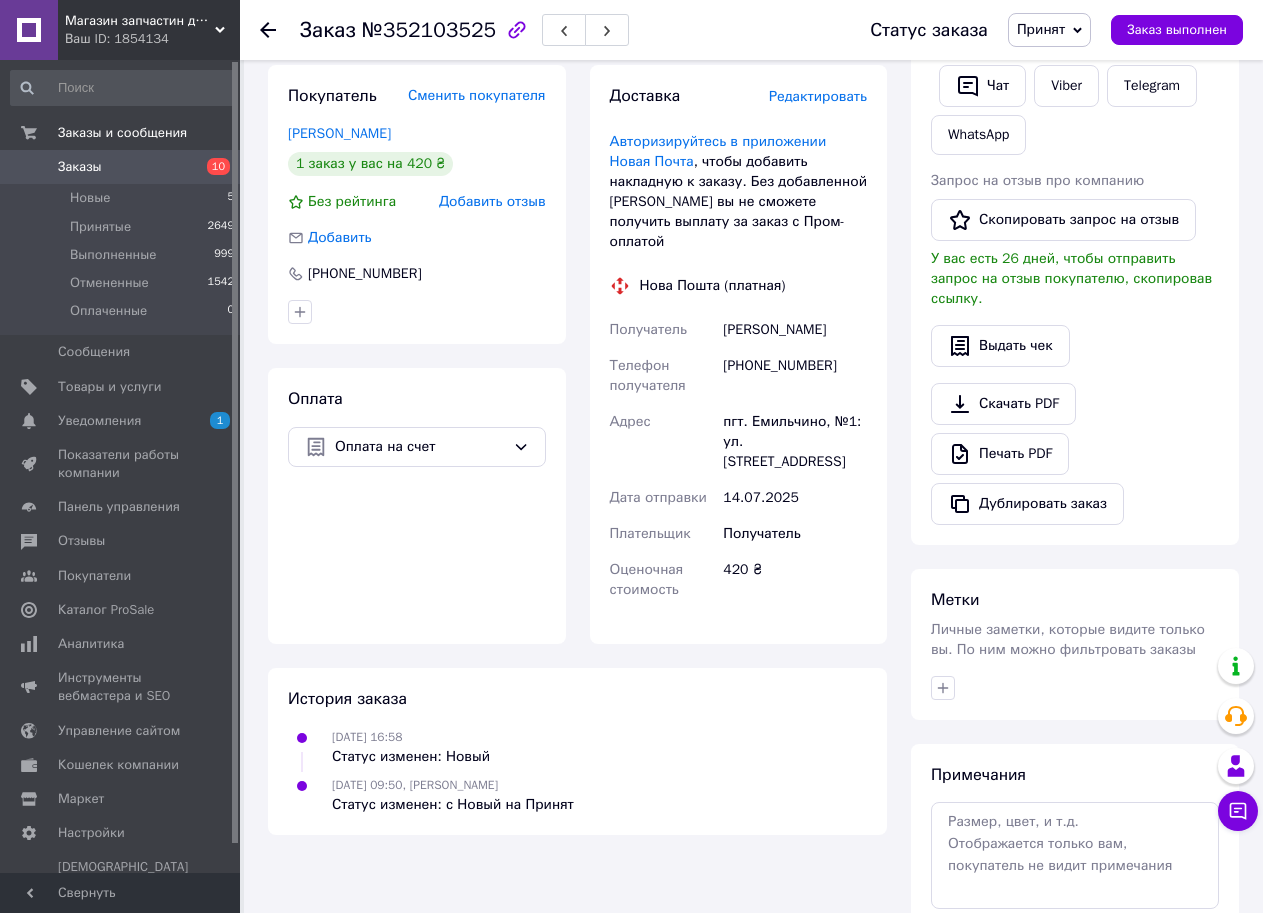 click on "Заказы" at bounding box center (121, 167) 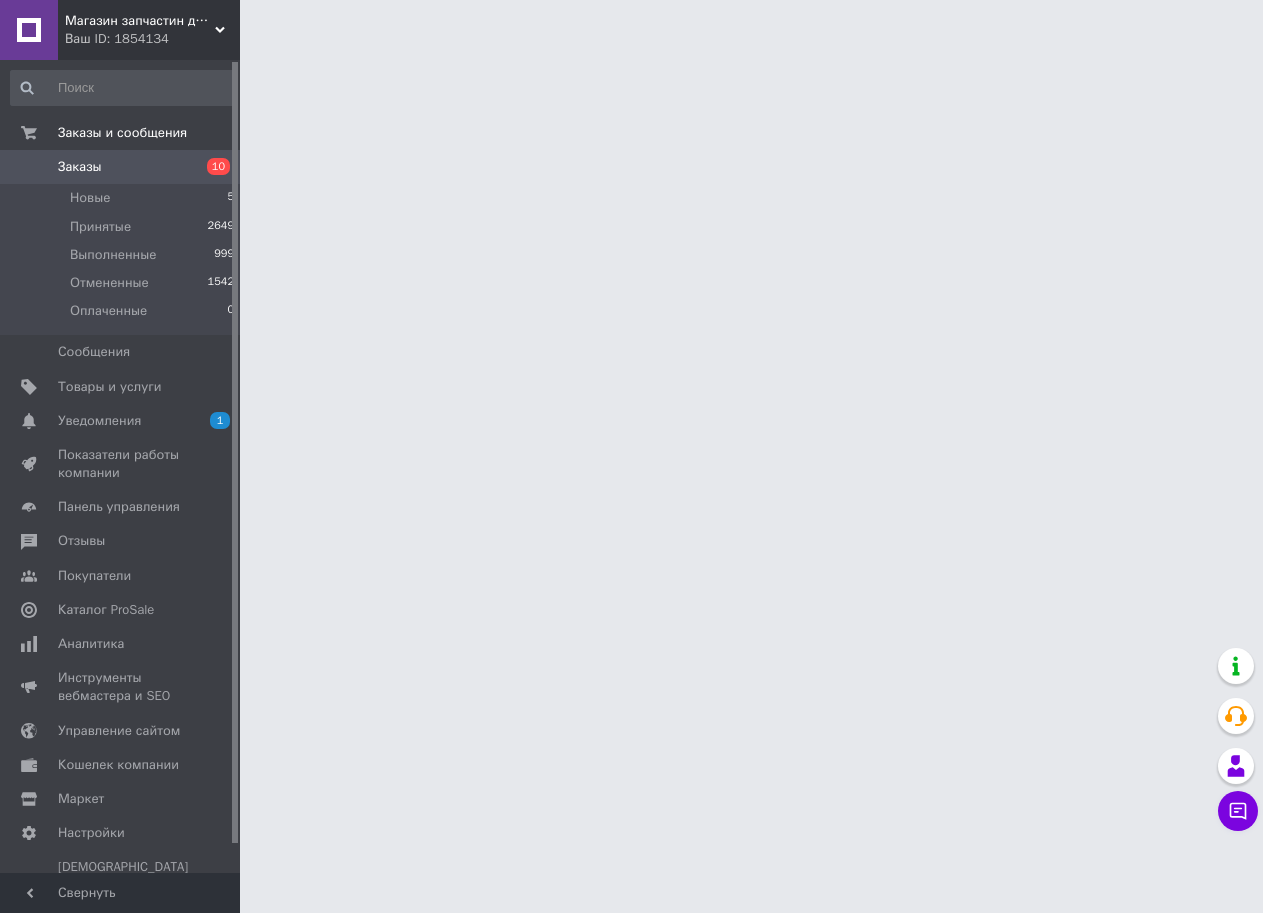 scroll, scrollTop: 0, scrollLeft: 0, axis: both 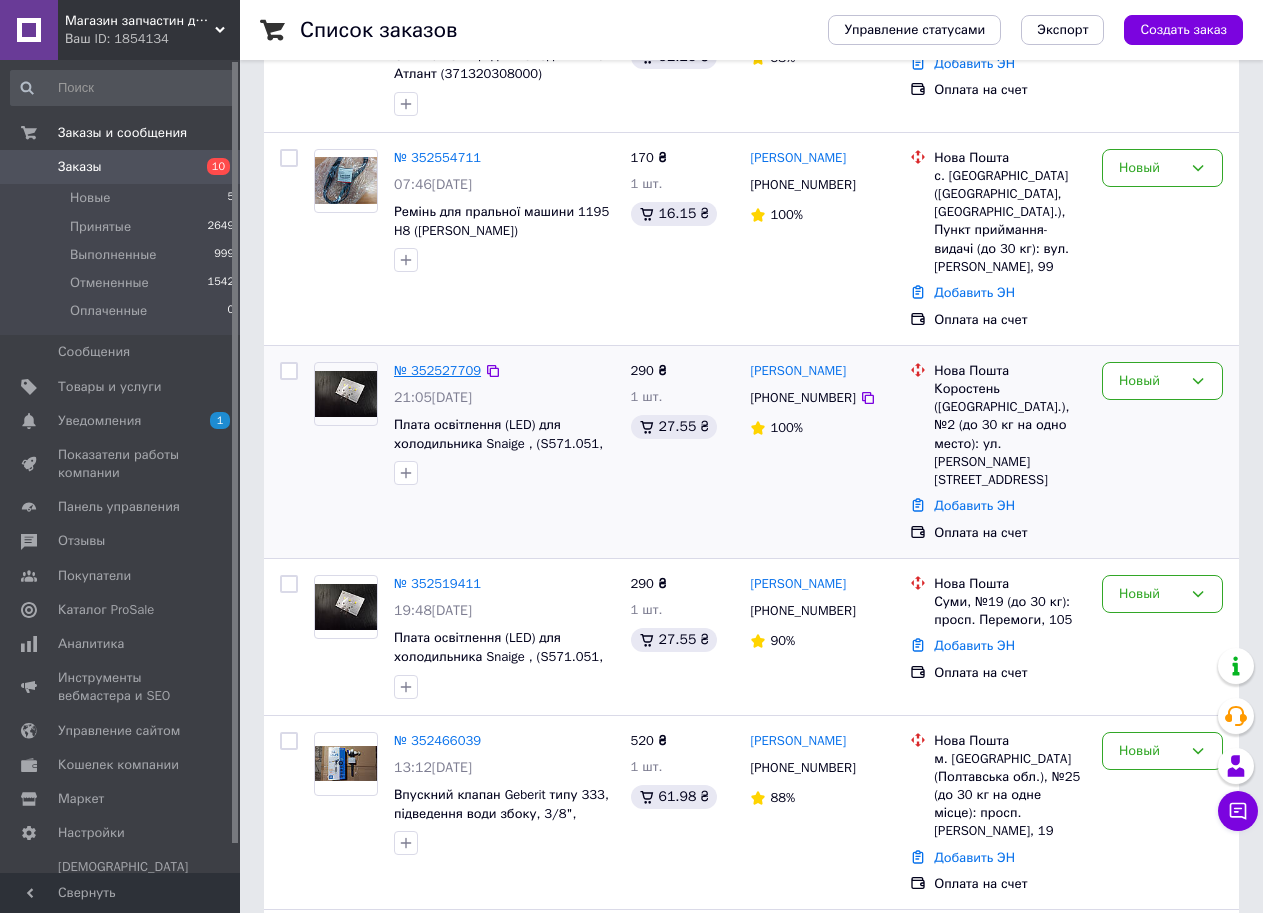 click on "№ 352527709" at bounding box center [437, 370] 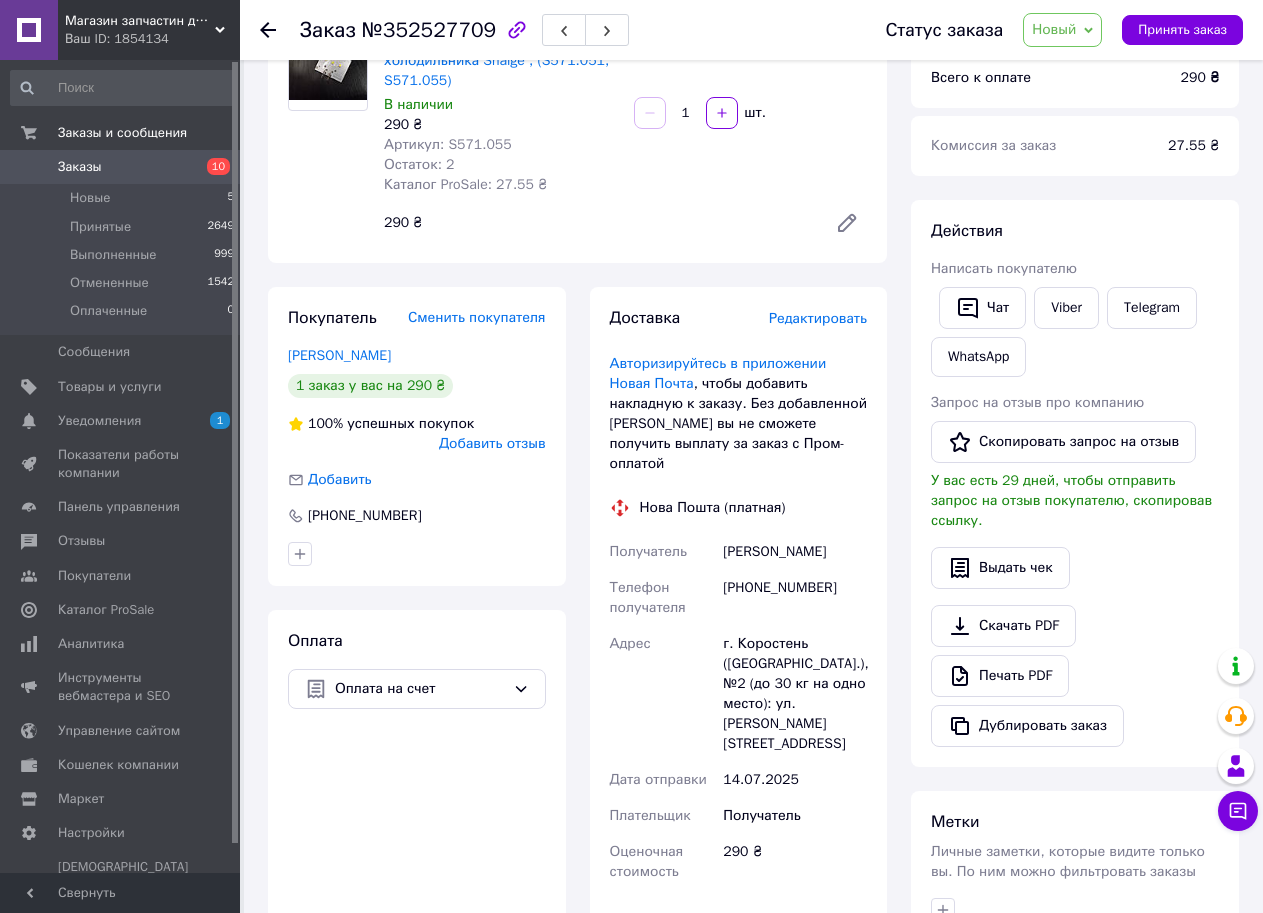 scroll, scrollTop: 0, scrollLeft: 0, axis: both 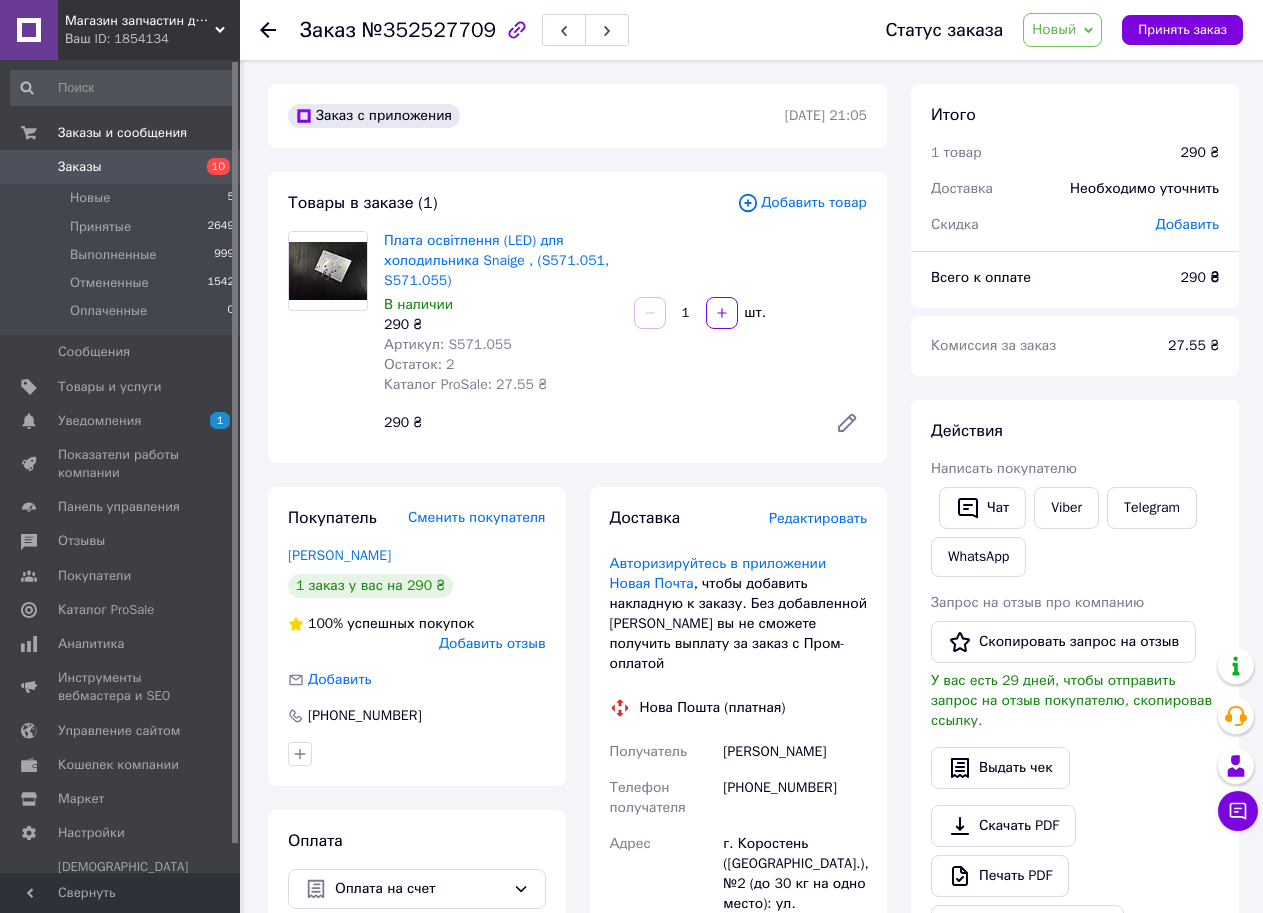 click on "Заказы" at bounding box center [121, 167] 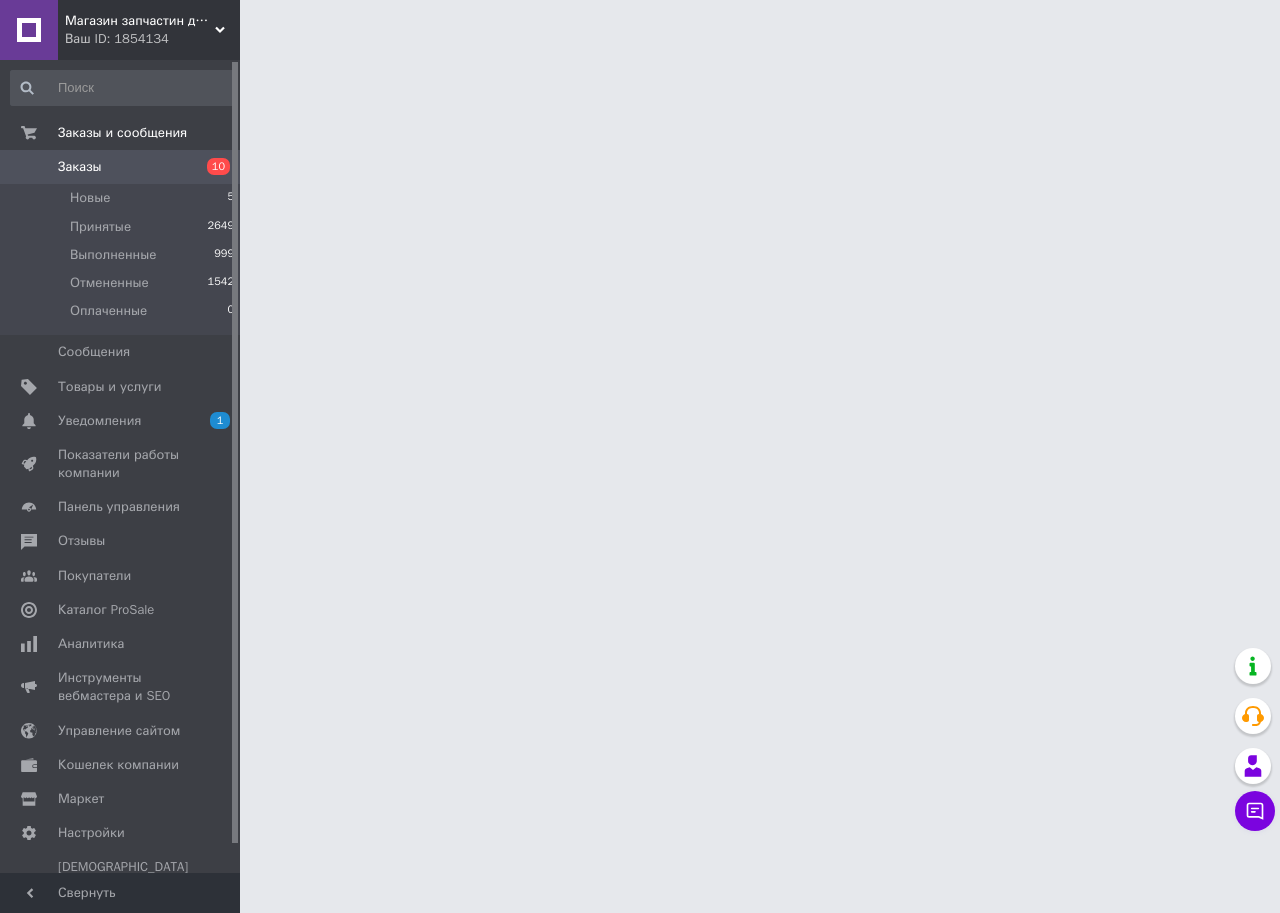 click on "10" at bounding box center [218, 166] 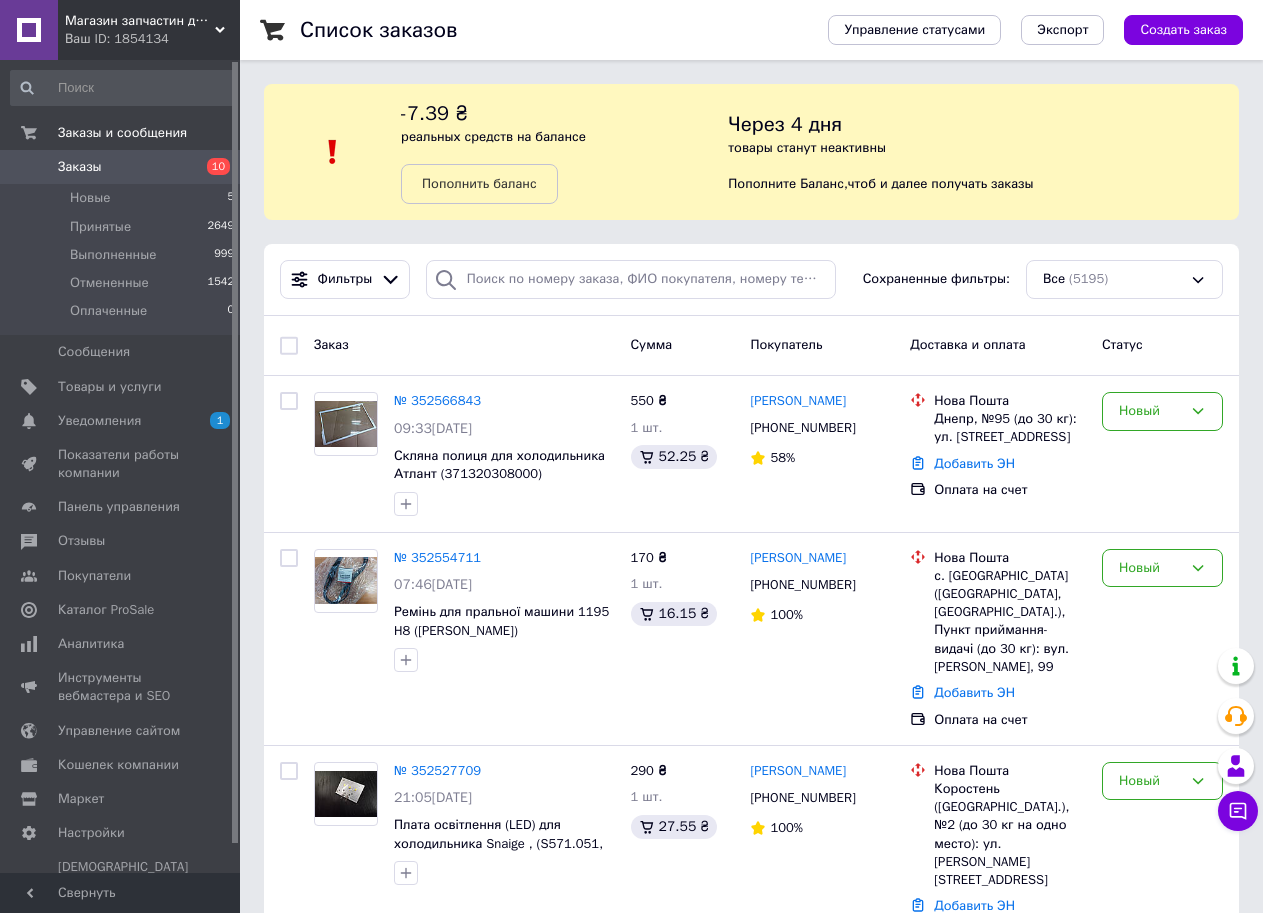 click on "10" at bounding box center (212, 167) 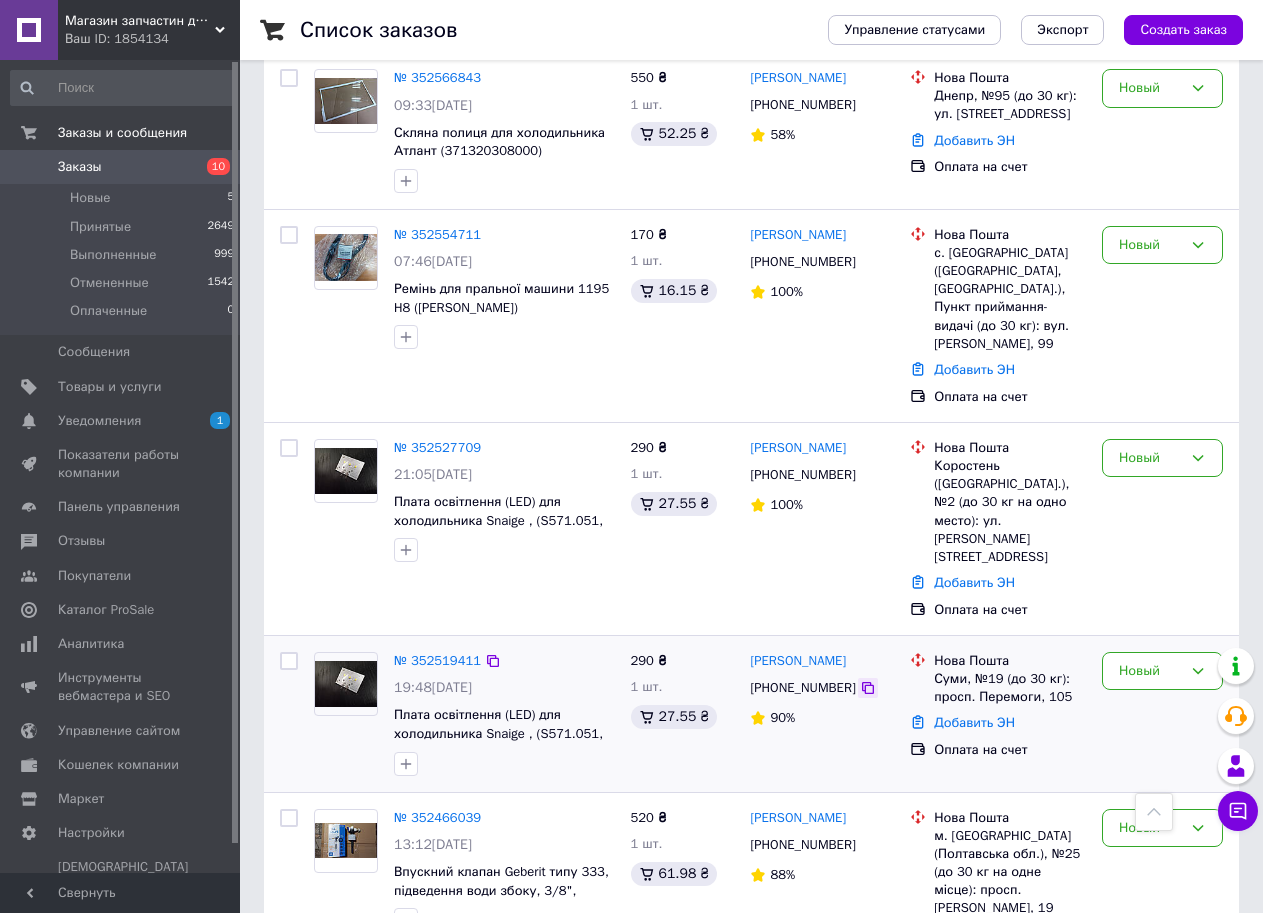 scroll, scrollTop: 300, scrollLeft: 0, axis: vertical 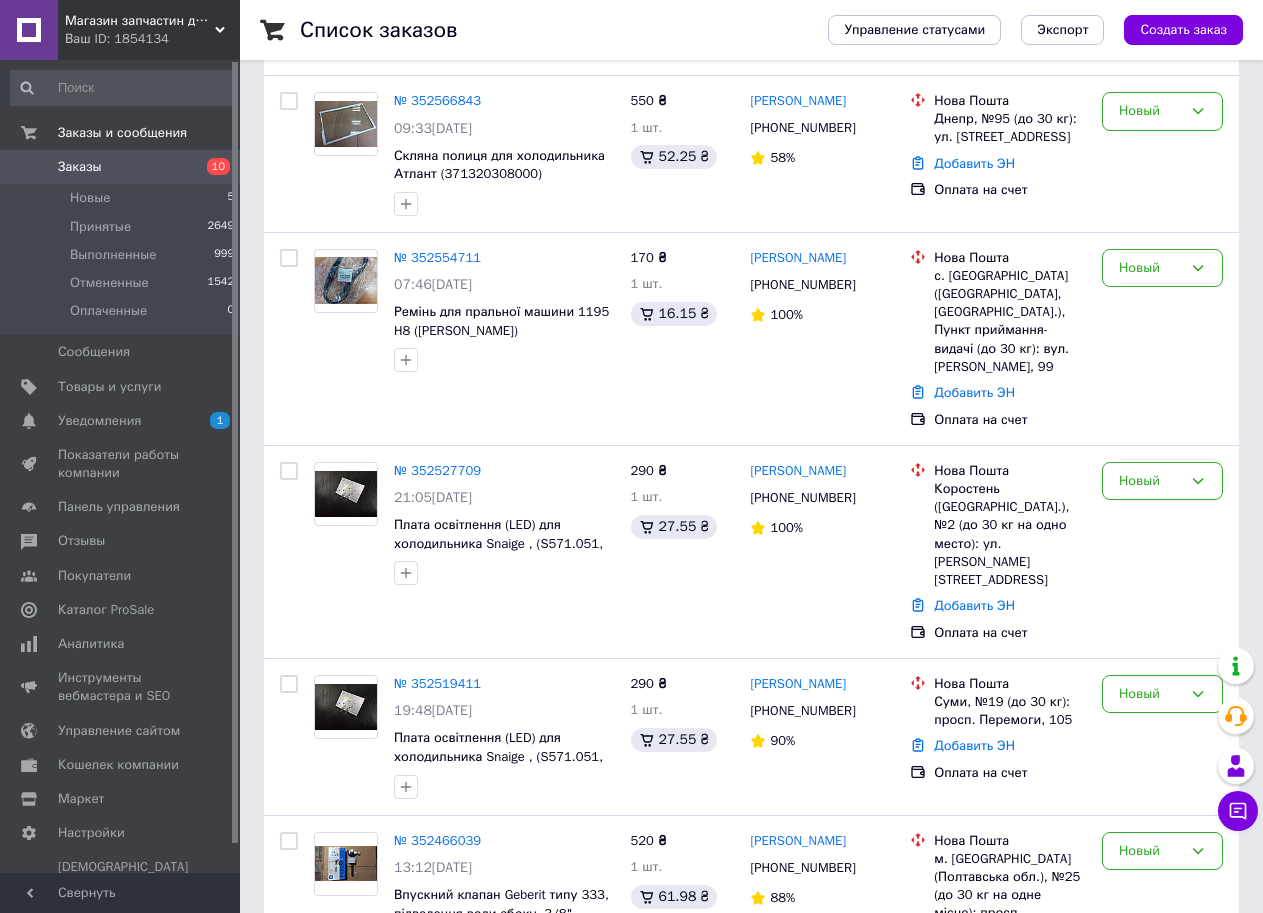 click 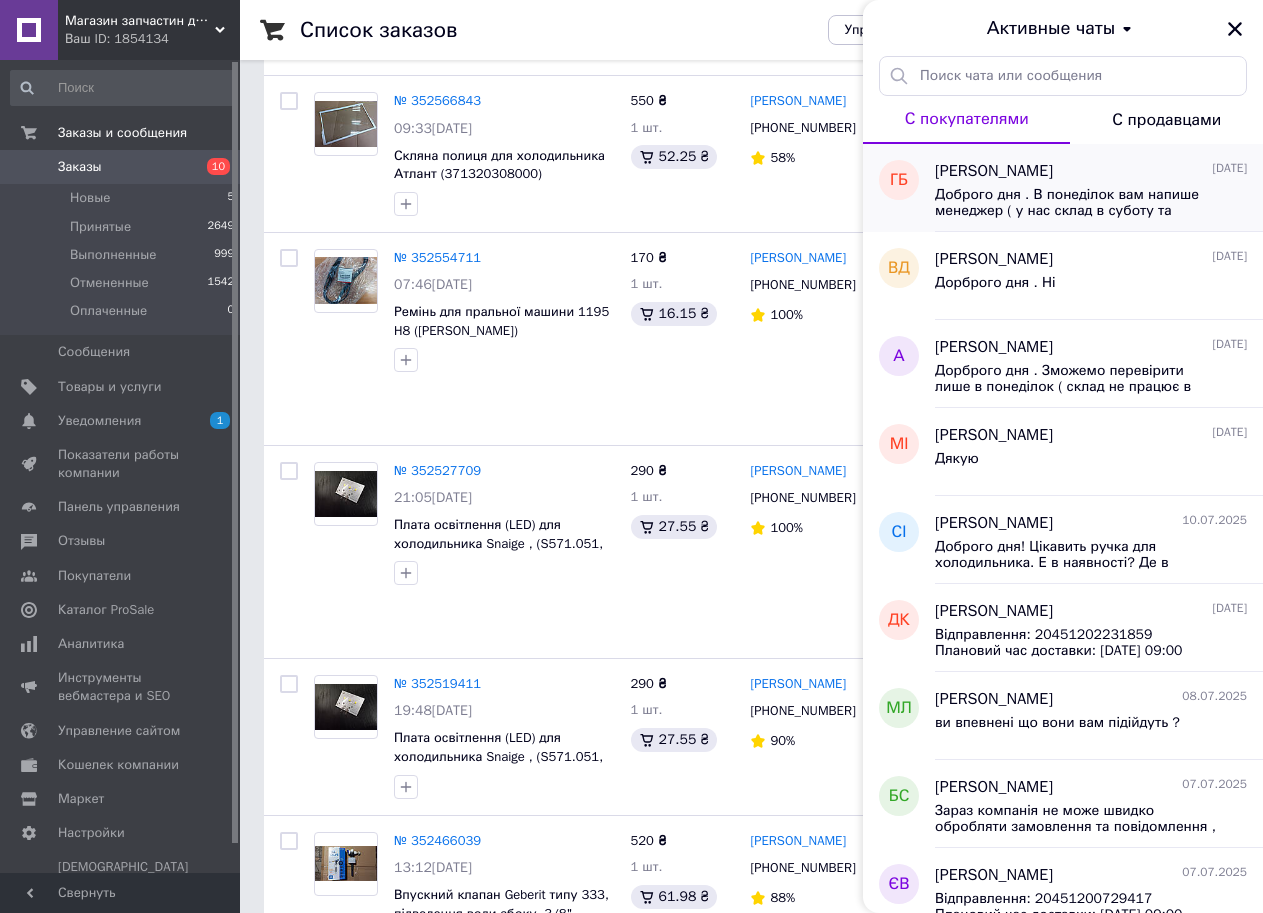 click on "Доброго дня . В понеділок вам напише менеджер ( у нас склад в суботу та неділю не працює)" at bounding box center [1077, 203] 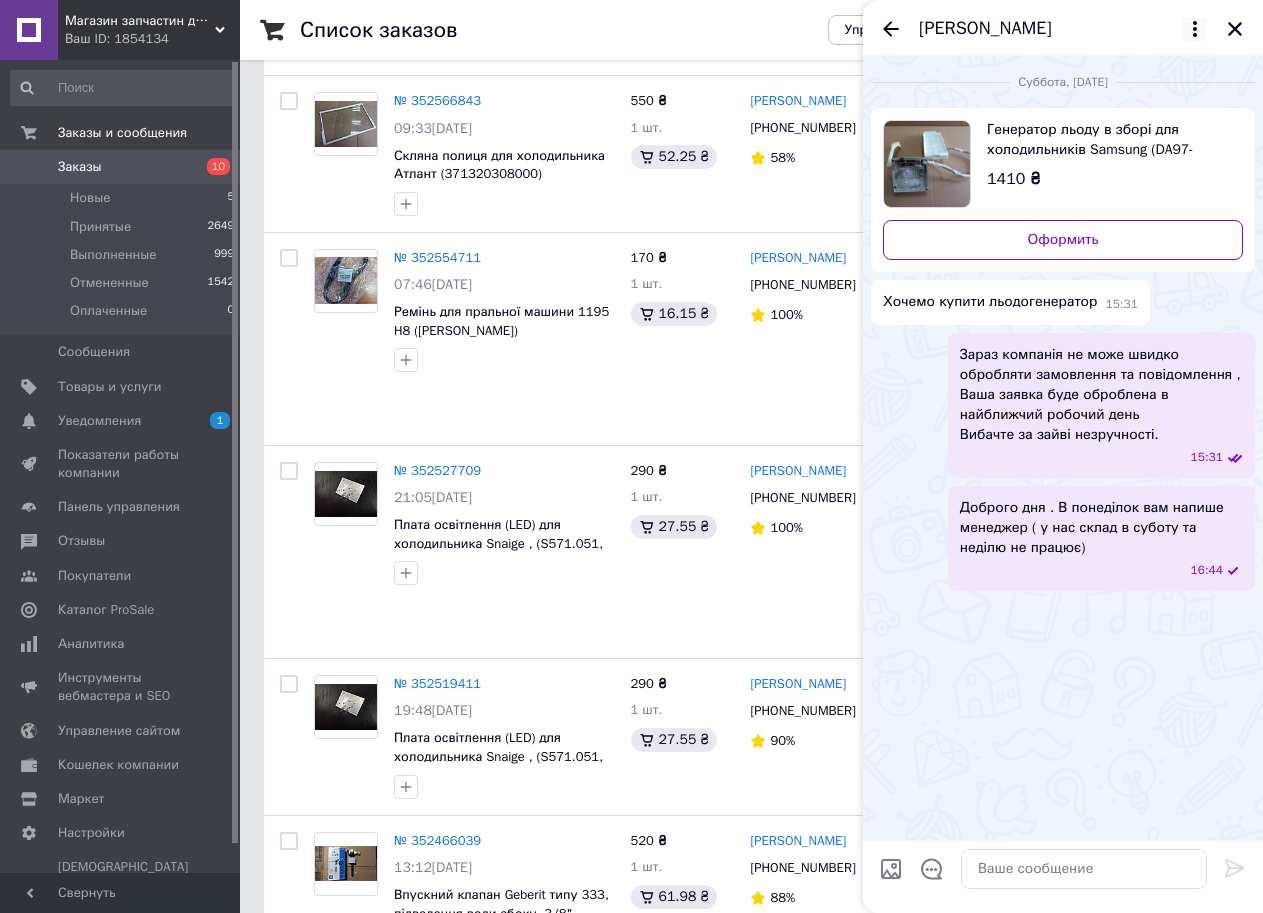 click 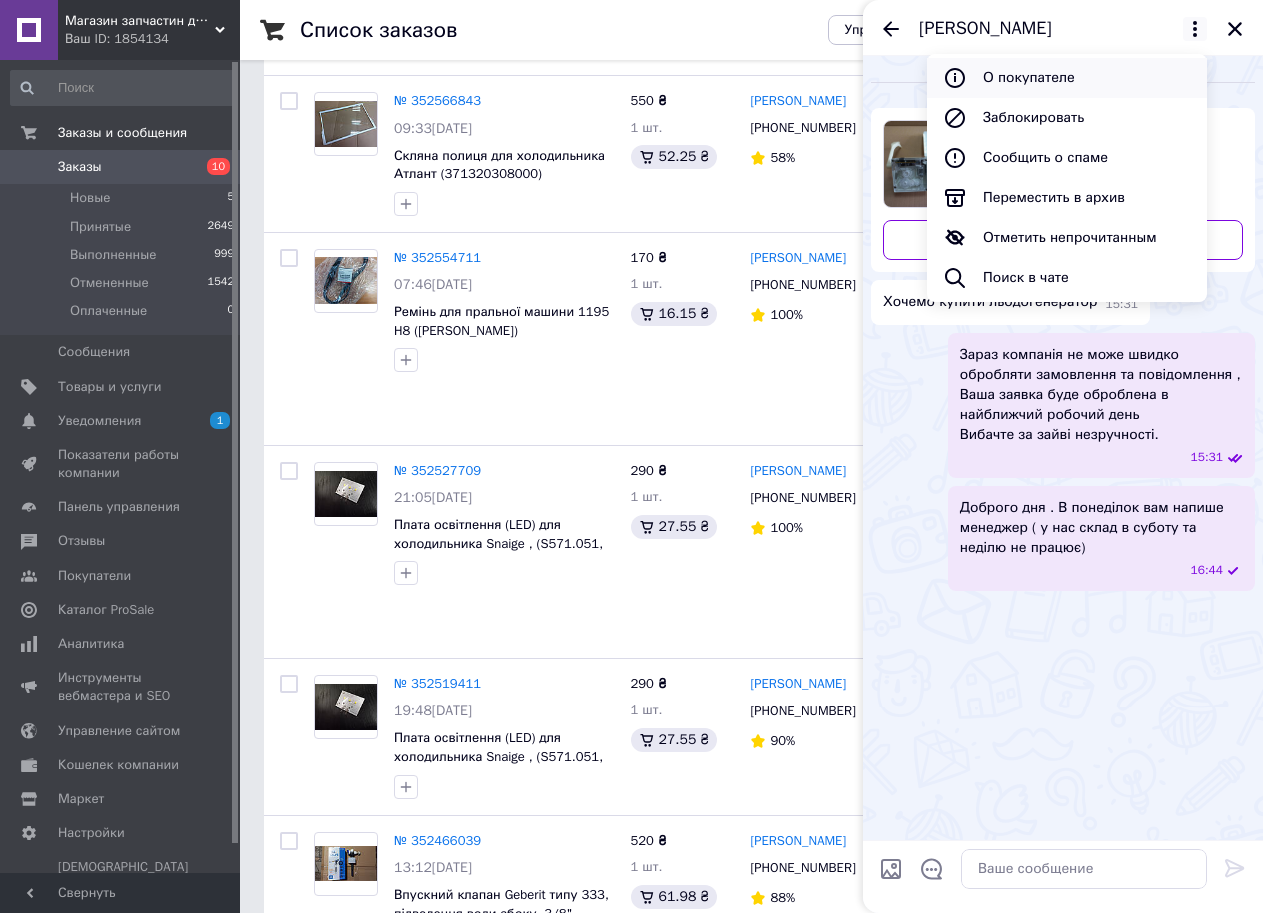 click on "О покупателе" at bounding box center [1067, 78] 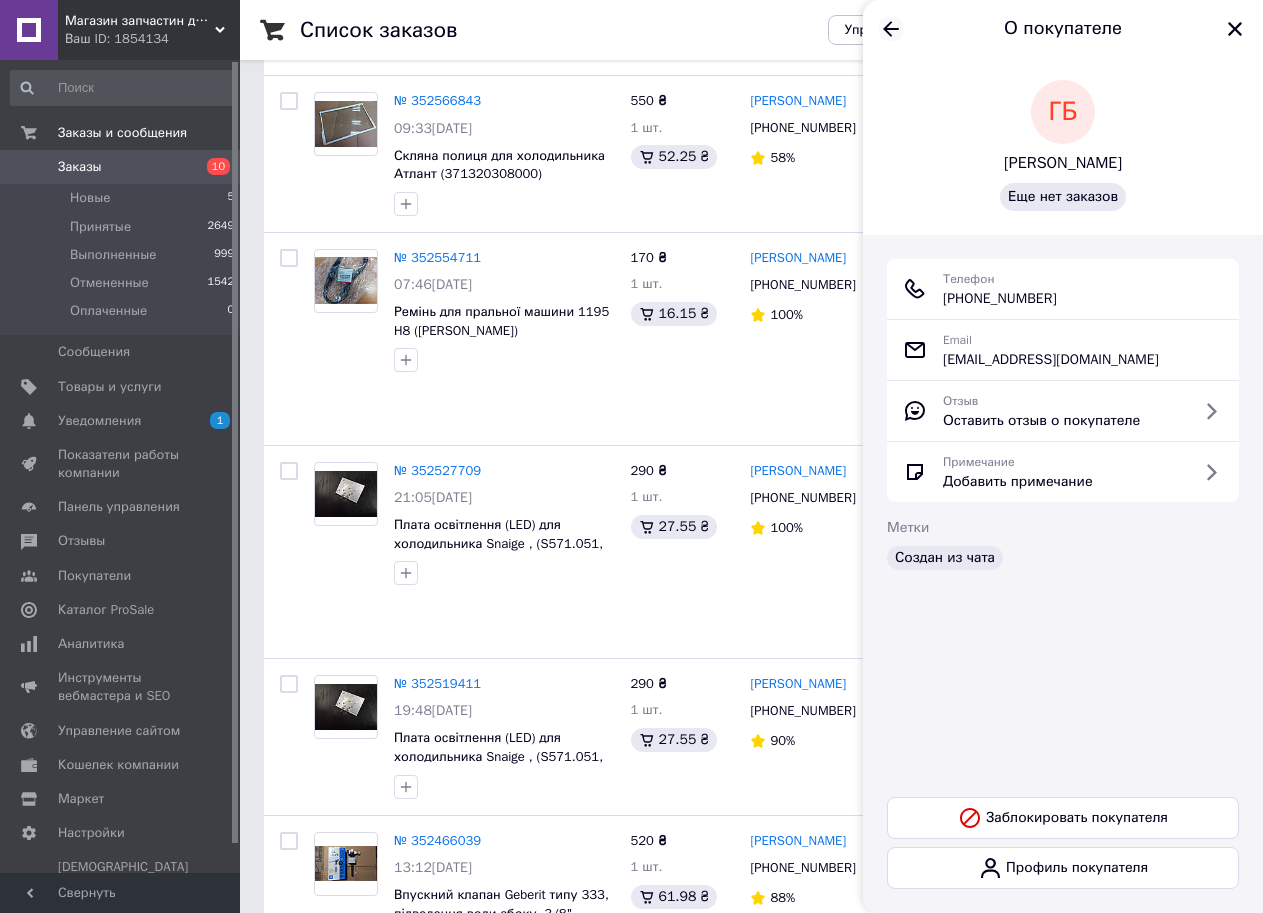 click 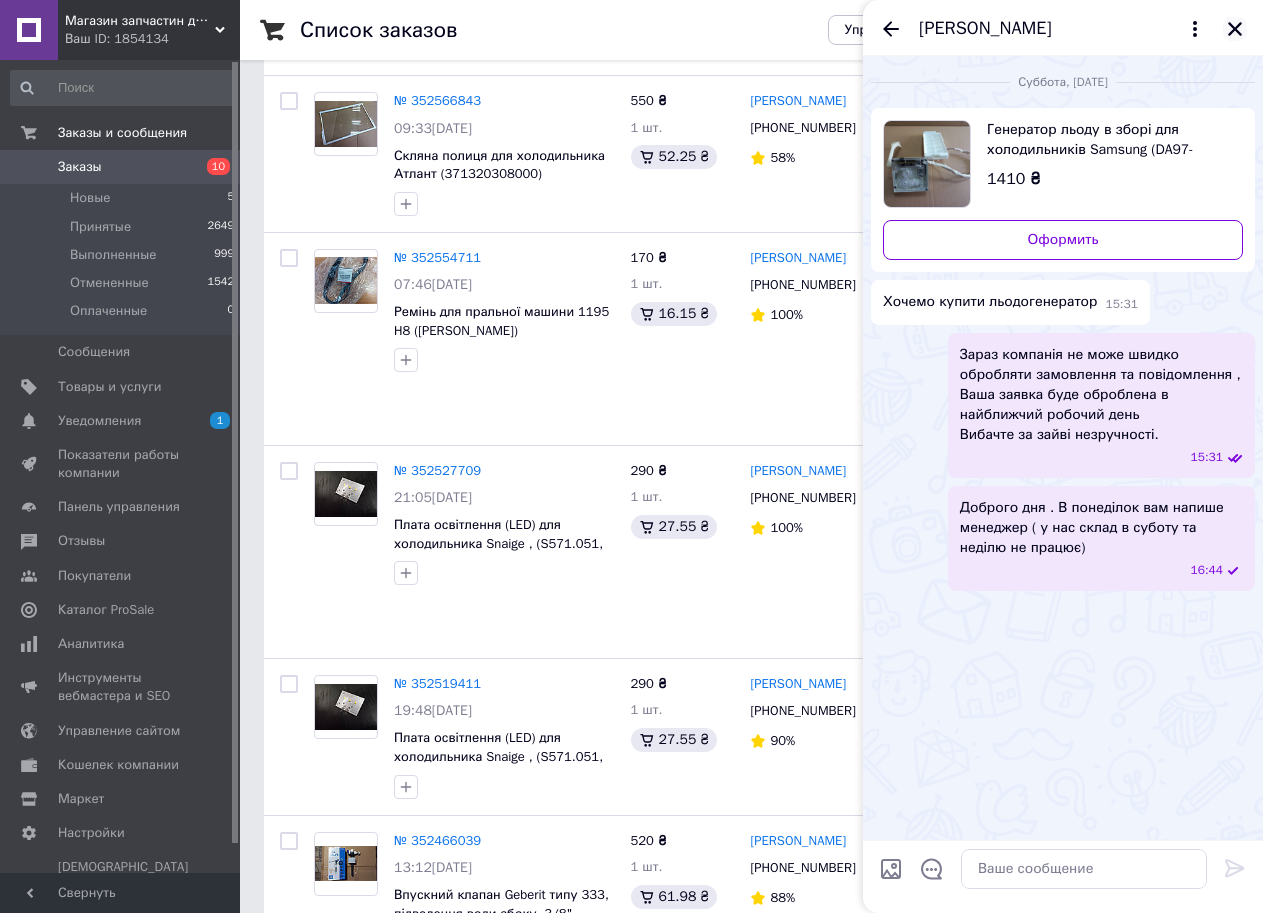 click 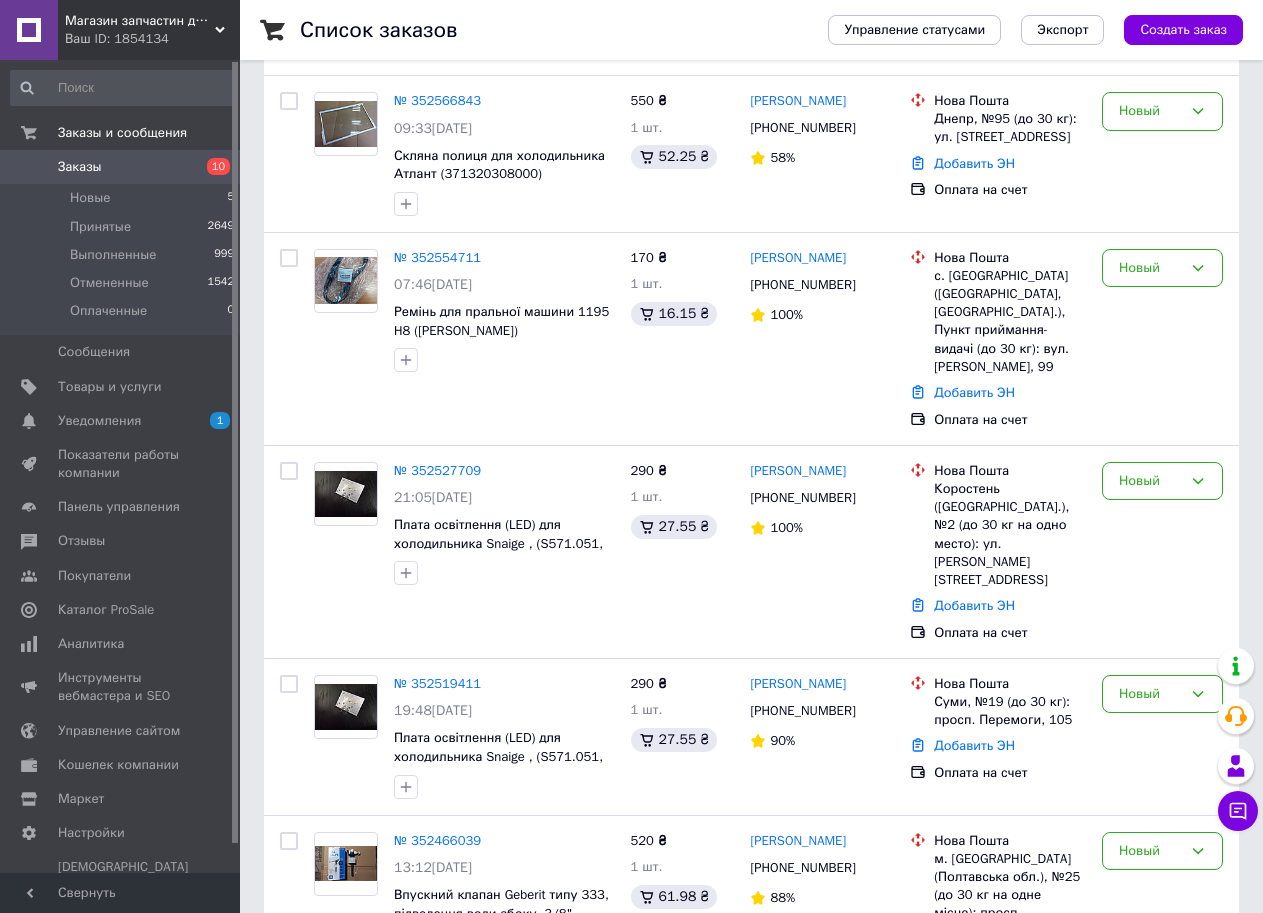 click on "10" at bounding box center [212, 167] 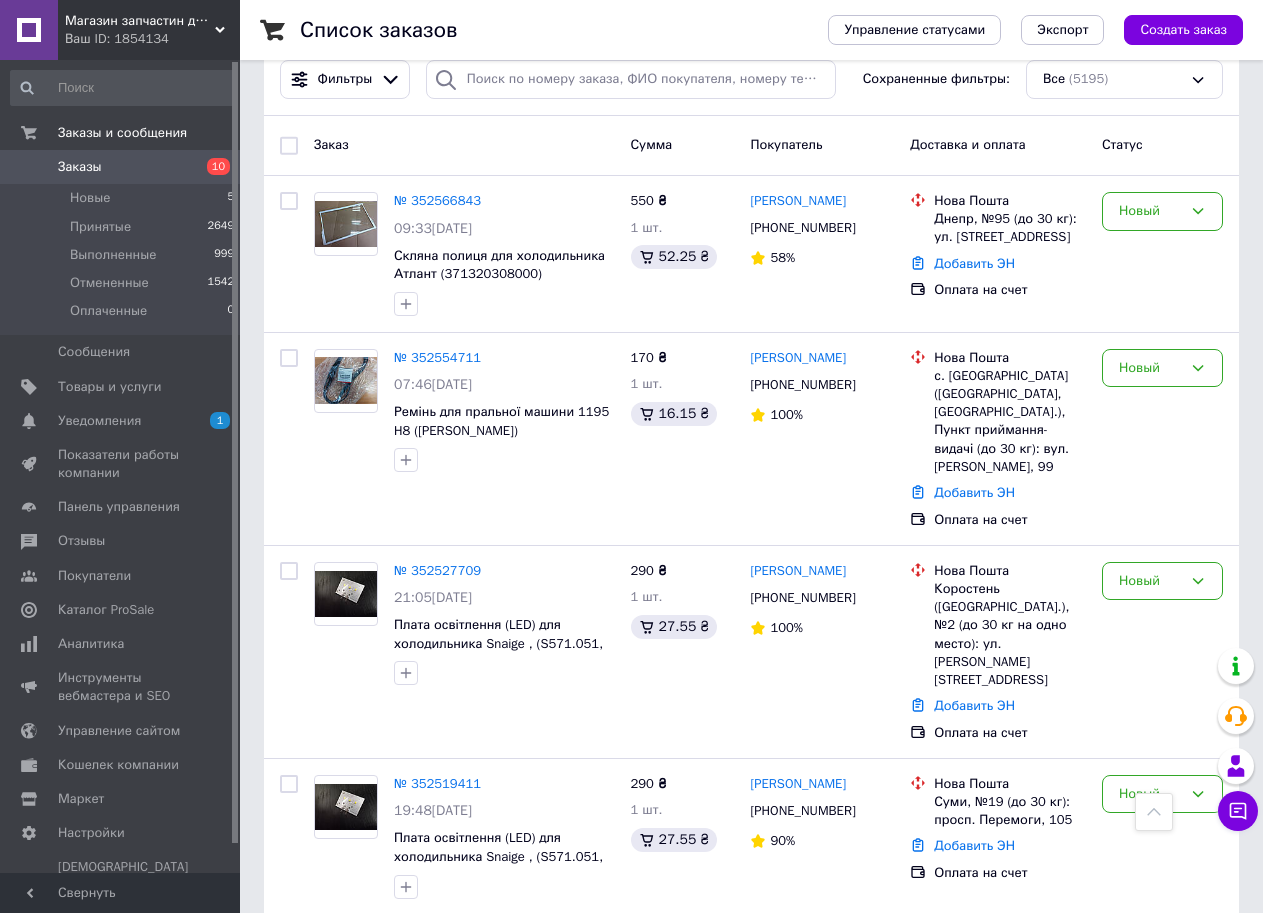 scroll, scrollTop: 0, scrollLeft: 0, axis: both 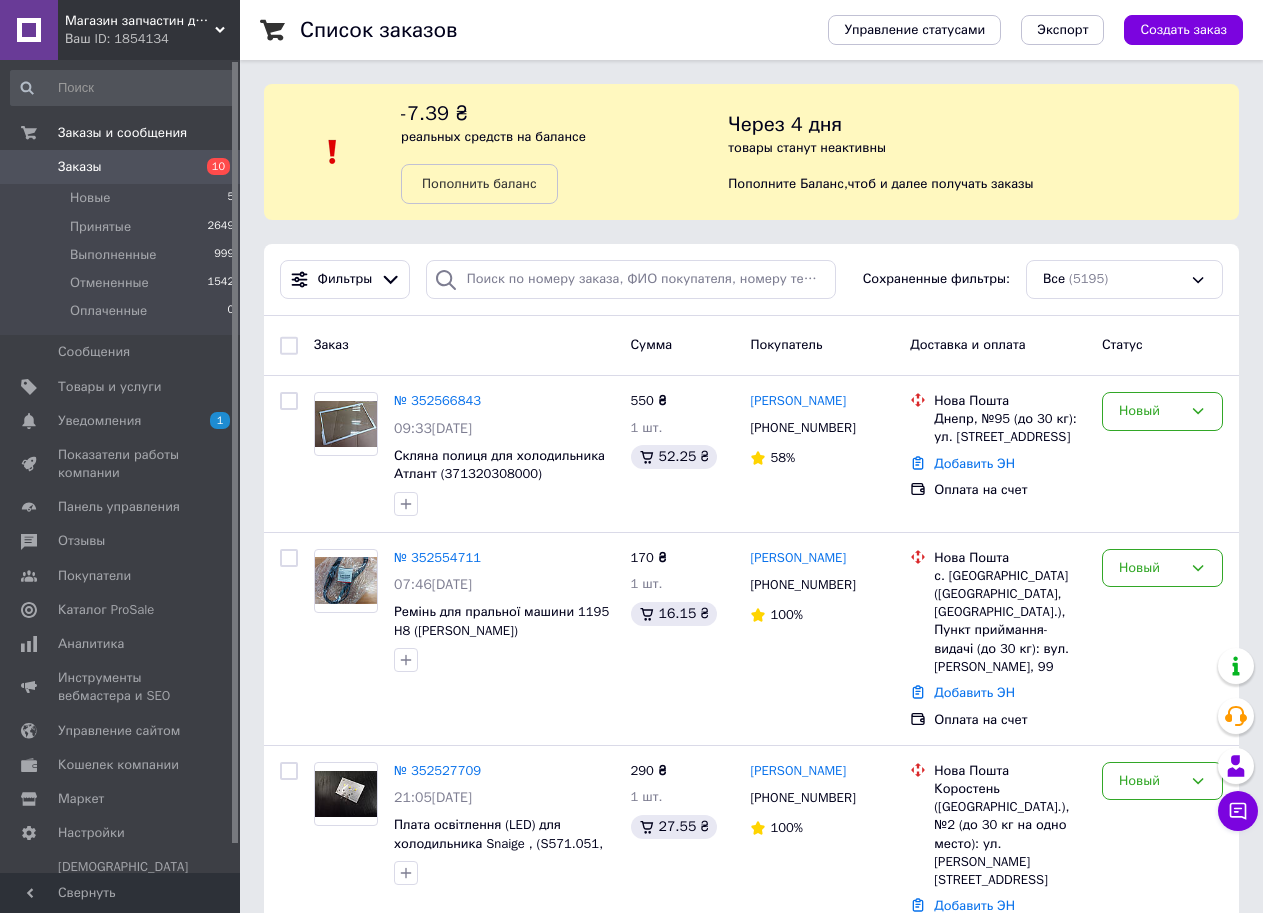 click on "Заказы" at bounding box center (121, 167) 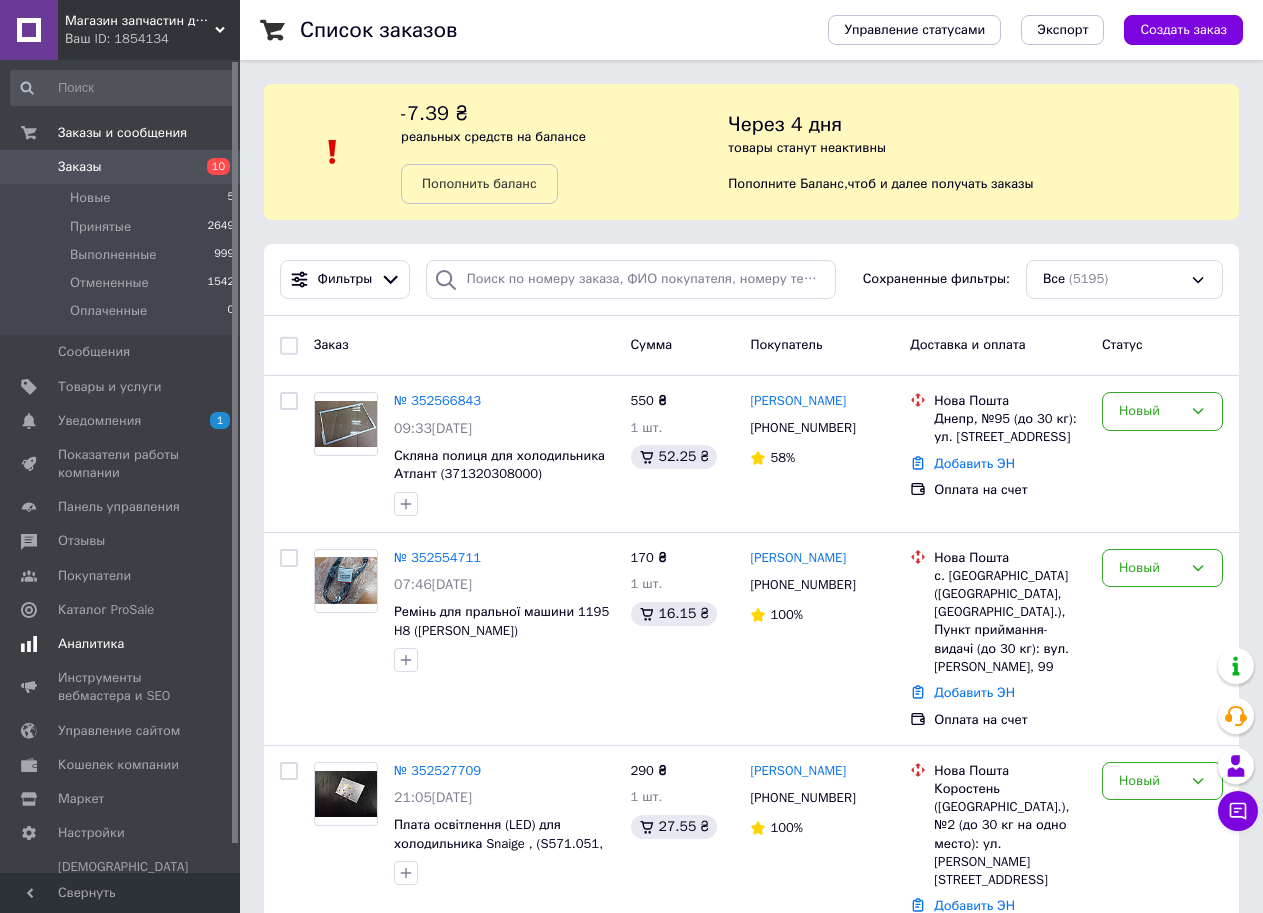 click on "Аналитика" at bounding box center [91, 644] 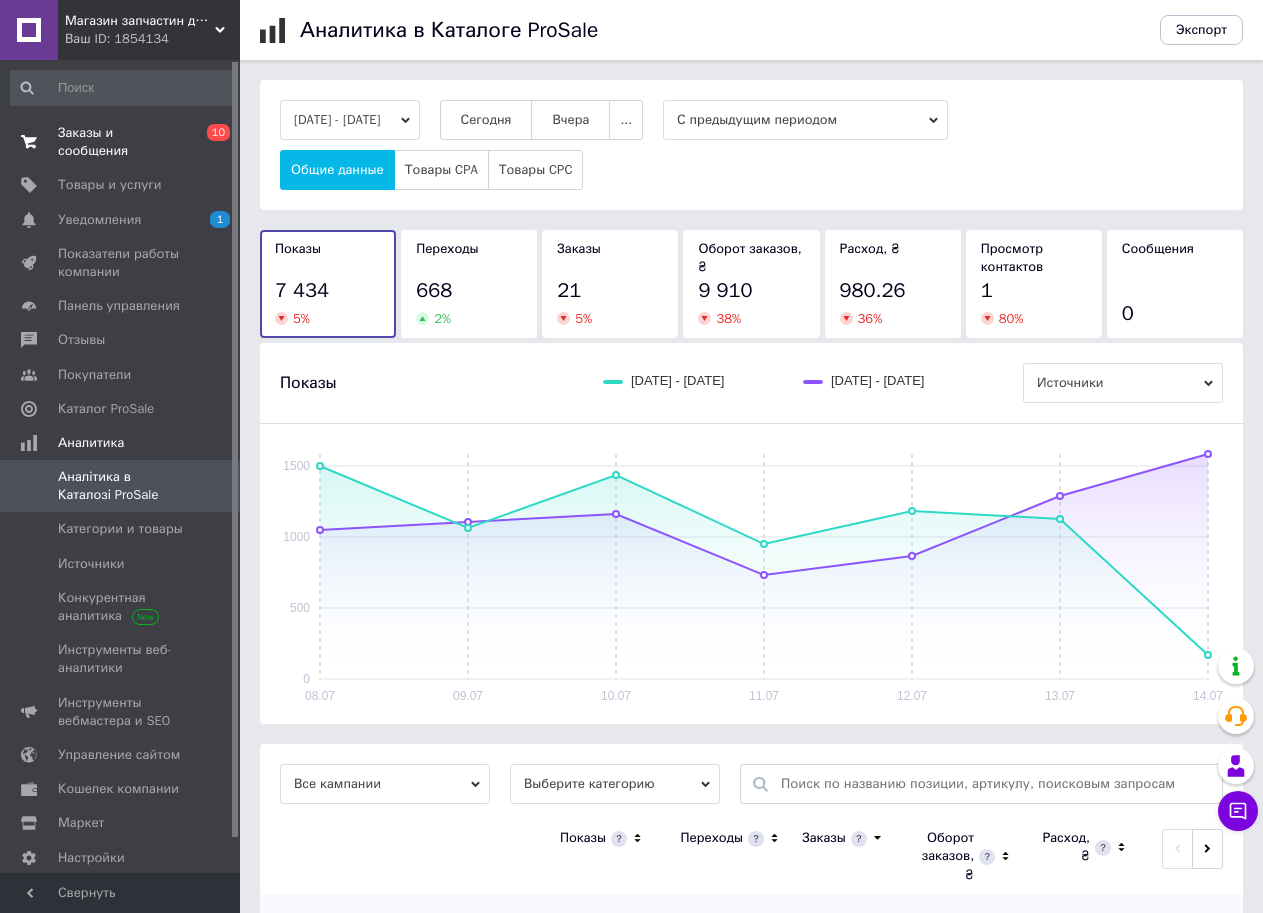 click on "Заказы и сообщения" at bounding box center [121, 142] 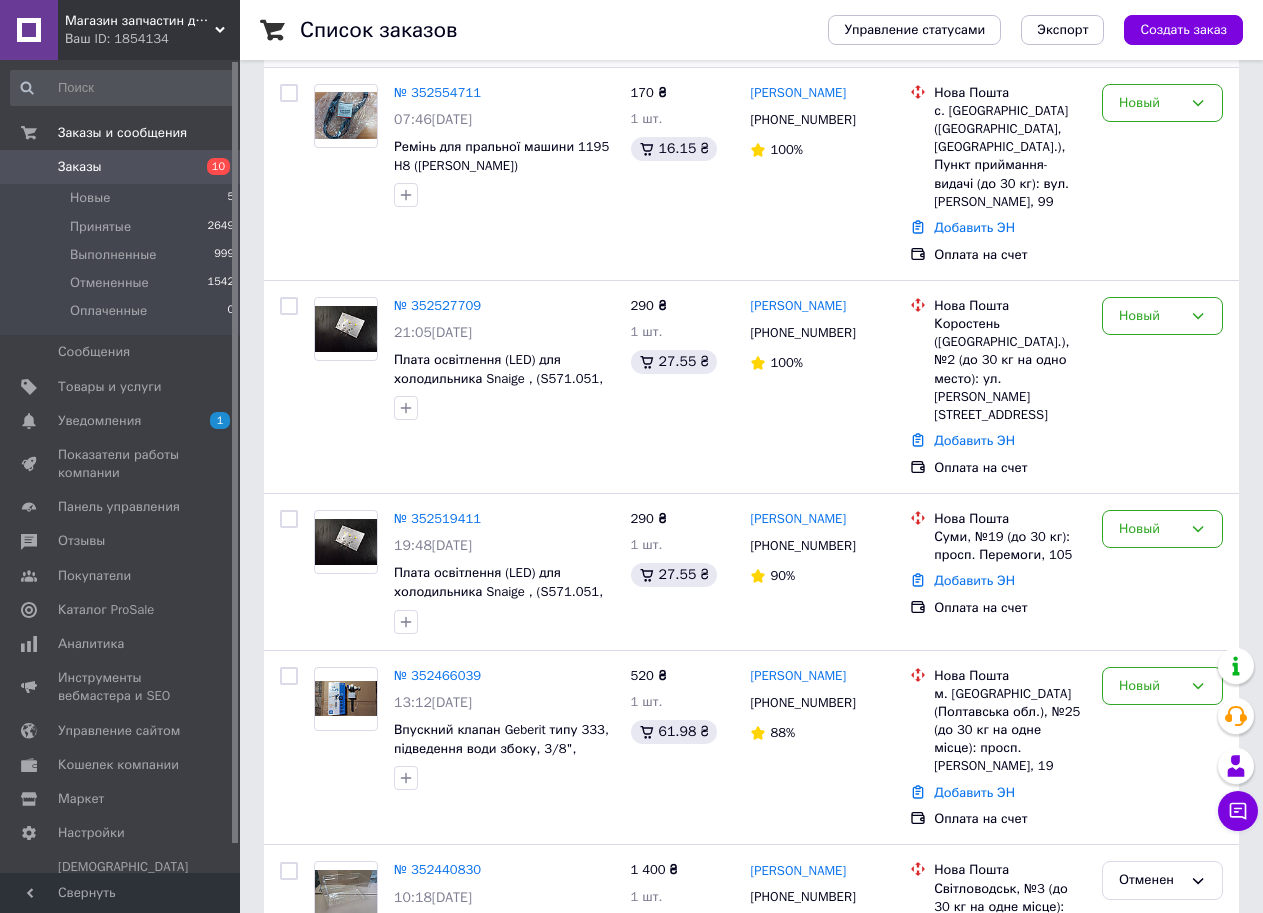 scroll, scrollTop: 500, scrollLeft: 0, axis: vertical 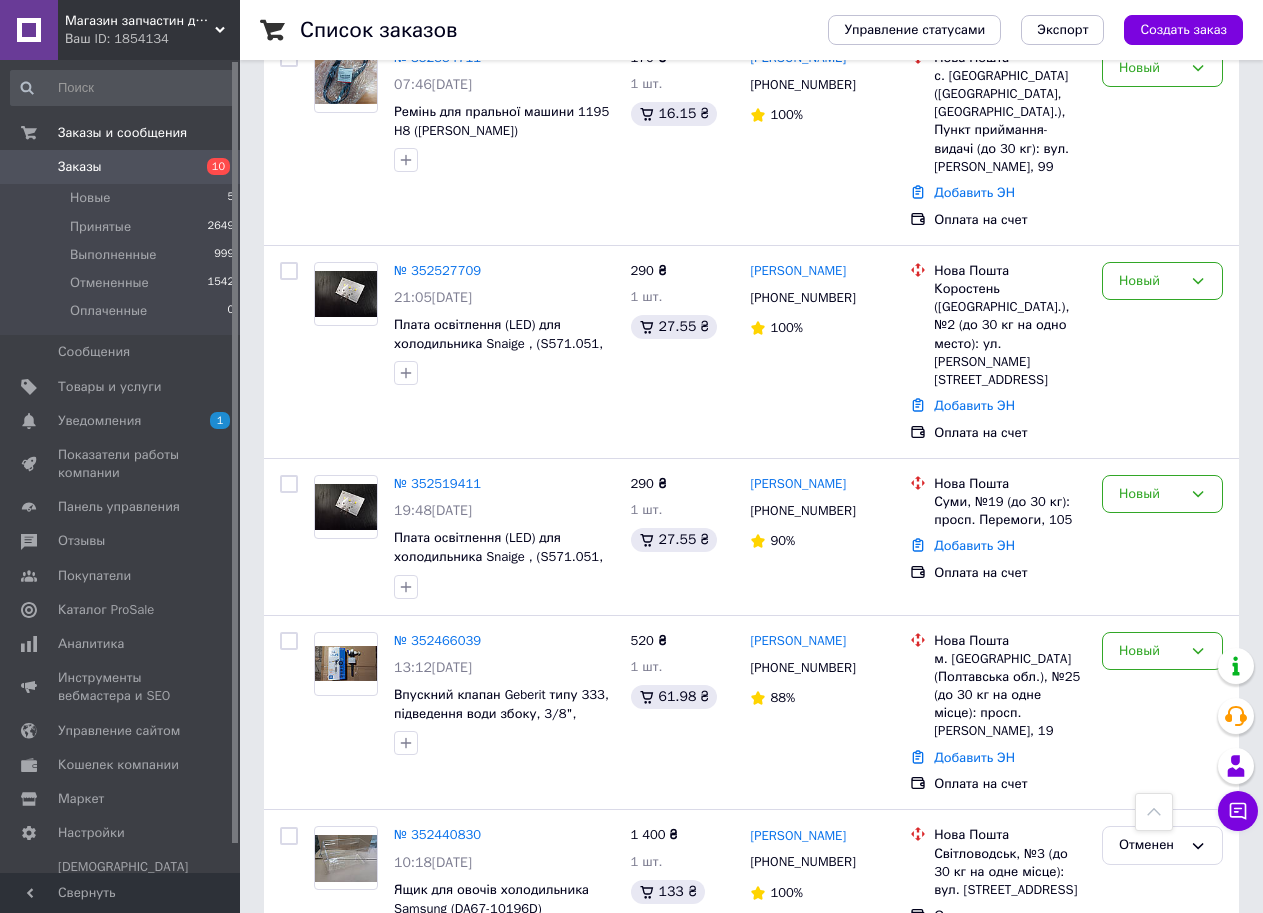 click on "10" at bounding box center [212, 167] 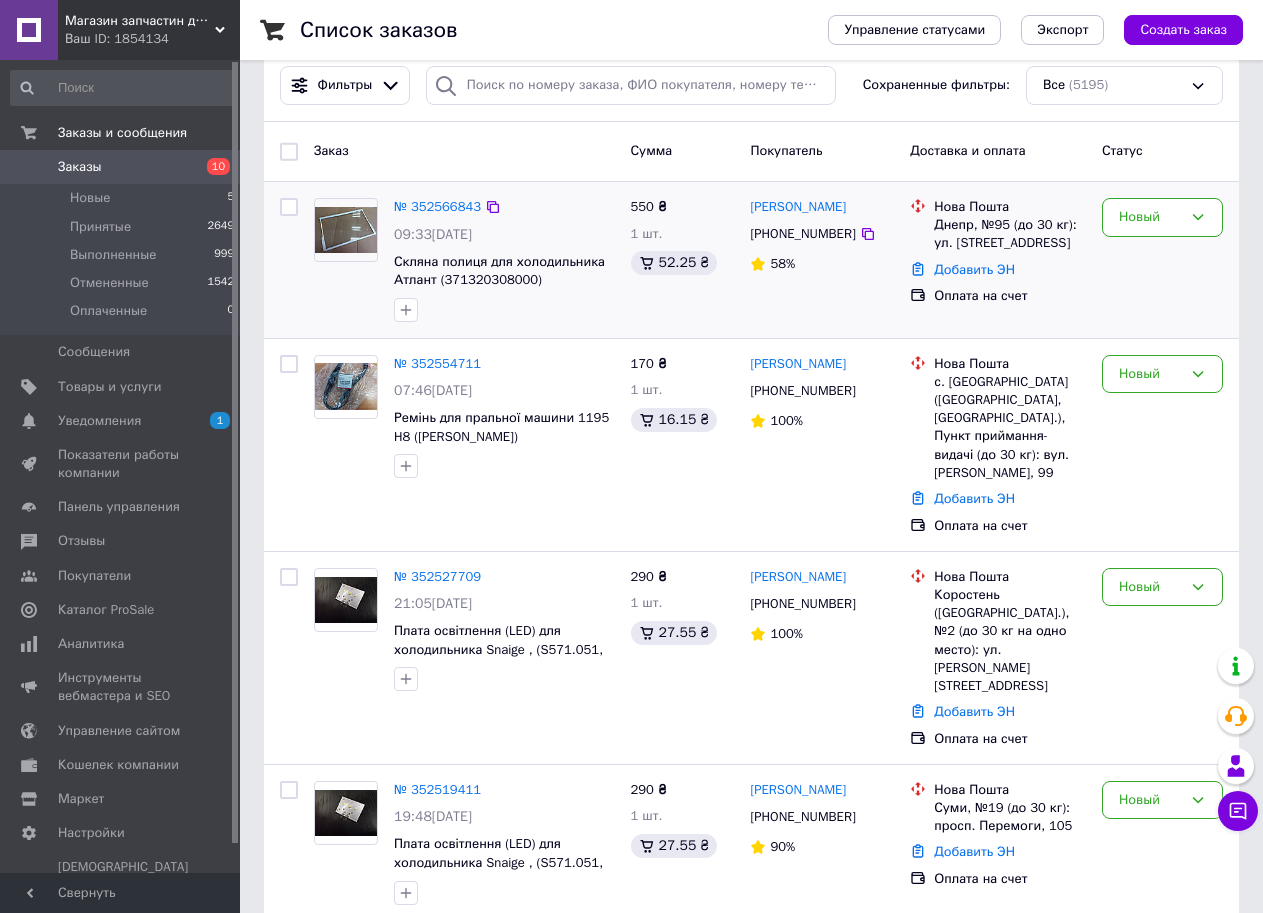 scroll, scrollTop: 200, scrollLeft: 0, axis: vertical 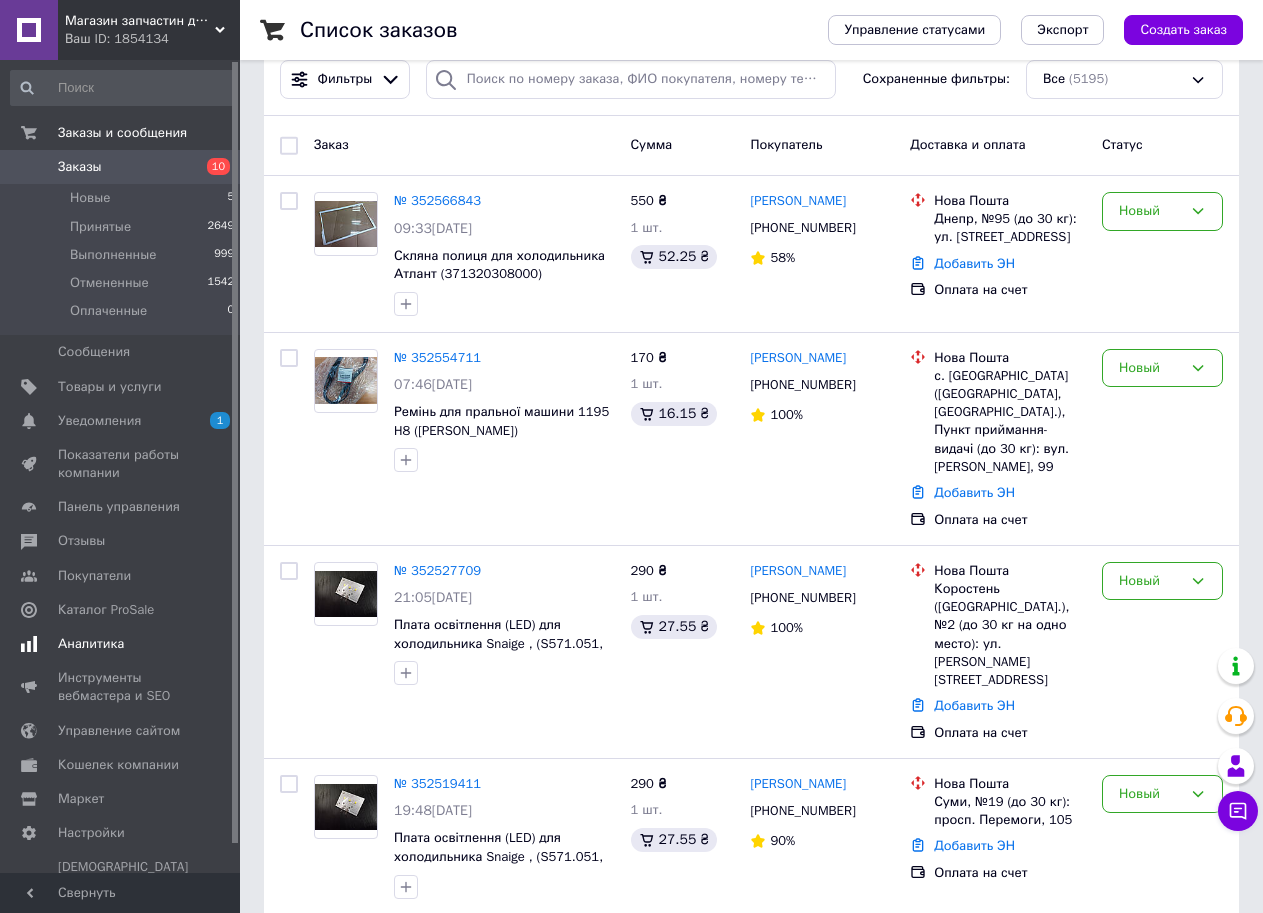 click on "Аналитика" at bounding box center (121, 644) 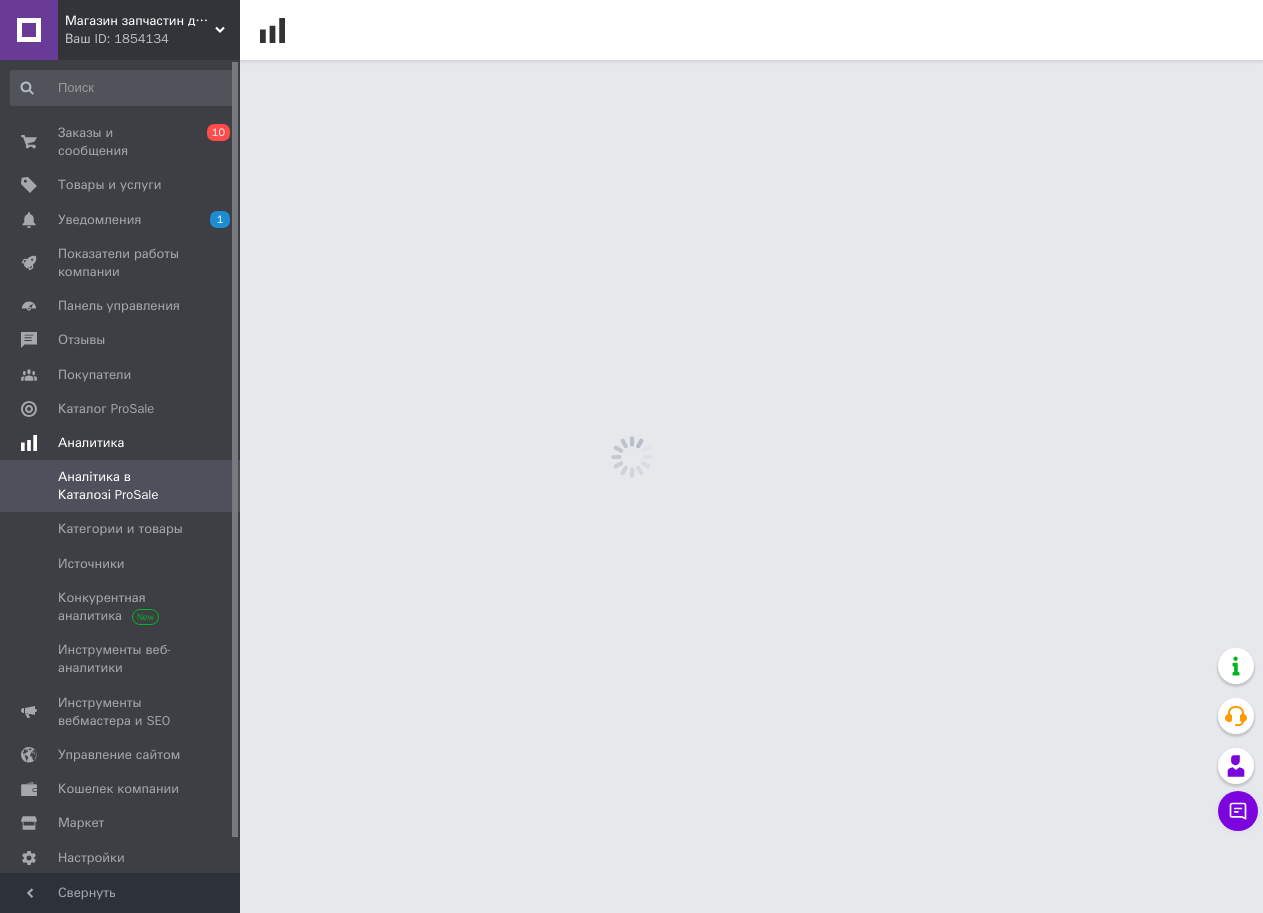 scroll, scrollTop: 0, scrollLeft: 0, axis: both 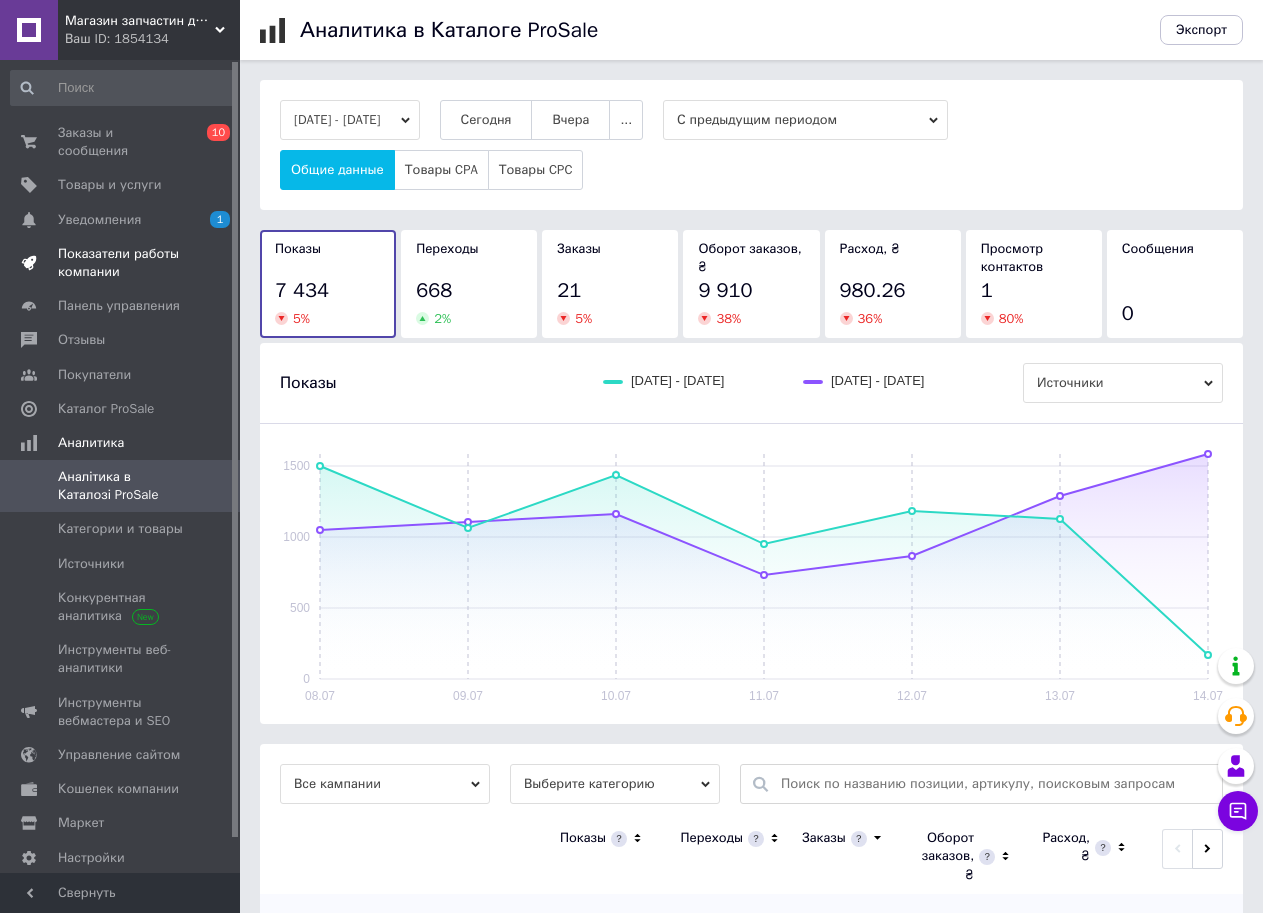 click on "Показатели работы компании" at bounding box center (121, 263) 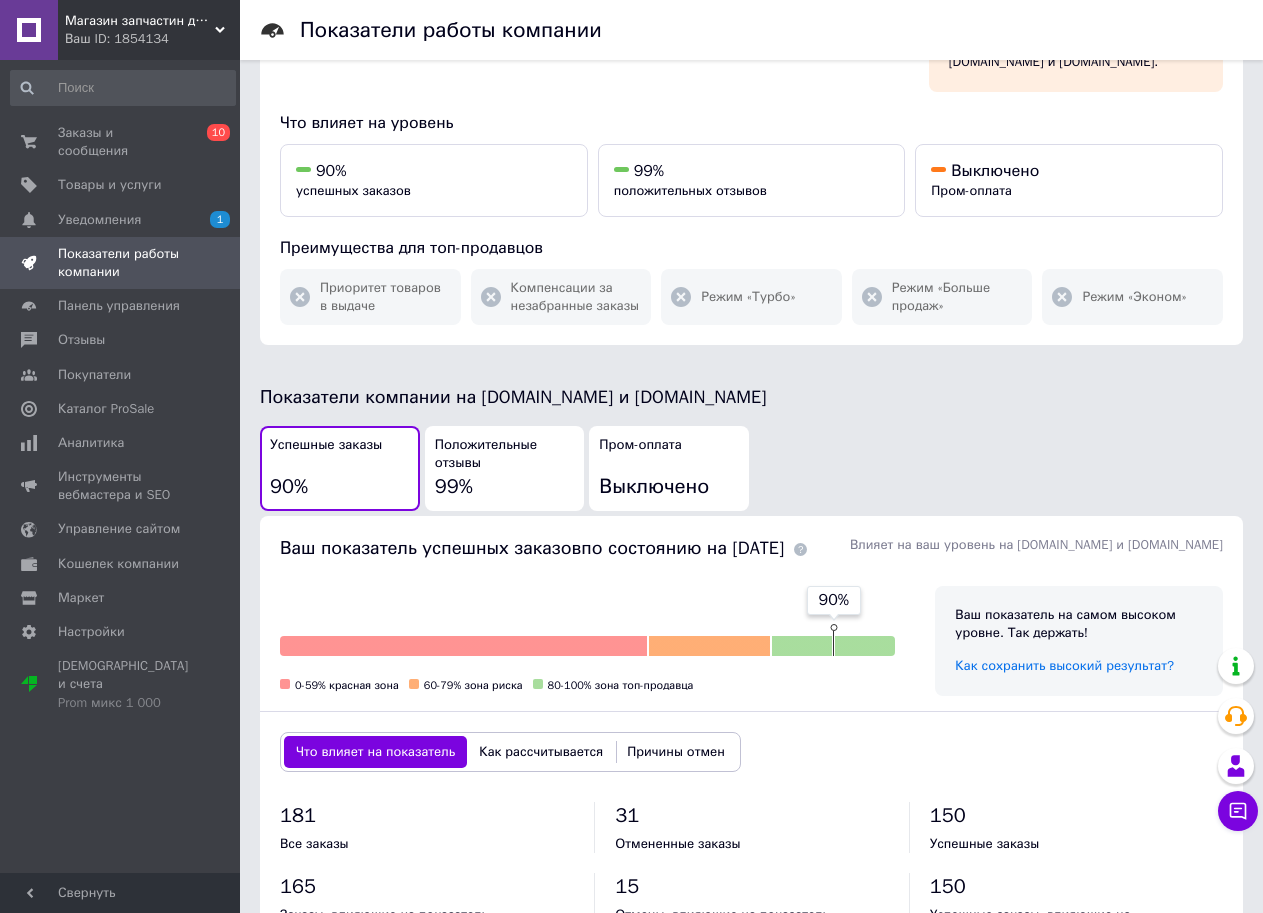 scroll, scrollTop: 0, scrollLeft: 0, axis: both 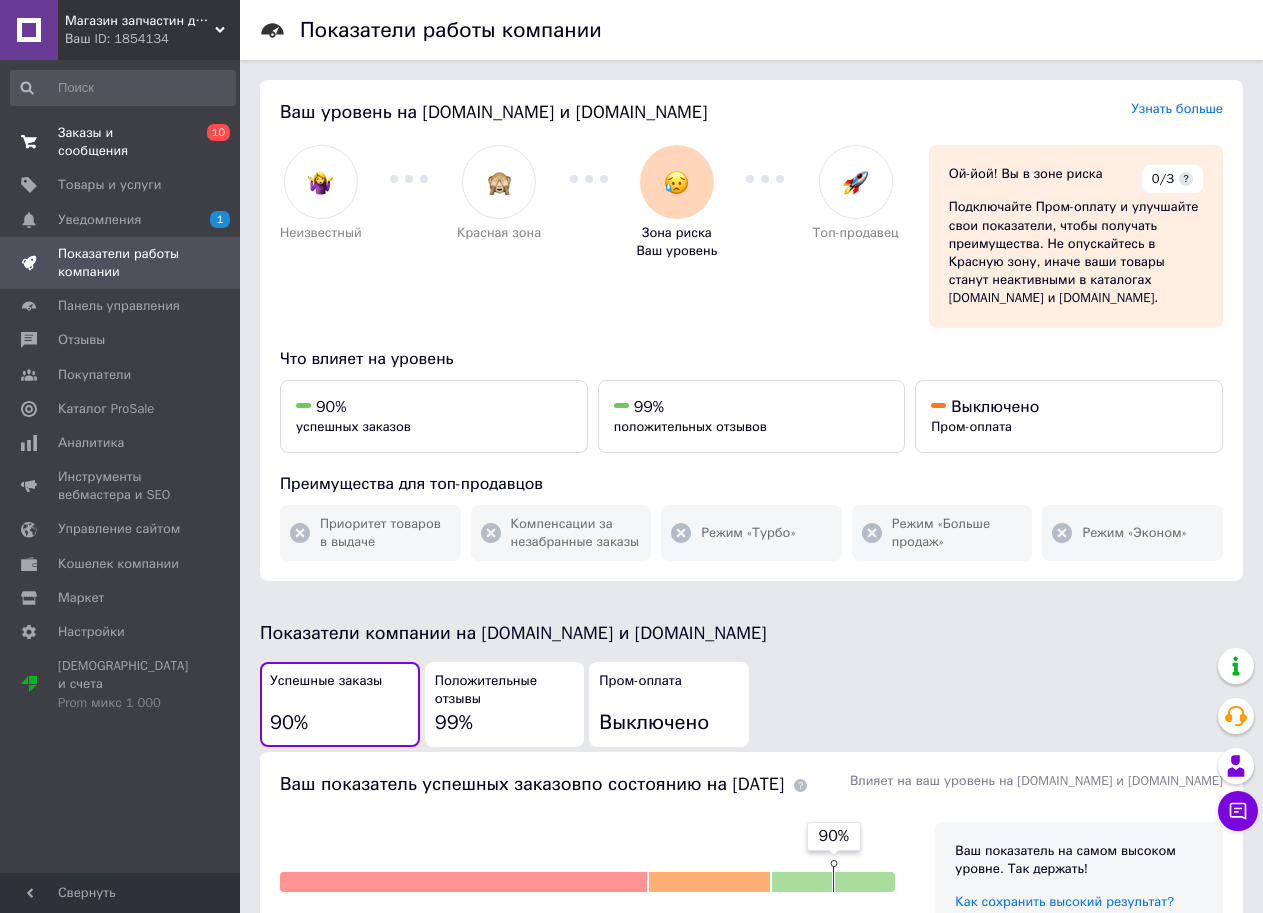click on "Заказы и сообщения 0 10" at bounding box center [123, 142] 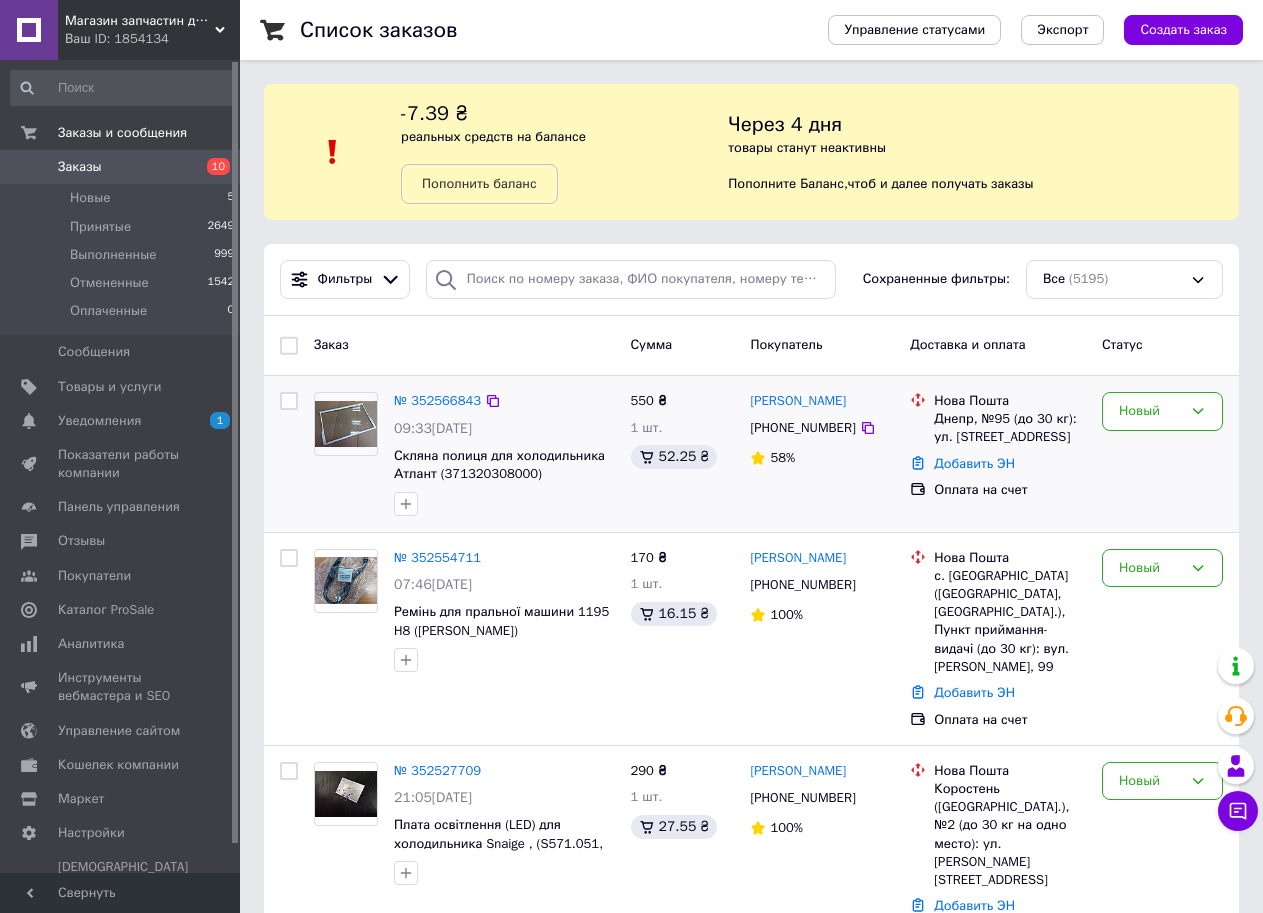 click on "[PERSON_NAME]" at bounding box center [798, 401] 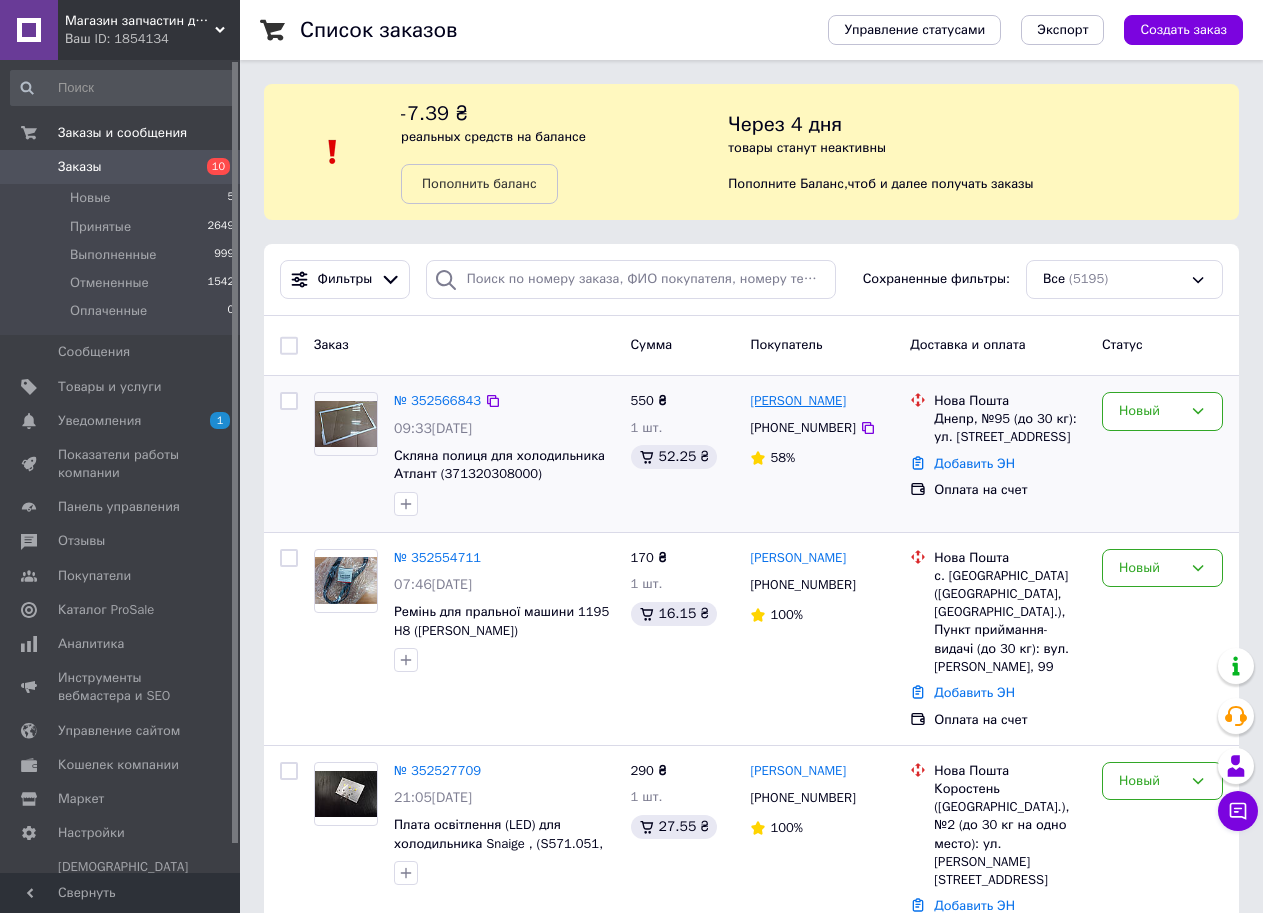 click on "[PERSON_NAME]" at bounding box center (798, 401) 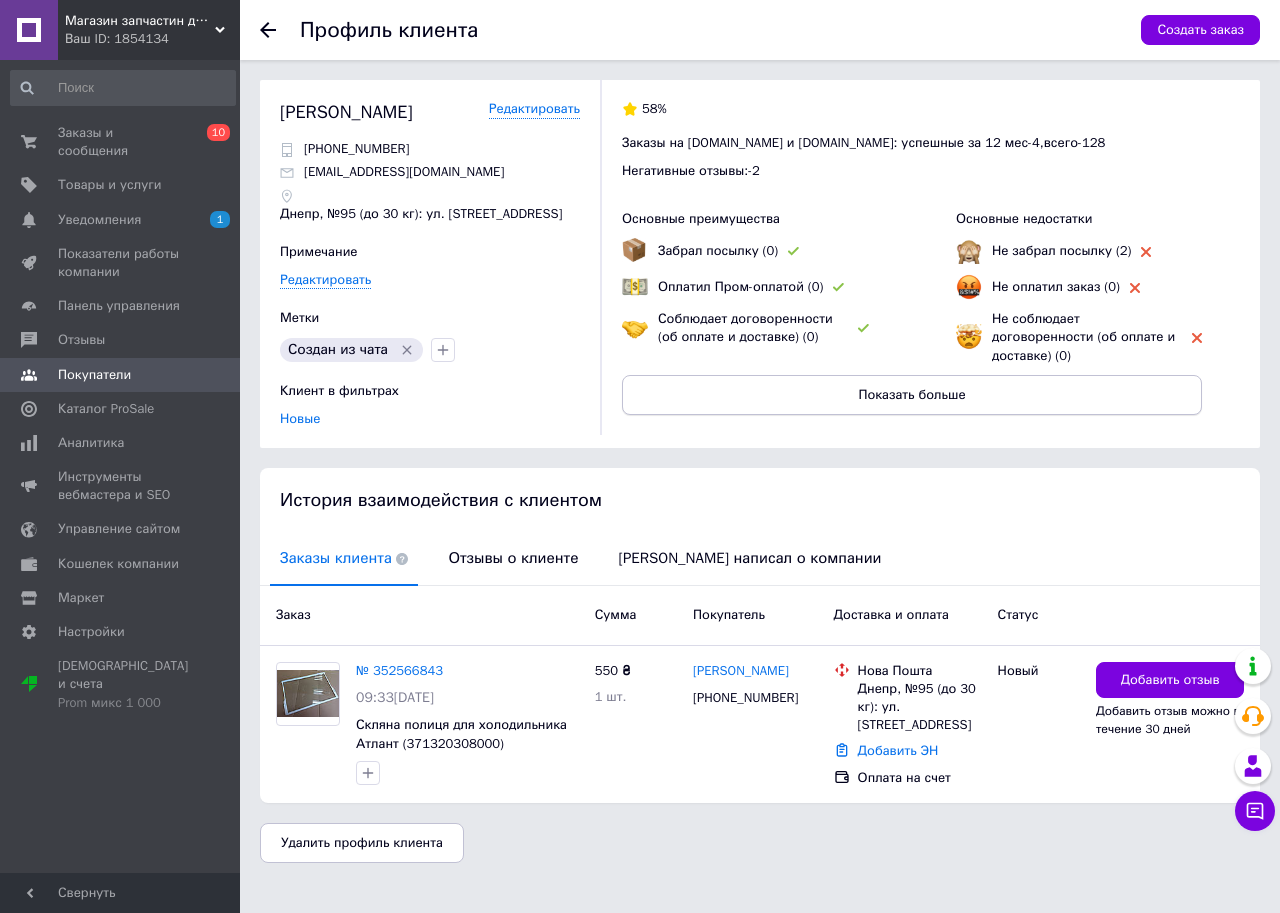 click on "Показать больше" at bounding box center [911, 395] 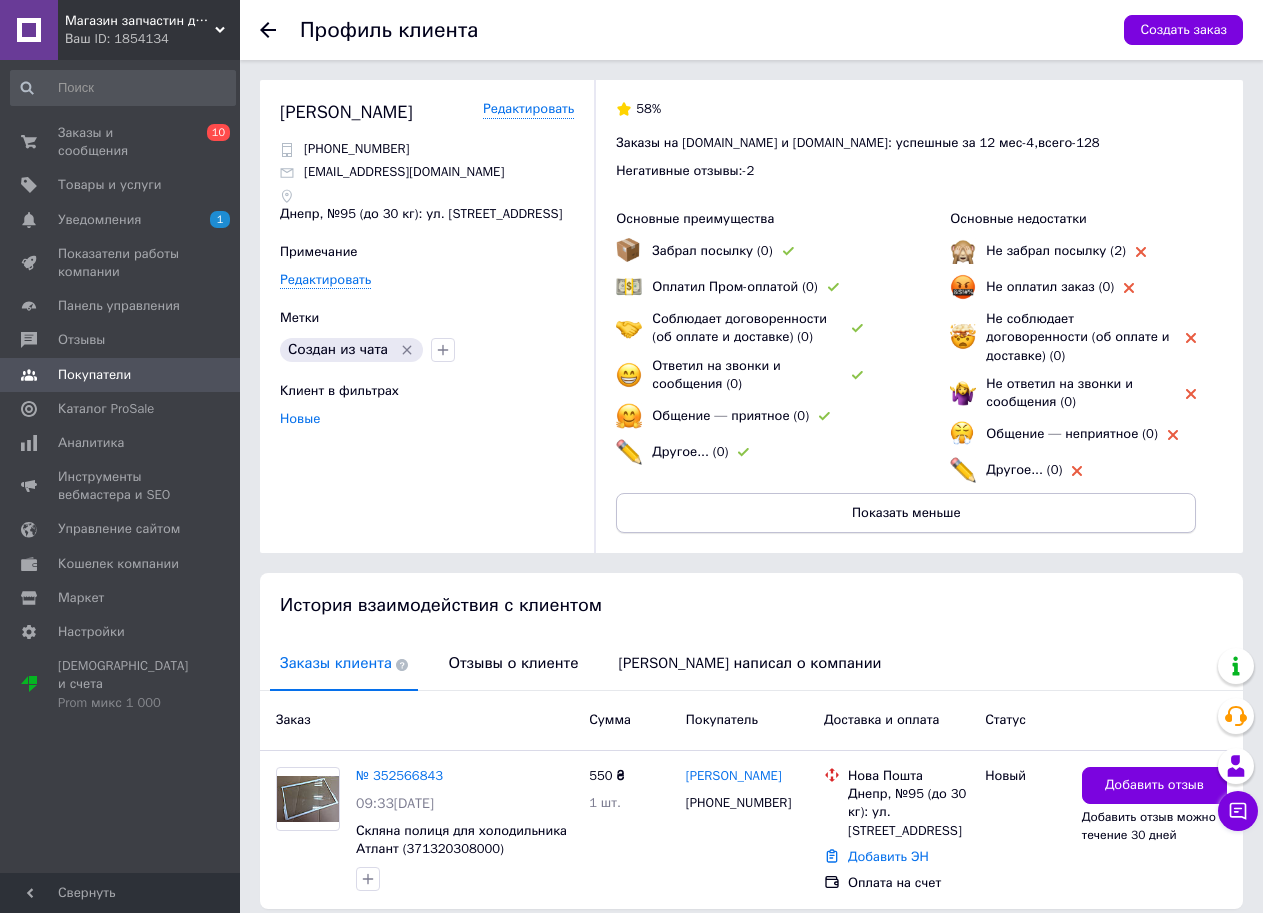 click on "Показать меньше" at bounding box center (906, 513) 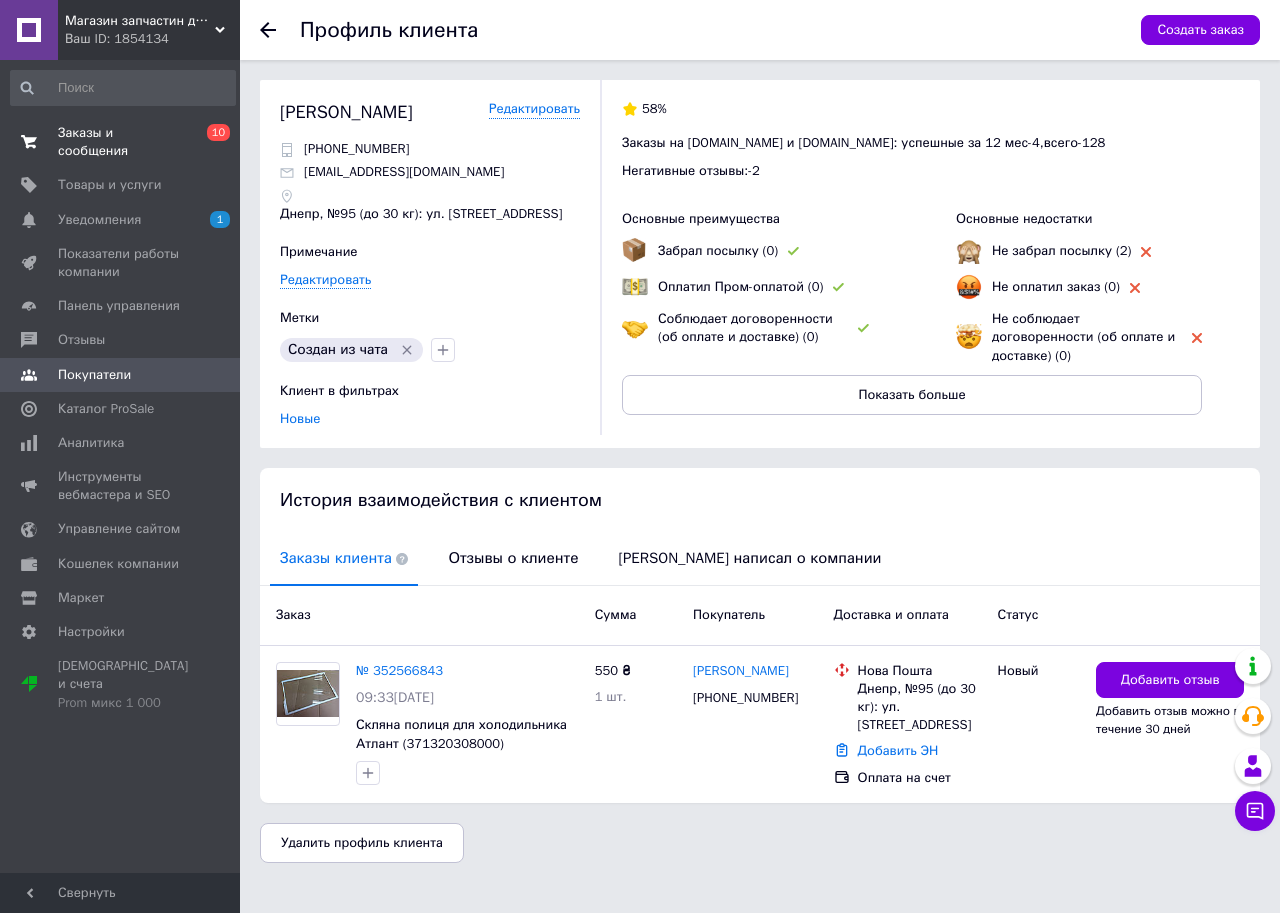 click on "Заказы и сообщения" at bounding box center [121, 142] 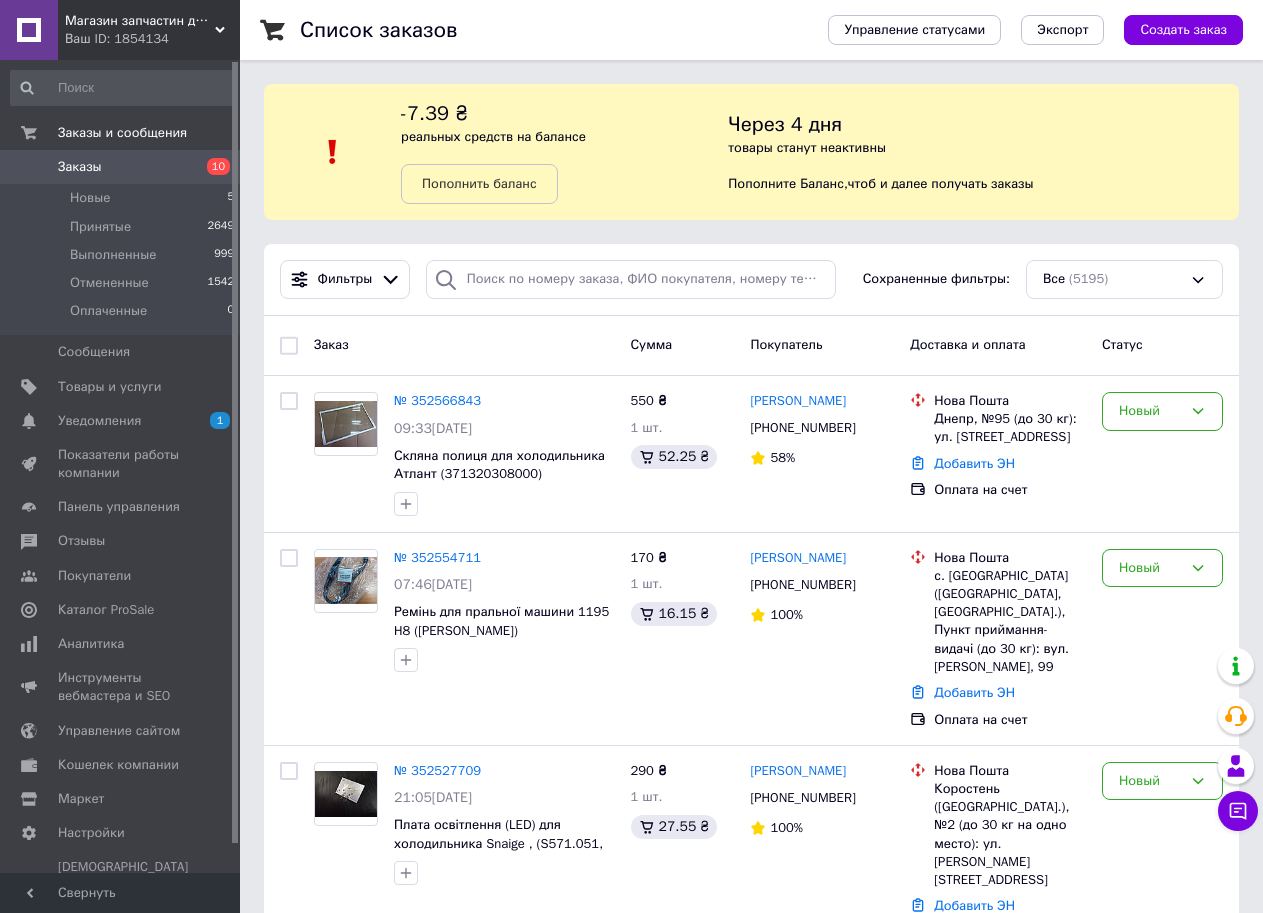 click on "Заказы" at bounding box center (80, 167) 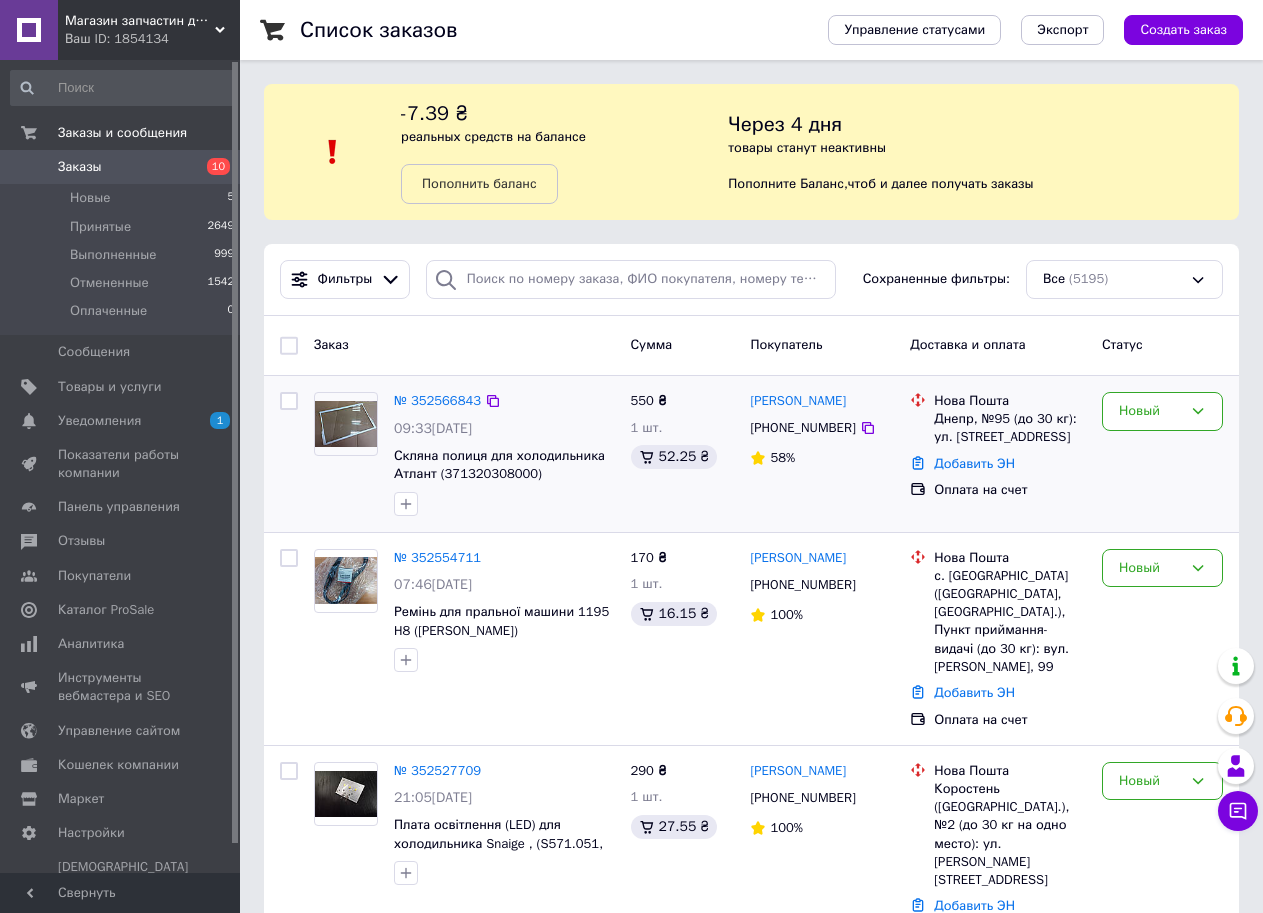 scroll, scrollTop: 400, scrollLeft: 0, axis: vertical 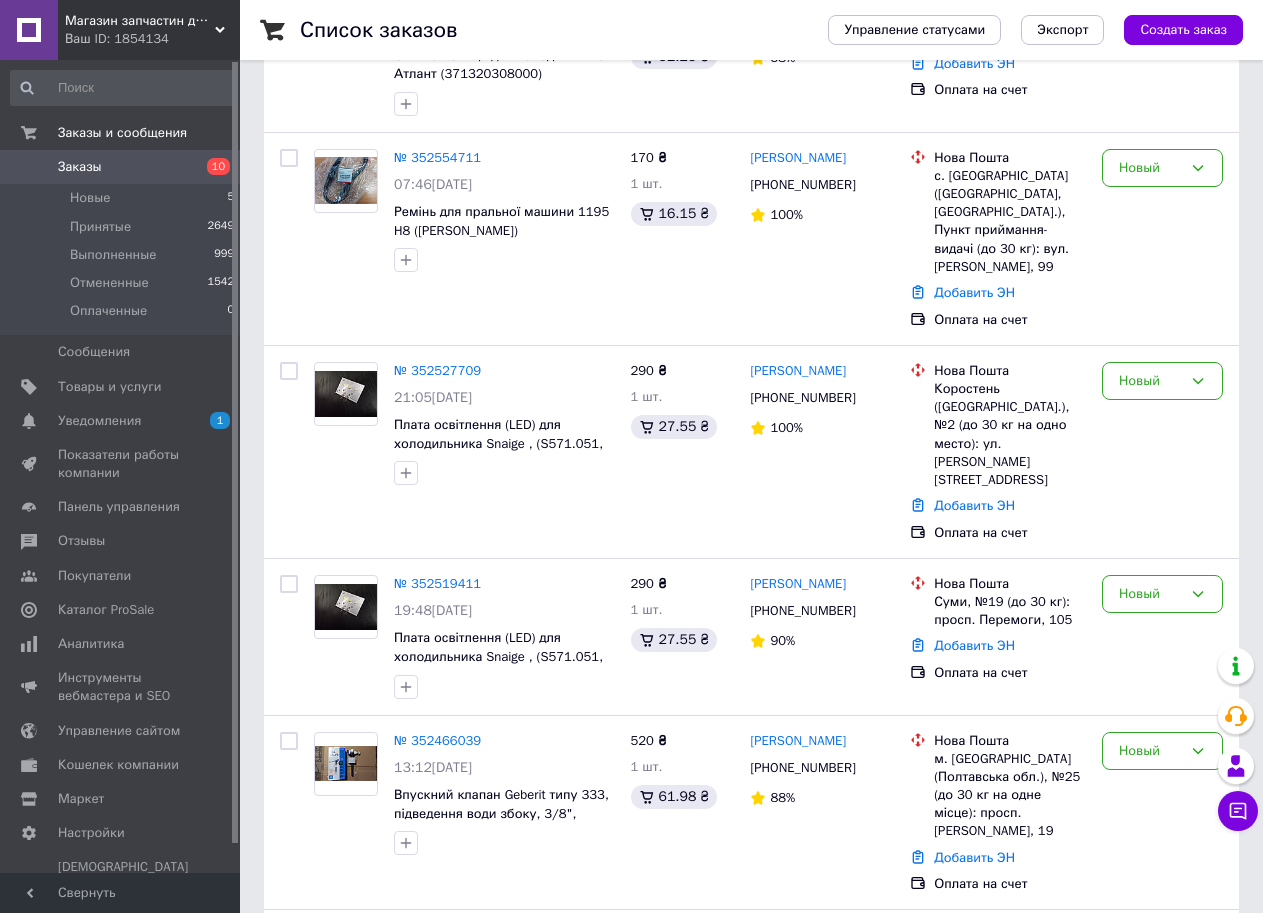click on "Заказы" at bounding box center (121, 167) 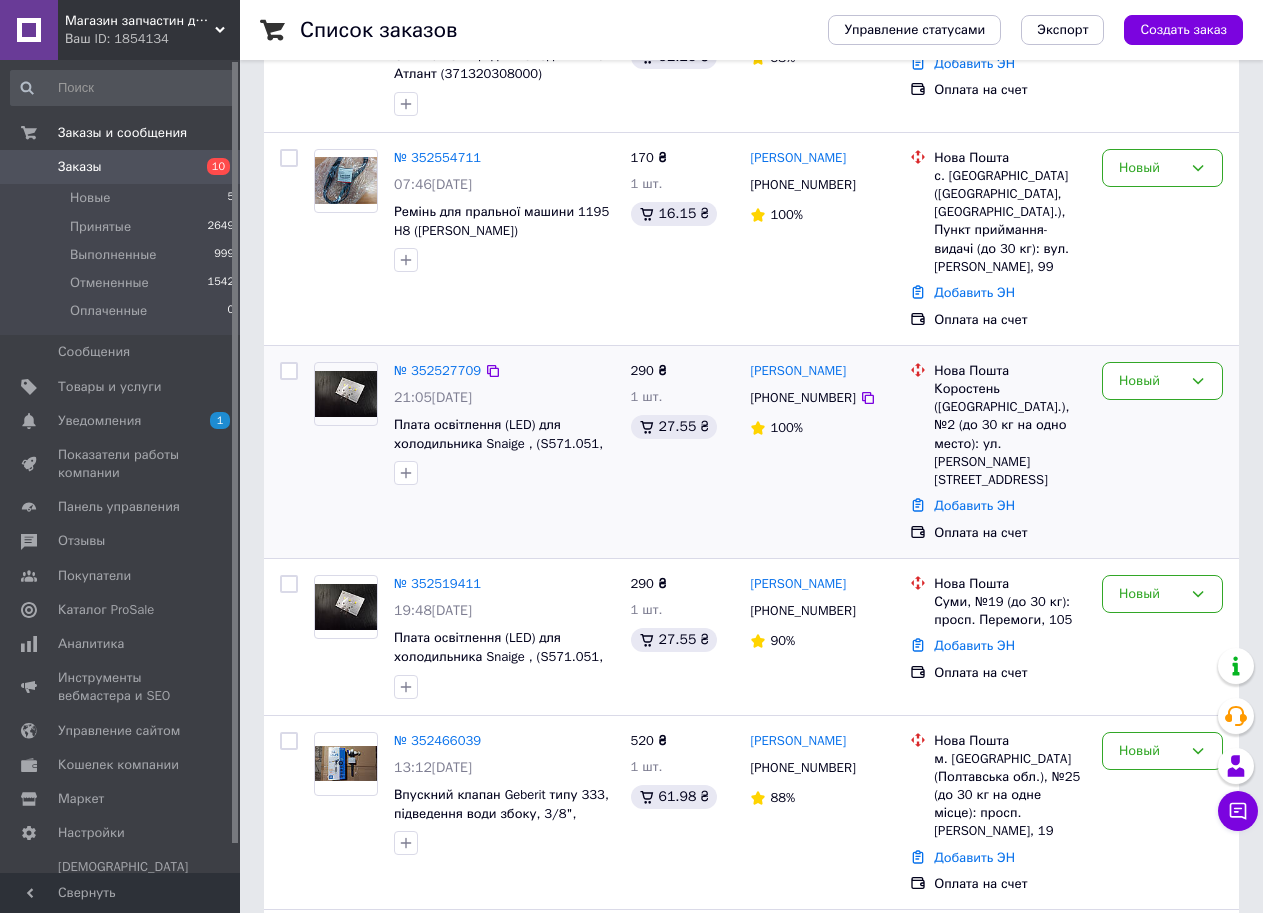 scroll, scrollTop: 200, scrollLeft: 0, axis: vertical 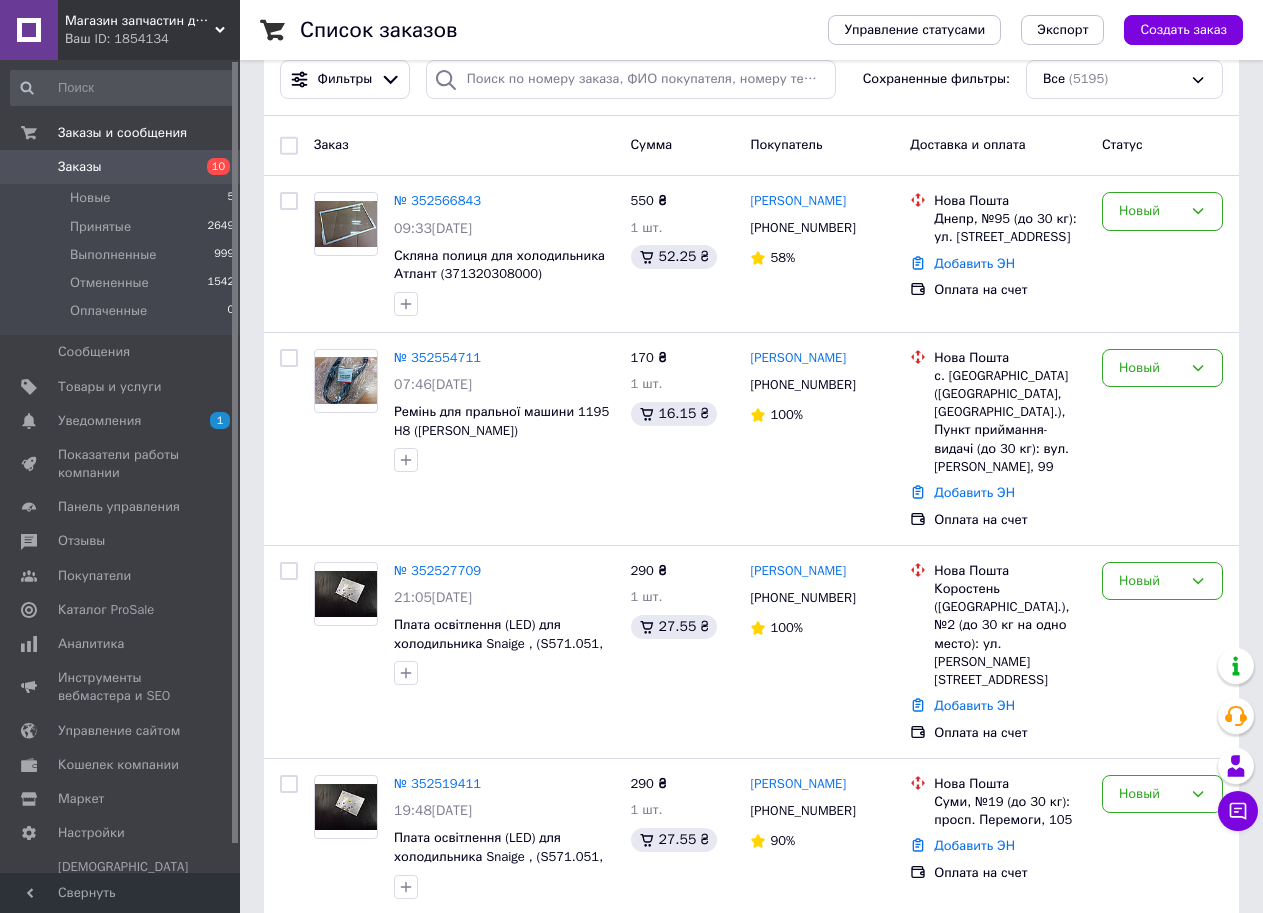 click on "10" at bounding box center [212, 167] 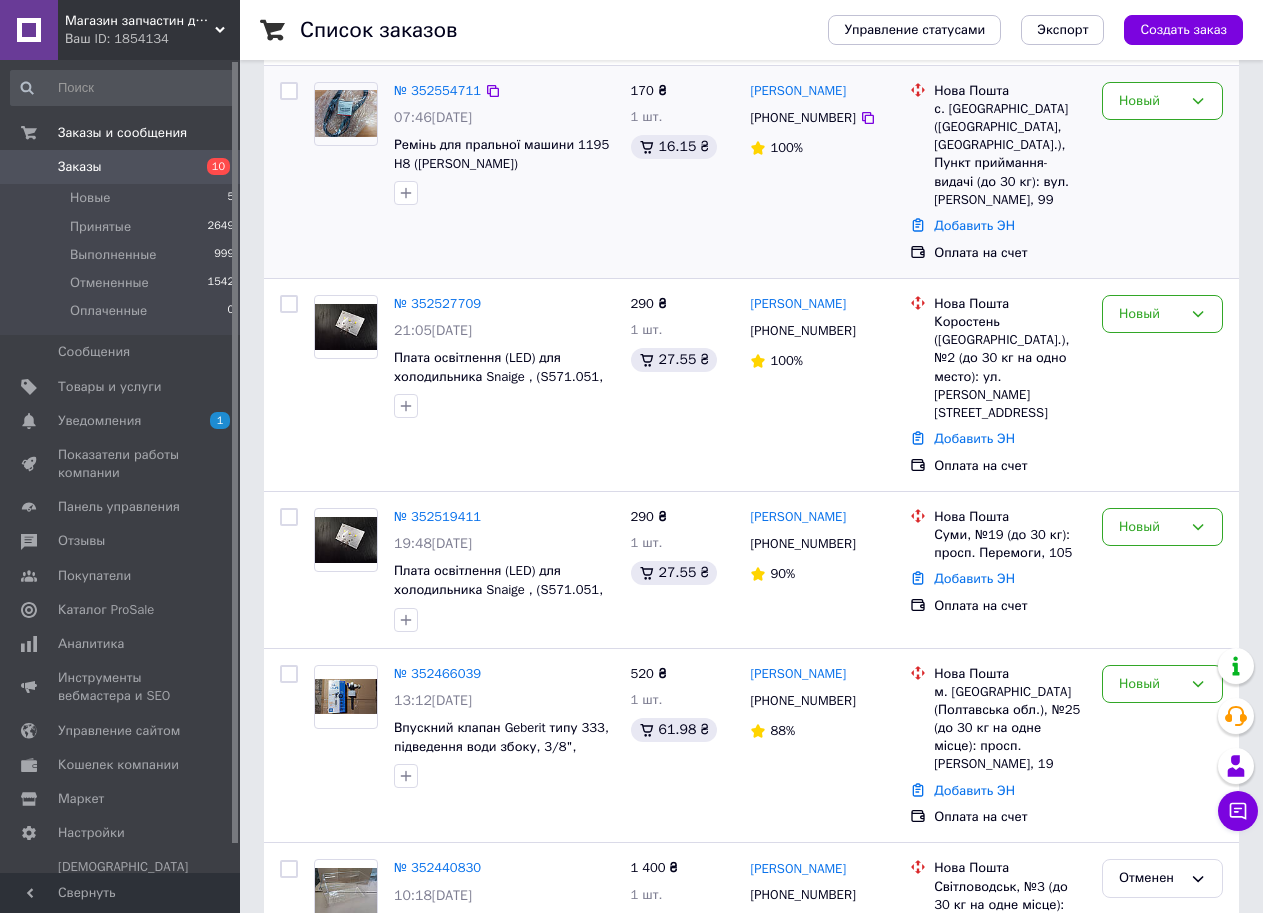 scroll, scrollTop: 500, scrollLeft: 0, axis: vertical 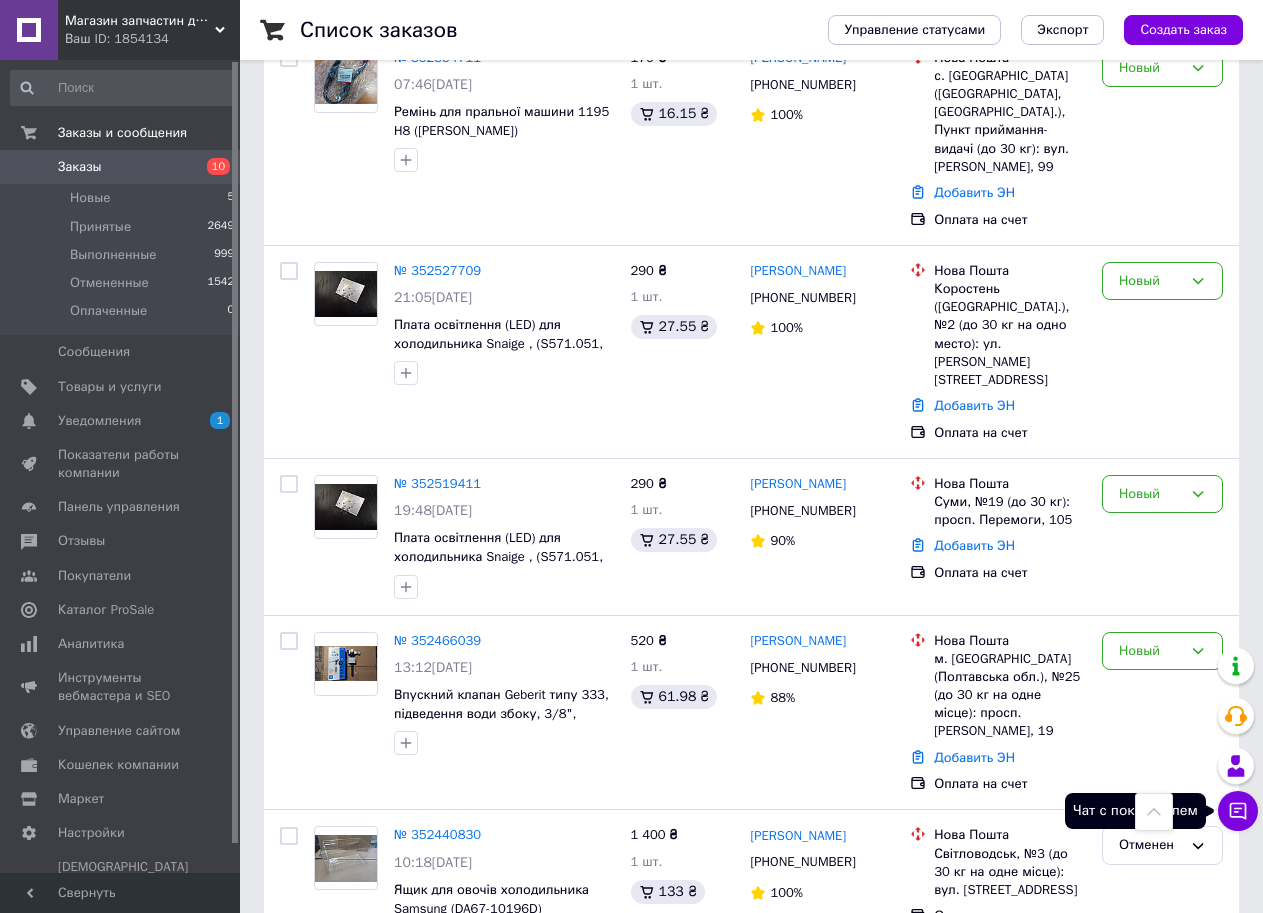 click 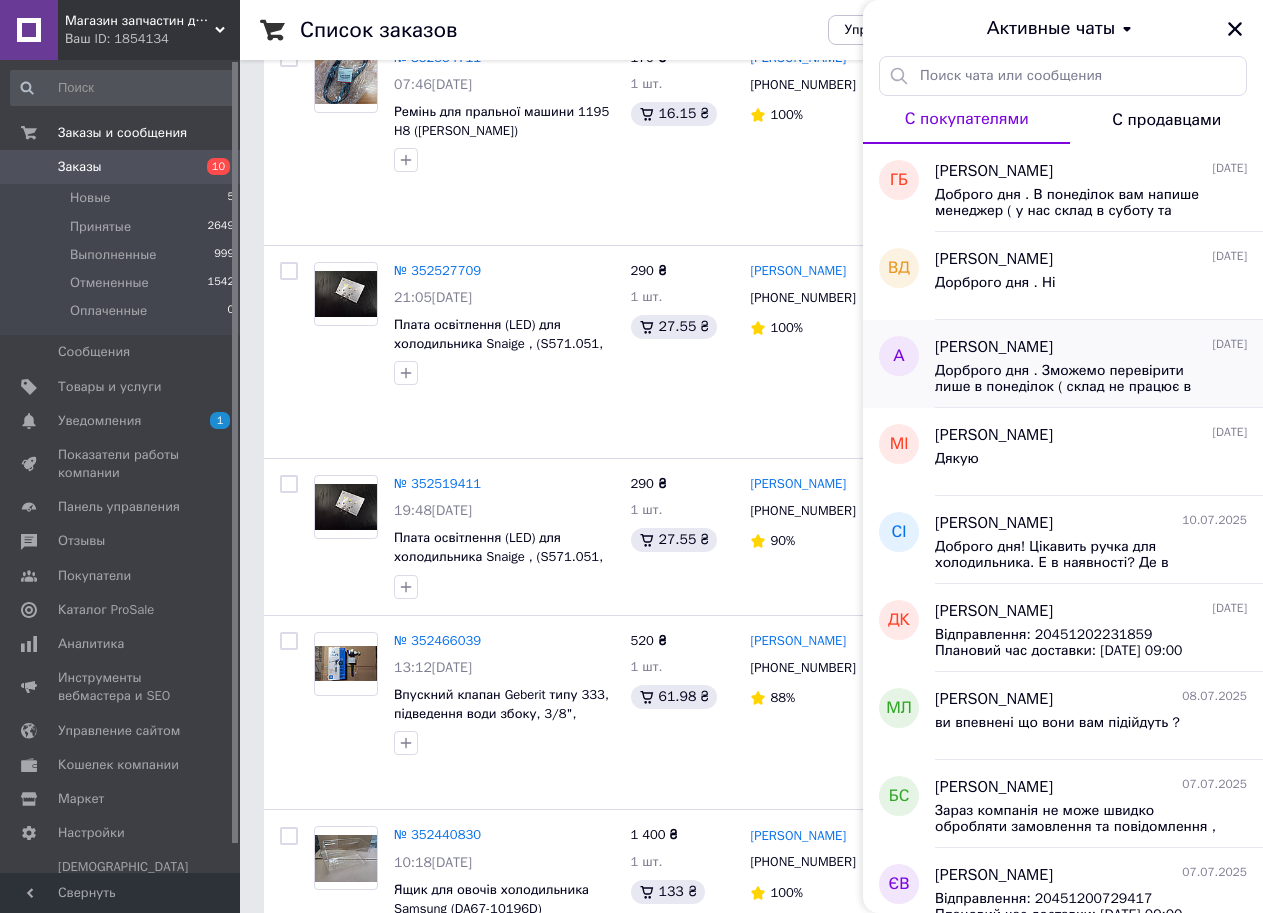 click on "[PERSON_NAME] [DATE]" at bounding box center [1091, 347] 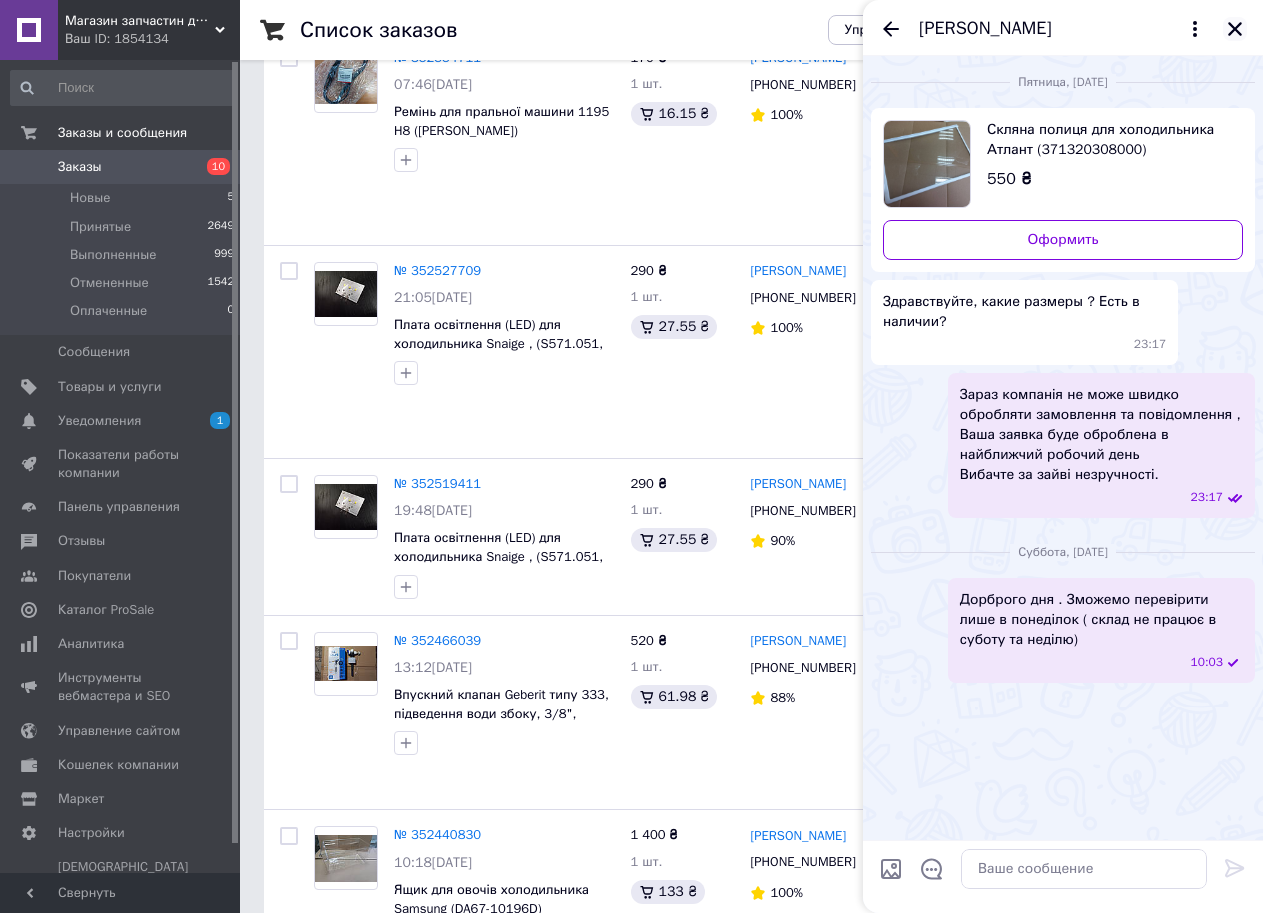 click at bounding box center [1235, 29] 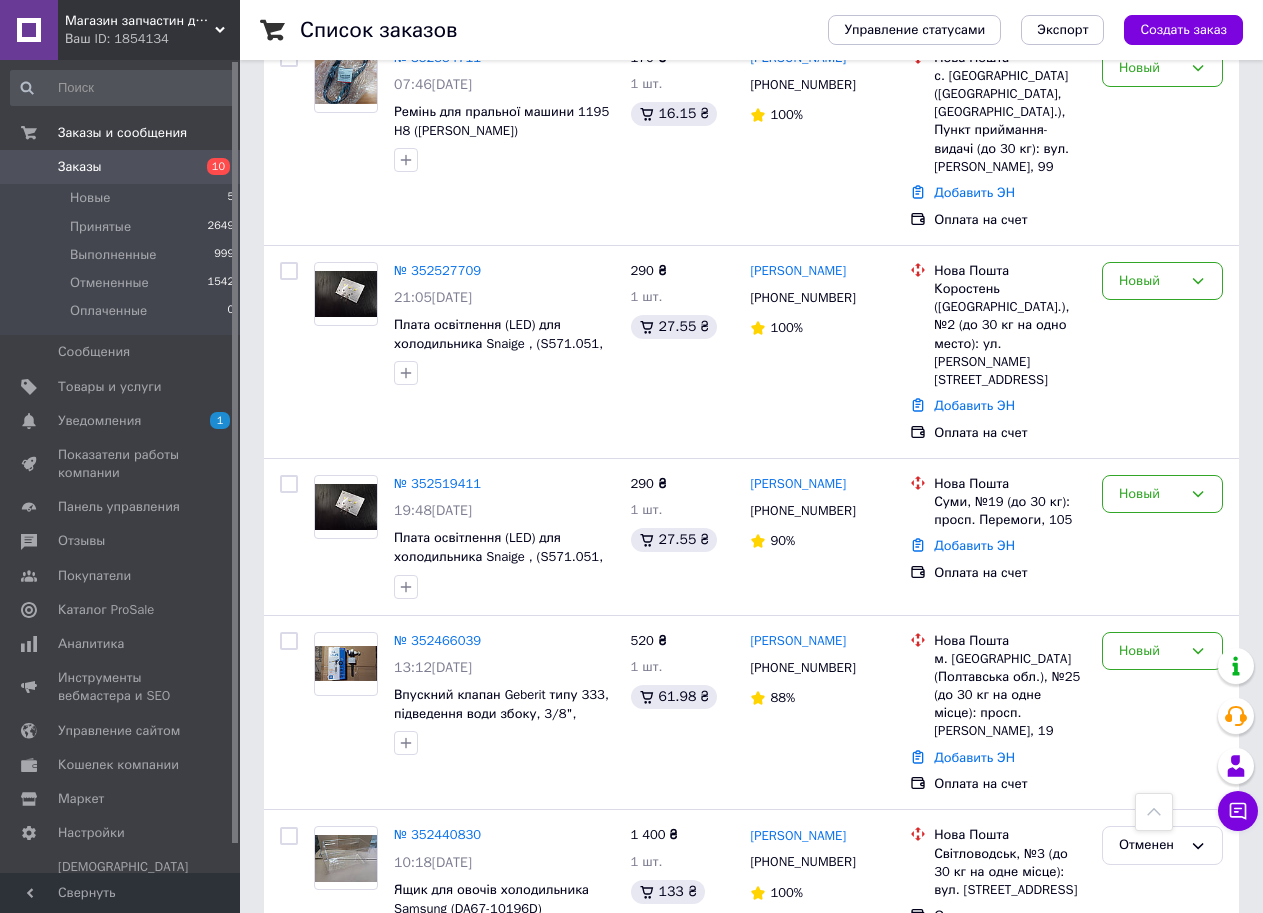 click on "Заказы 10" at bounding box center (123, 167) 